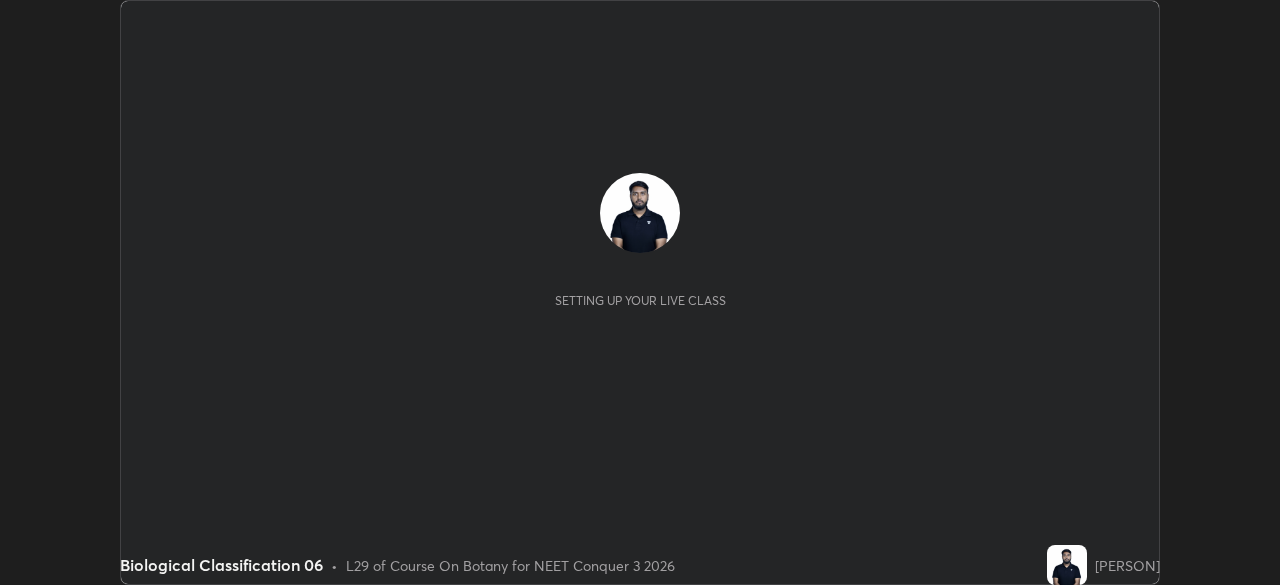 scroll, scrollTop: 0, scrollLeft: 0, axis: both 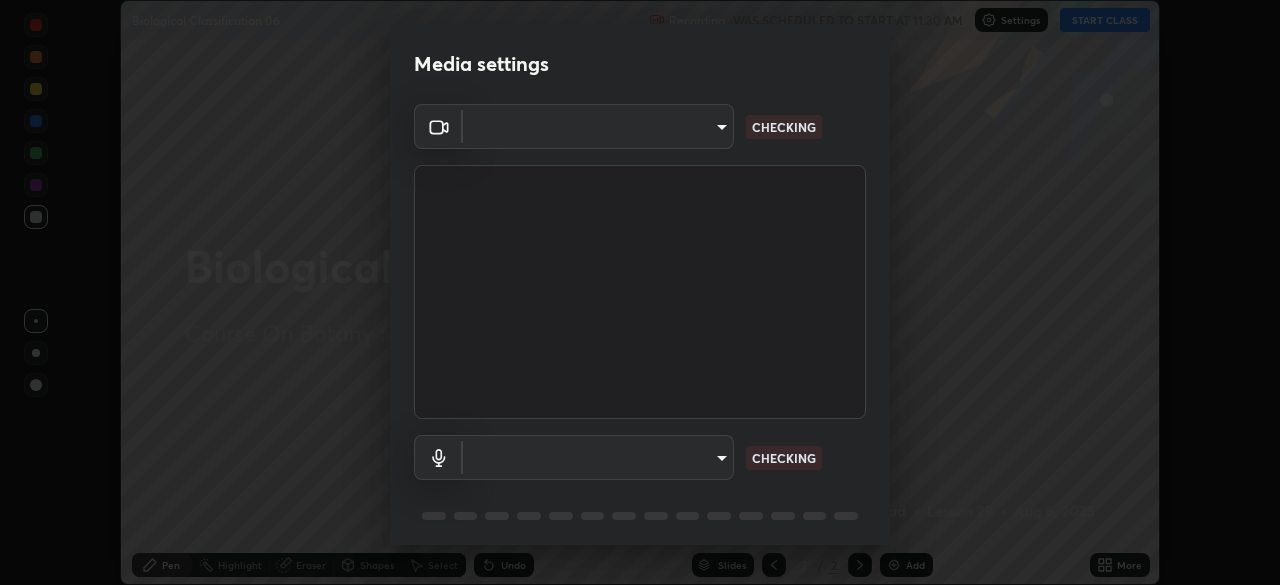type on "[HASH]" 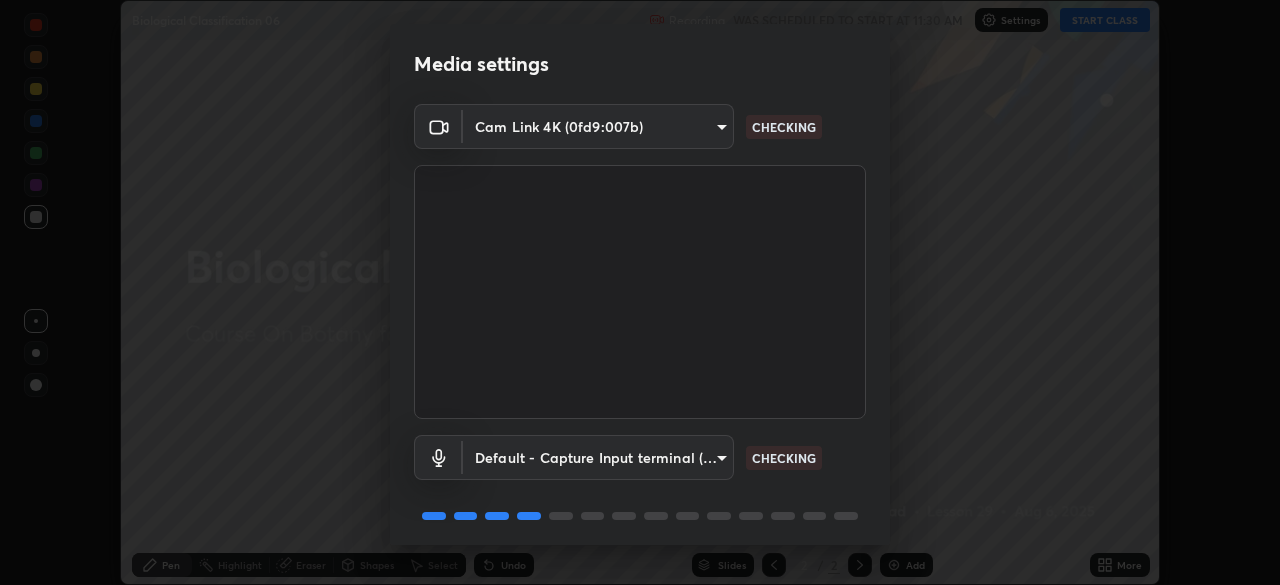 scroll, scrollTop: 71, scrollLeft: 0, axis: vertical 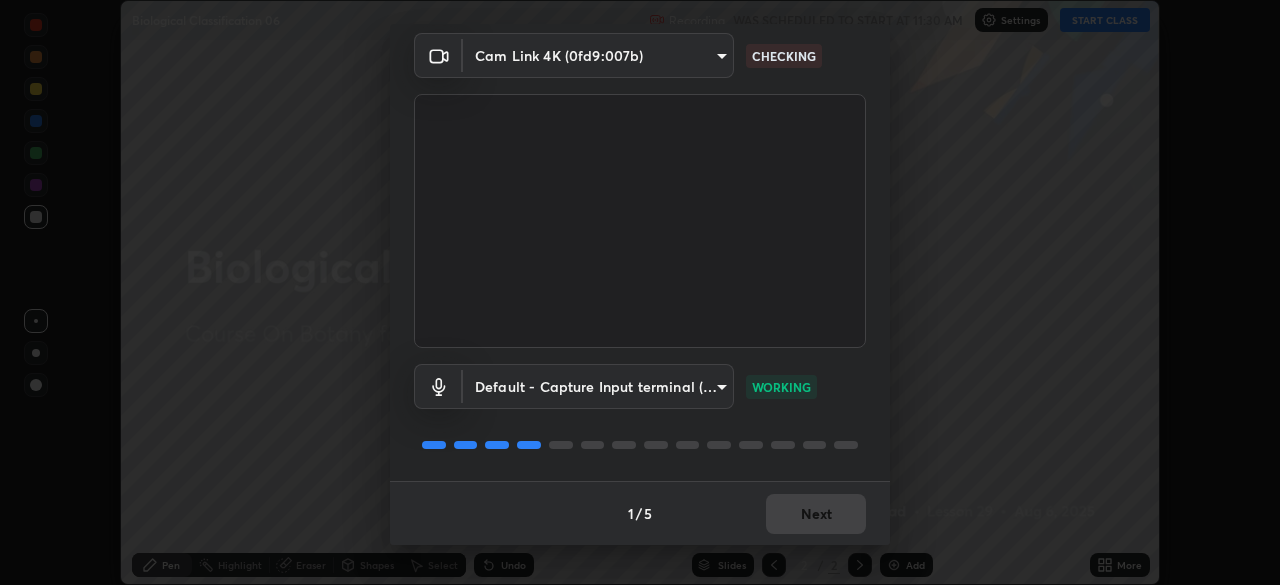 click on "1 / 5 Next" at bounding box center (640, 513) 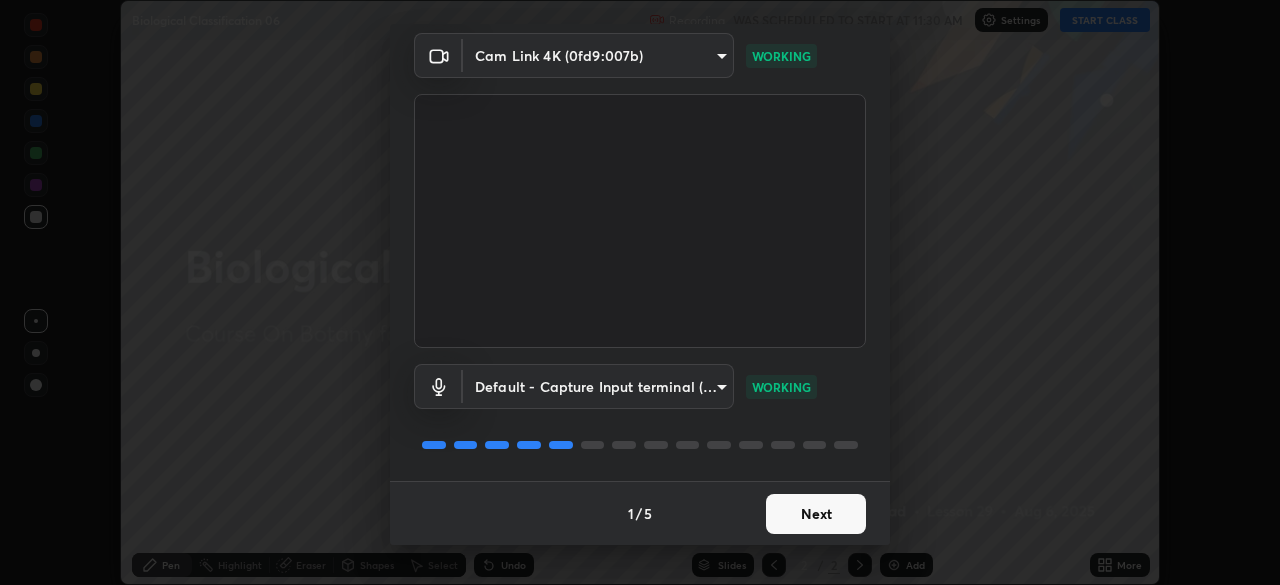 click on "Next" at bounding box center [816, 514] 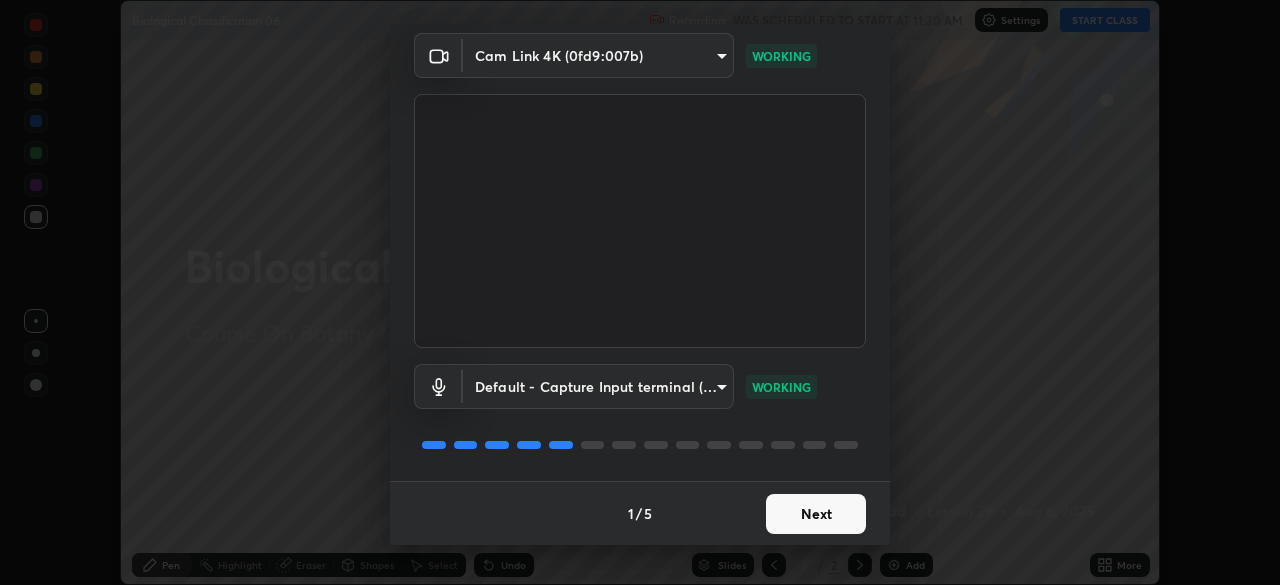 scroll, scrollTop: 0, scrollLeft: 0, axis: both 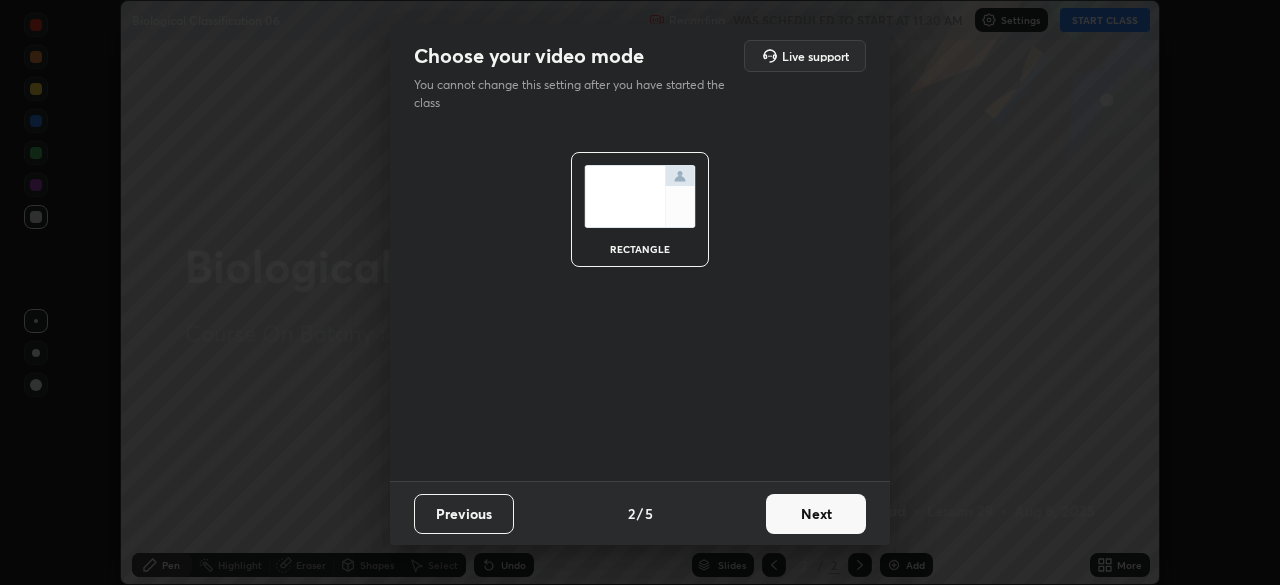 click on "Next" at bounding box center [816, 514] 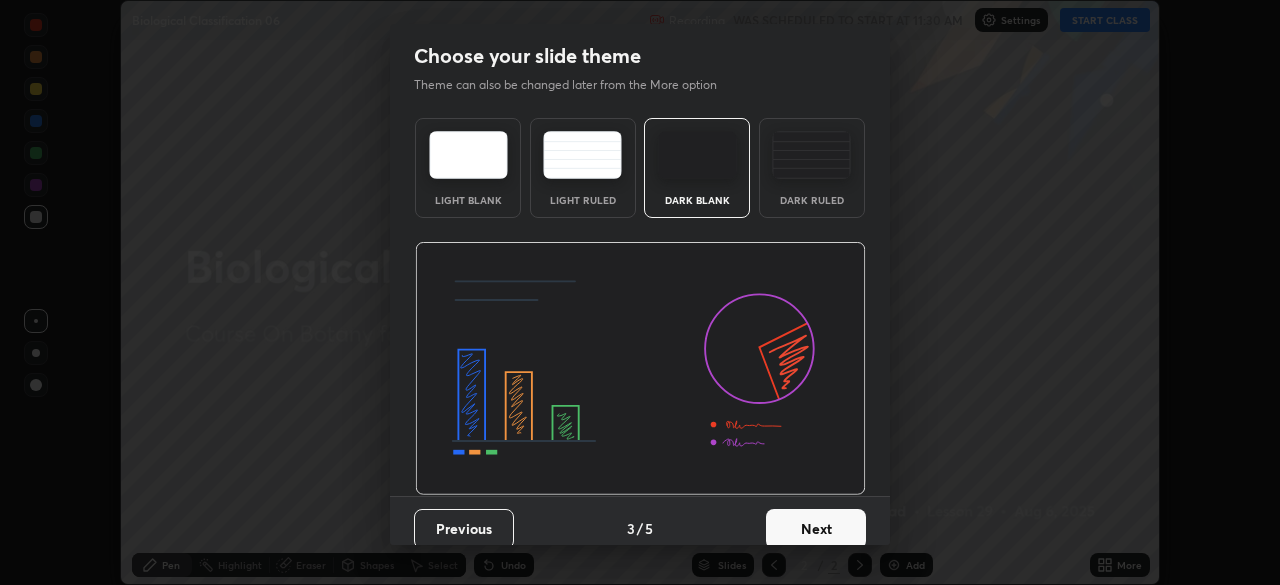 click on "Next" at bounding box center [816, 529] 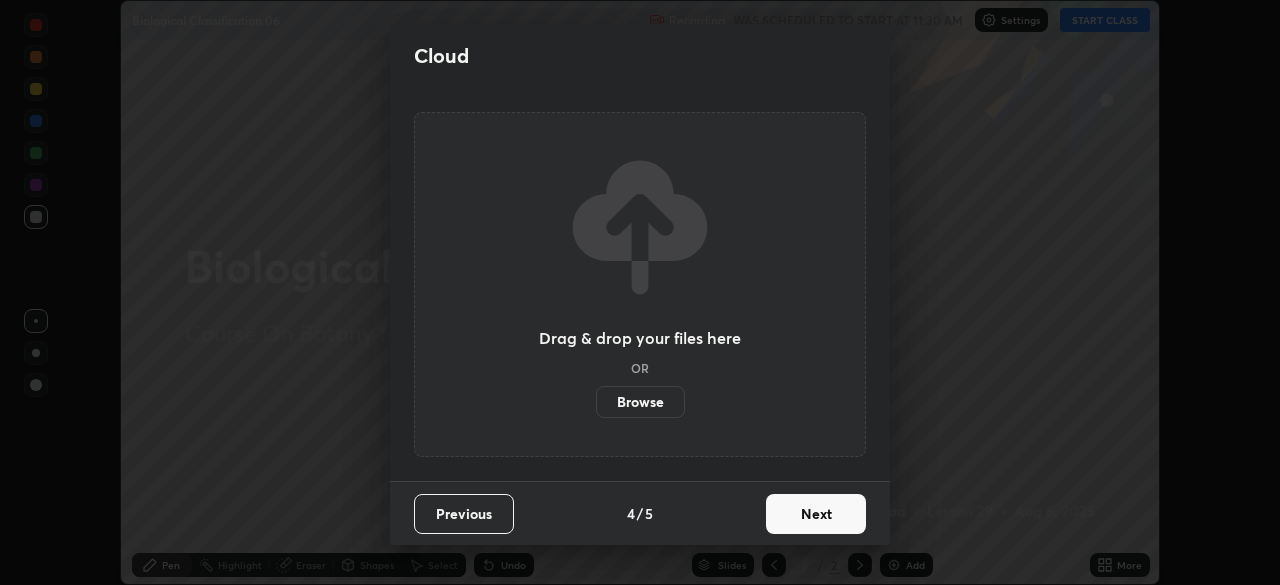 click on "Next" at bounding box center (816, 514) 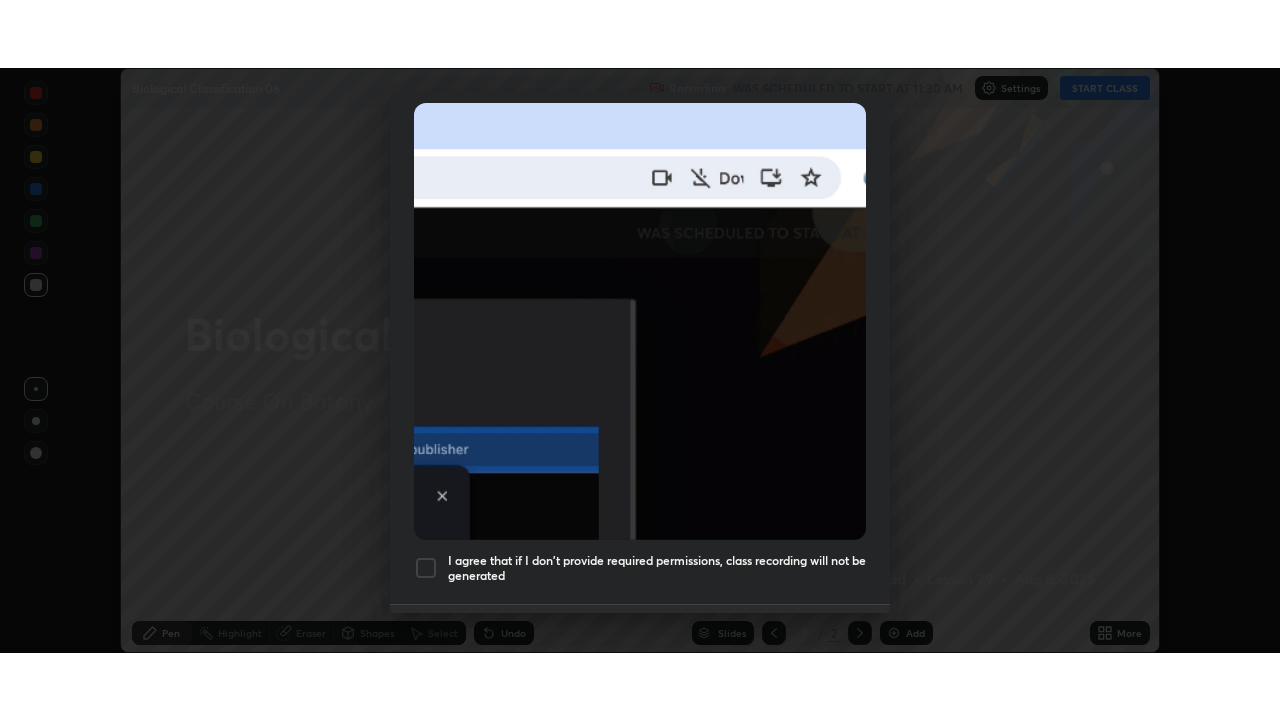scroll, scrollTop: 479, scrollLeft: 0, axis: vertical 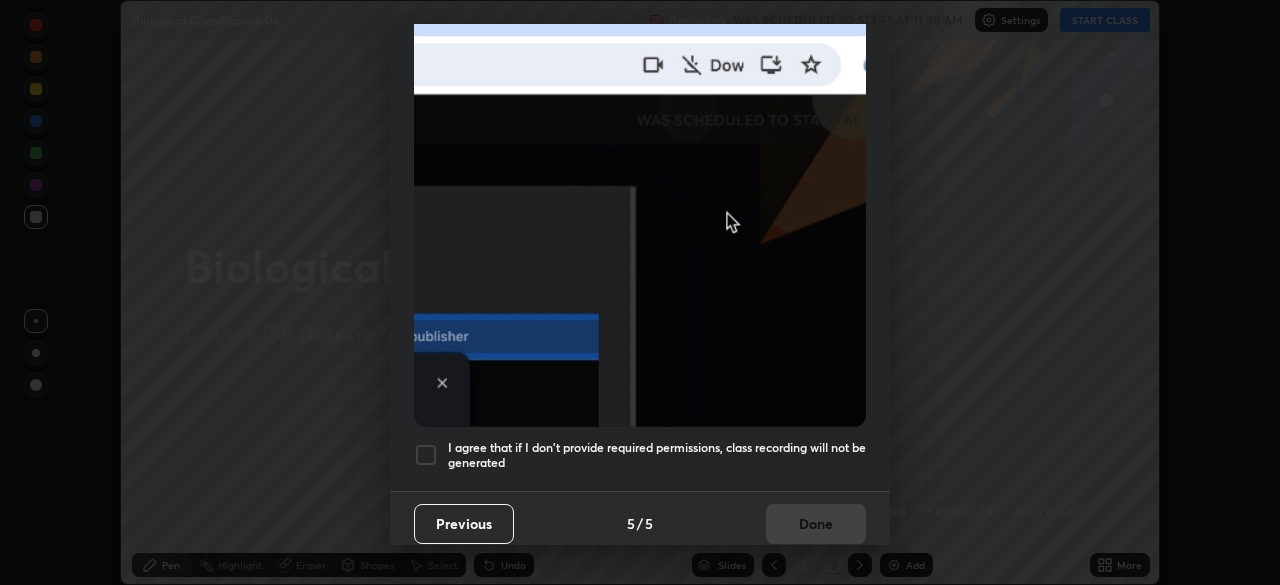 click at bounding box center (426, 455) 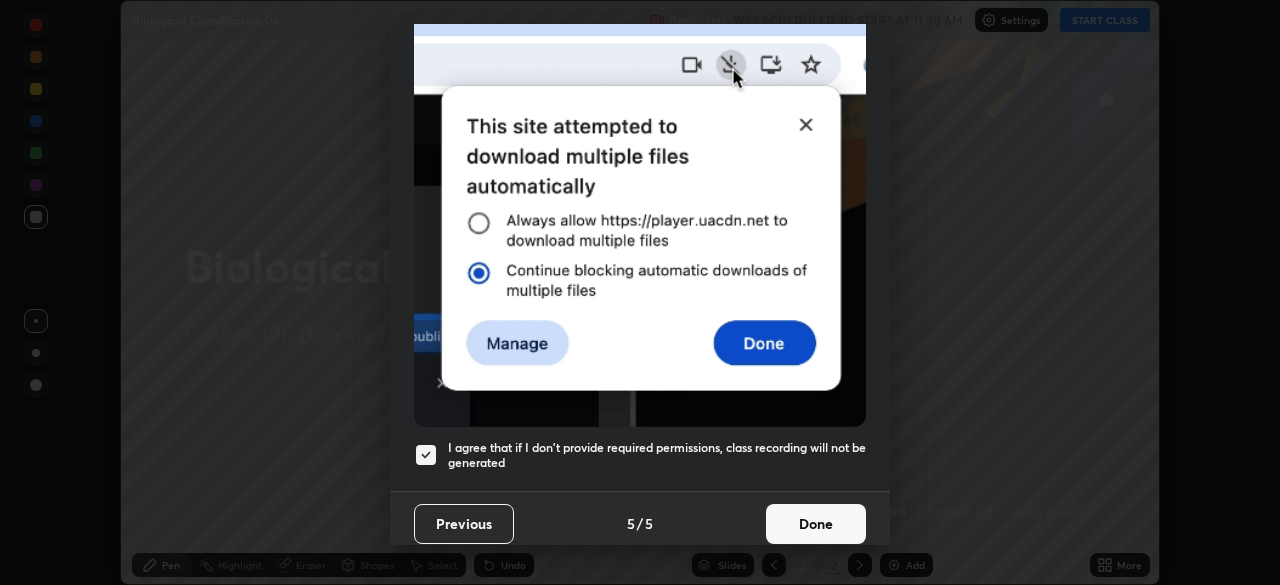 click on "Done" at bounding box center [816, 524] 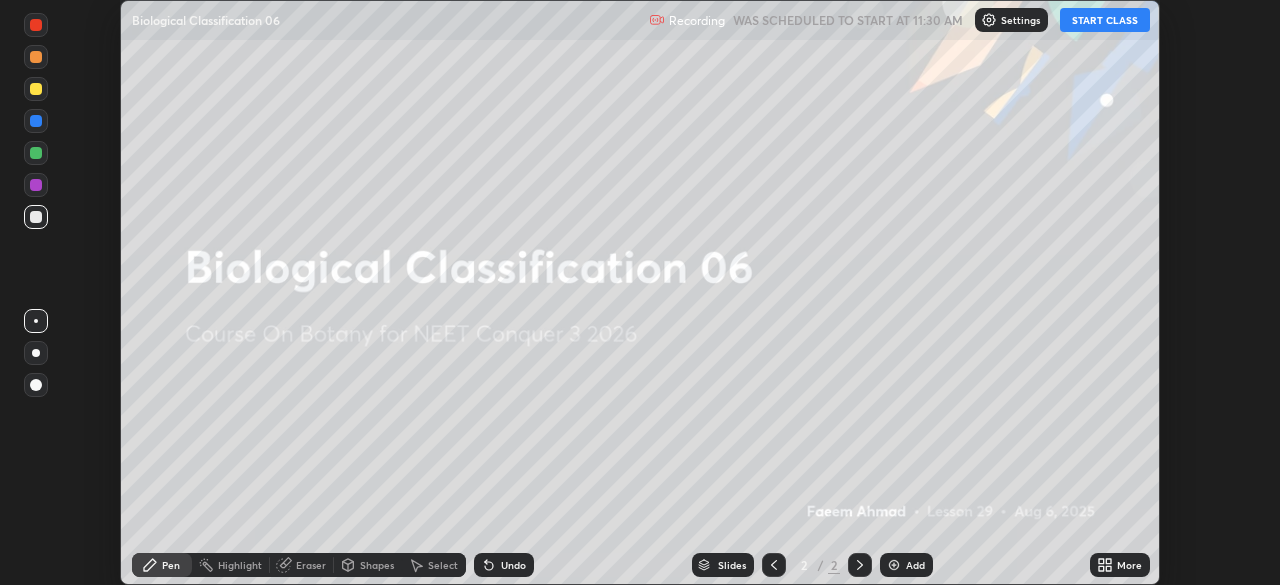 click on "START CLASS" at bounding box center (1105, 20) 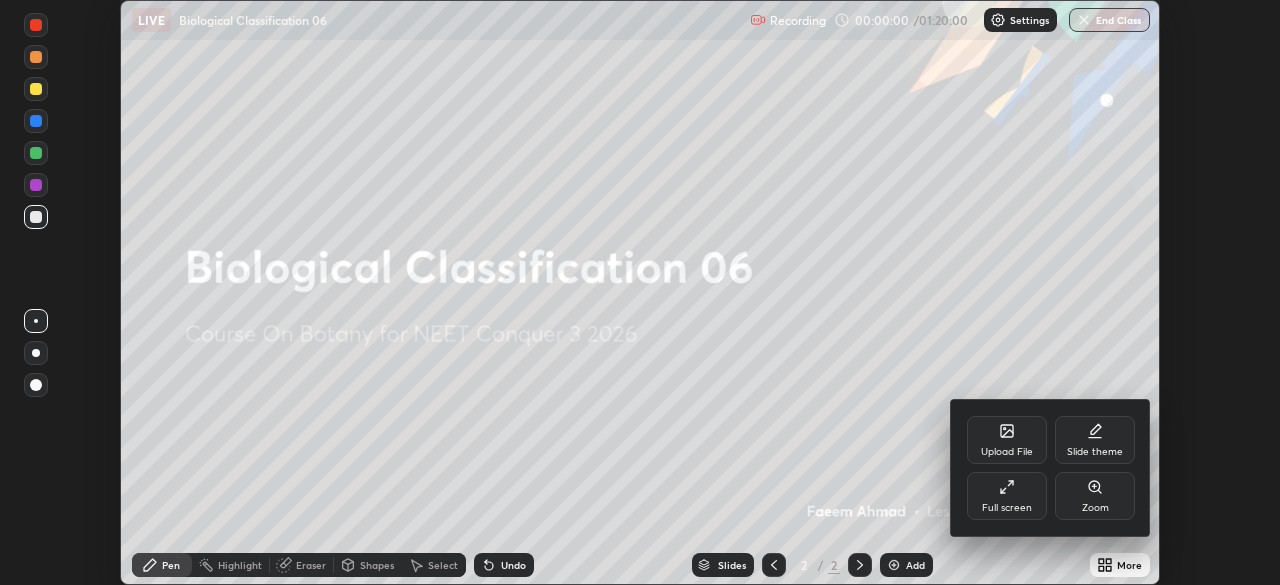 click on "Full screen" at bounding box center (1007, 496) 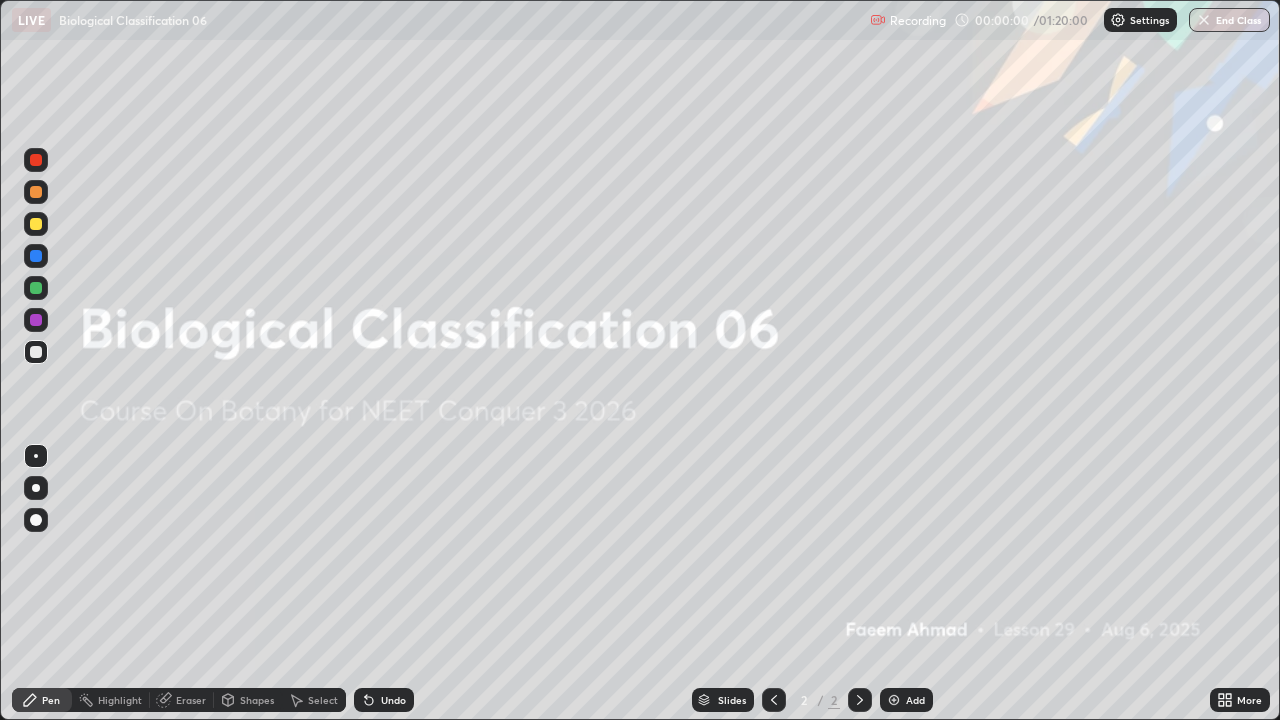 scroll, scrollTop: 99280, scrollLeft: 98720, axis: both 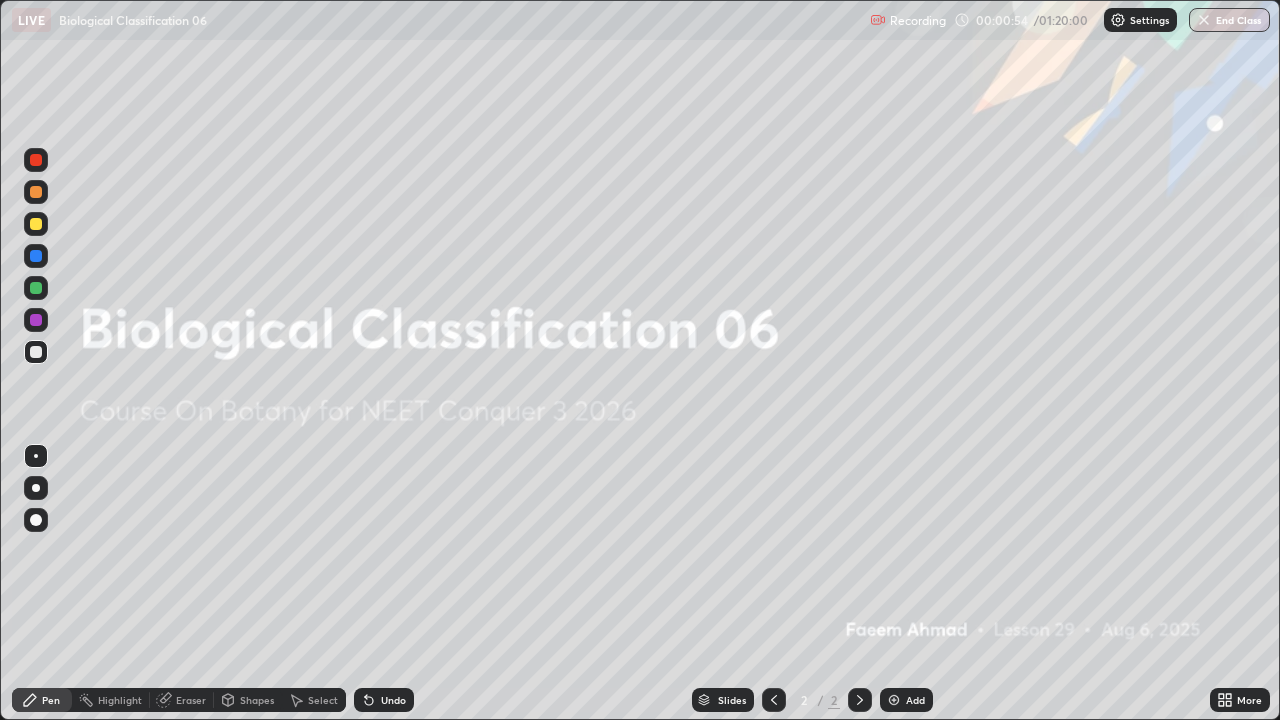 click on "Add" at bounding box center (906, 700) 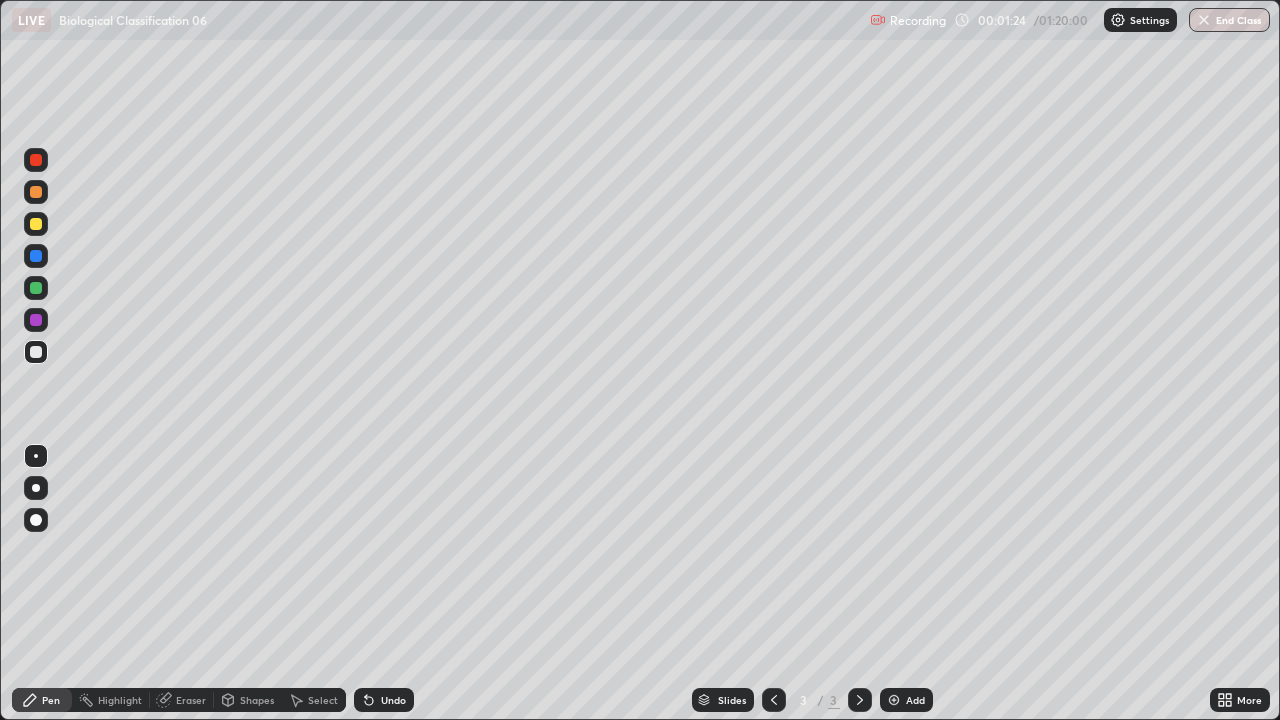 click at bounding box center (36, 488) 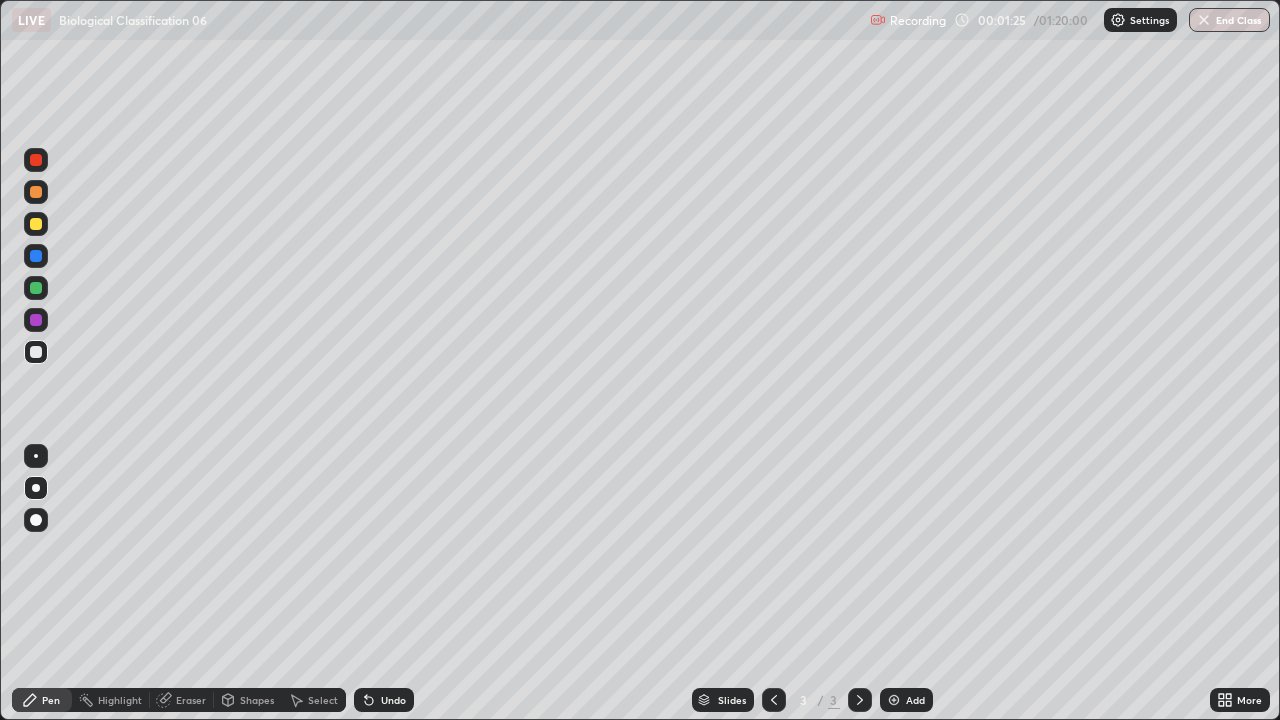 click at bounding box center (36, 224) 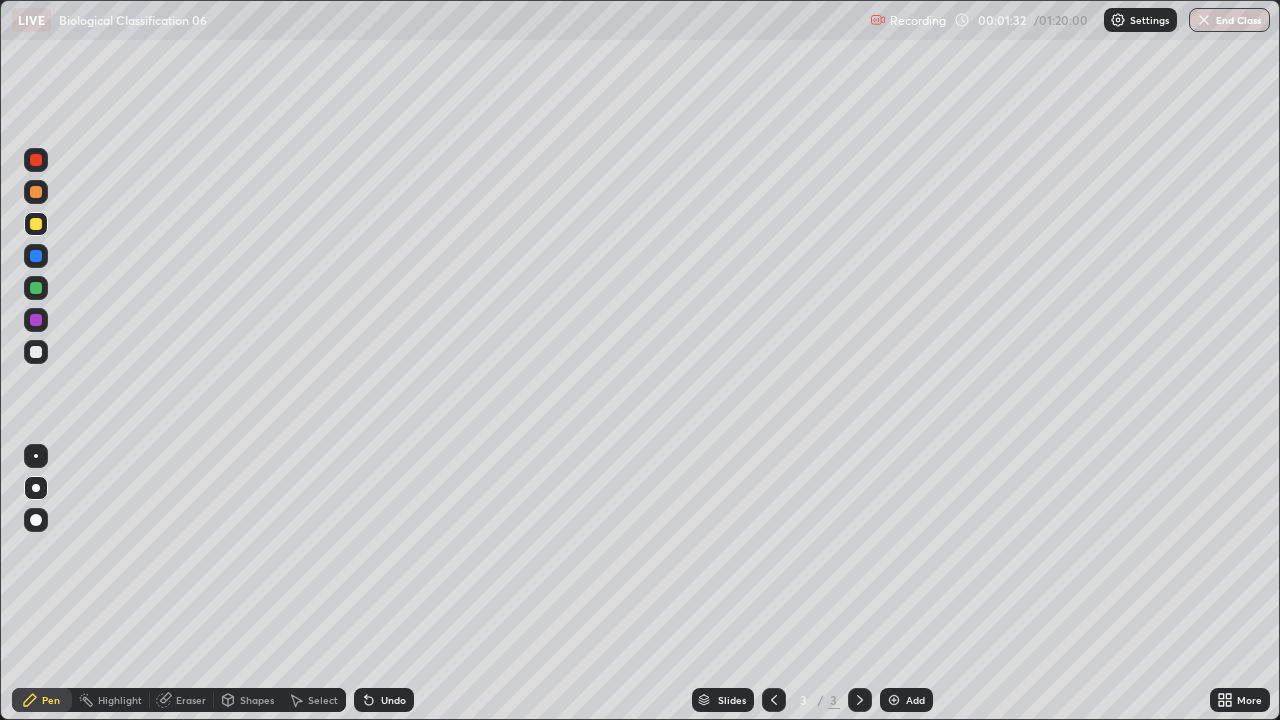 click at bounding box center (36, 352) 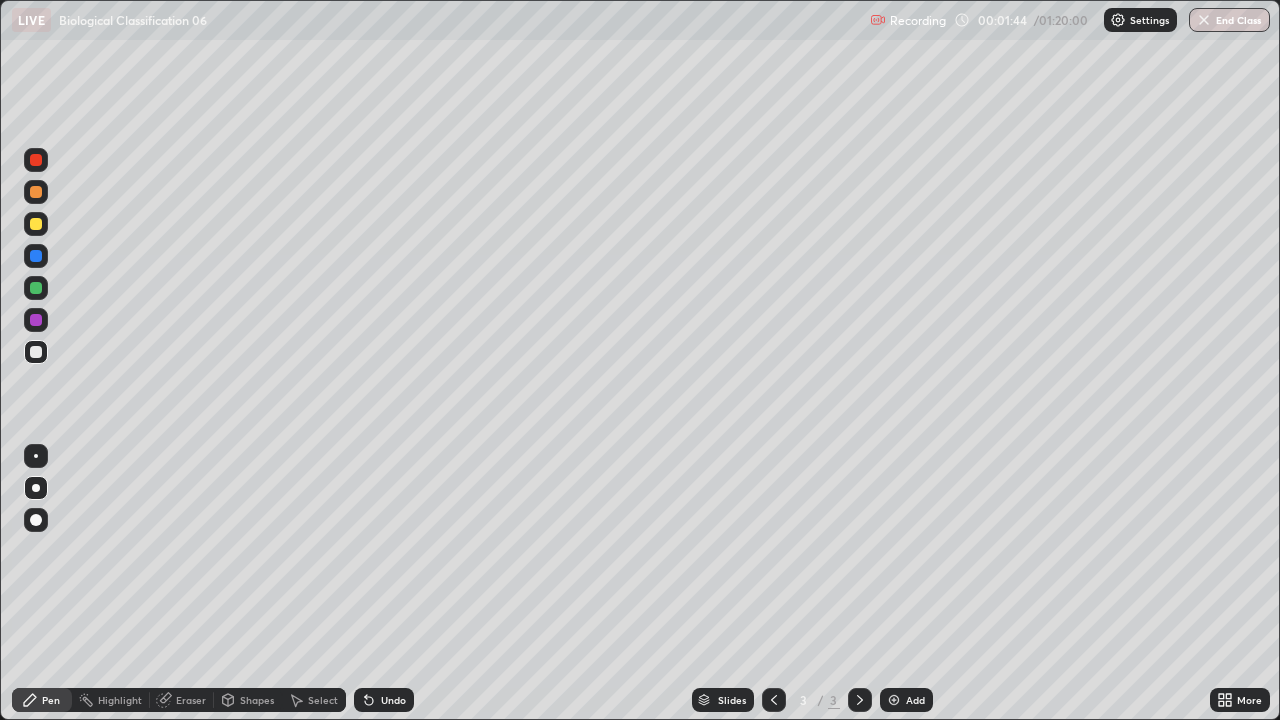 click on "Undo" at bounding box center [384, 700] 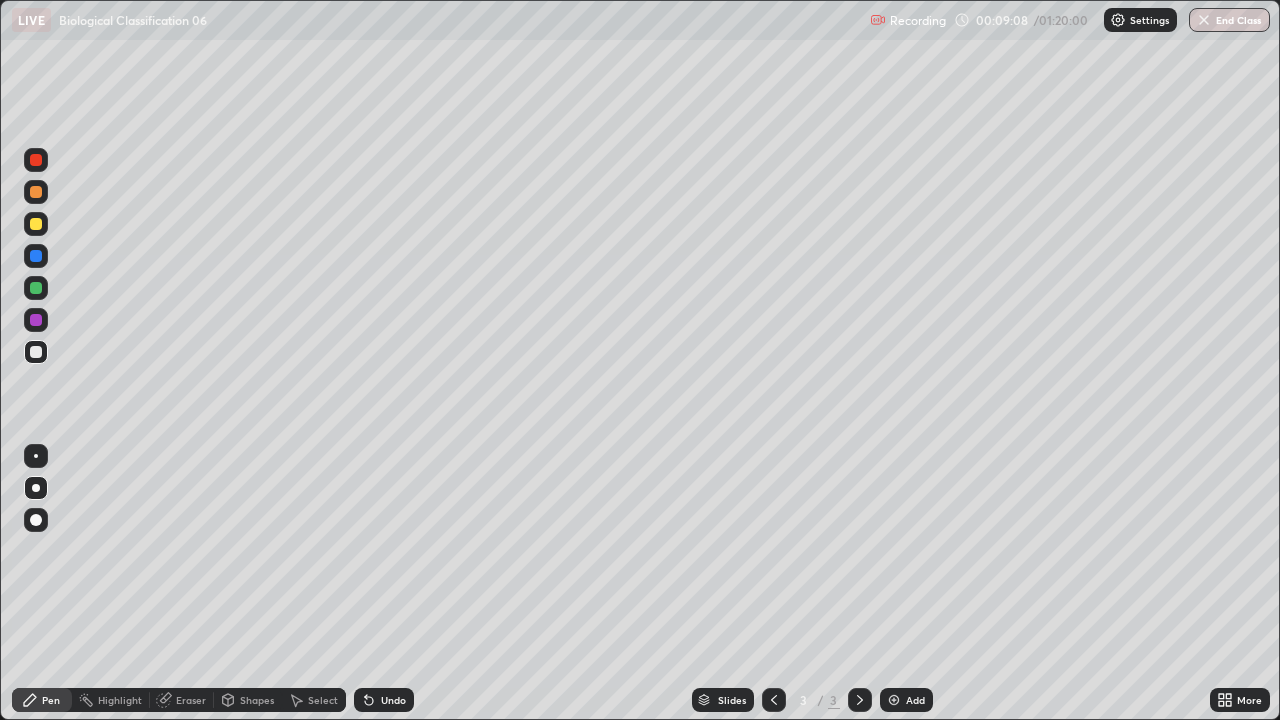 click on "Add" at bounding box center (906, 700) 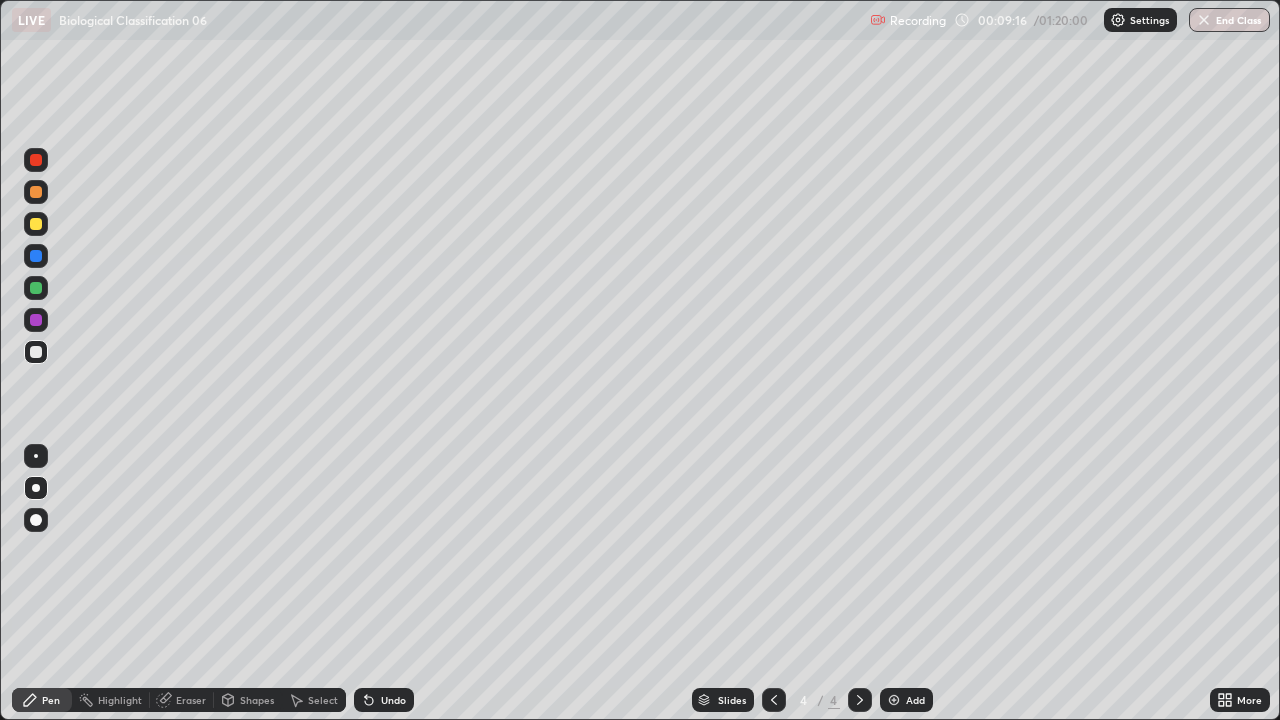 click on "Undo" at bounding box center (384, 700) 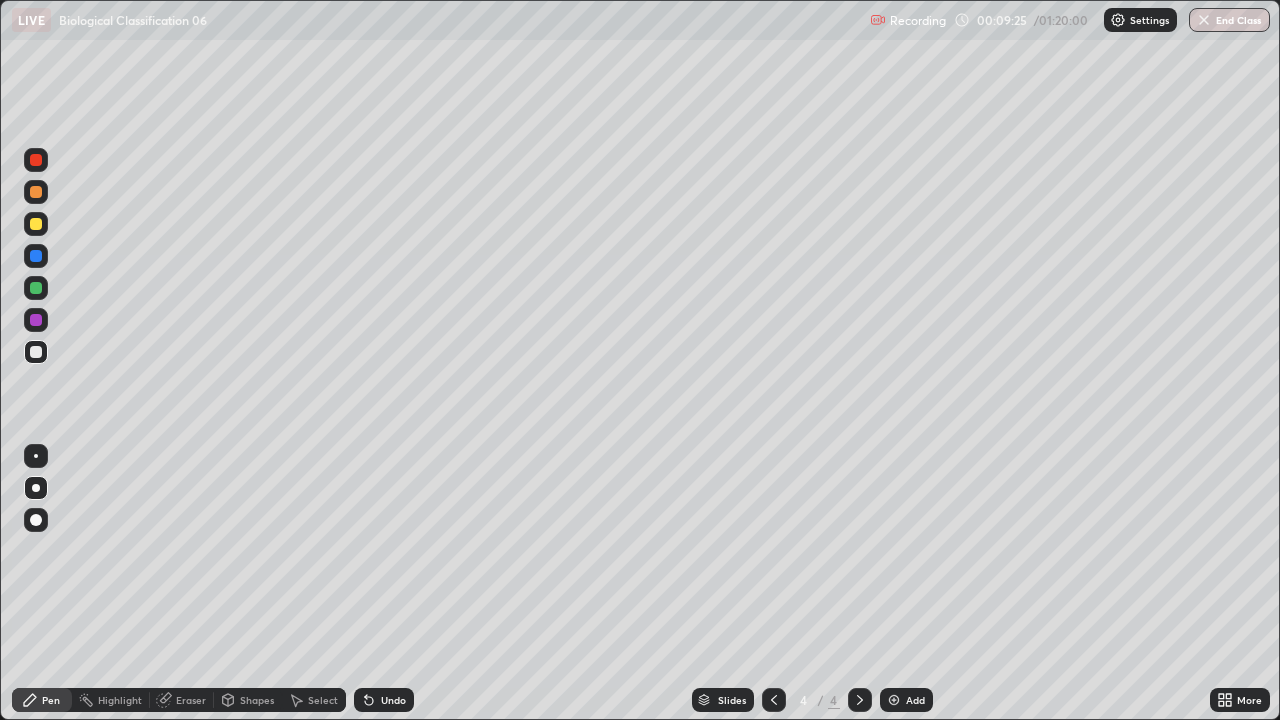 click on "Undo" at bounding box center (384, 700) 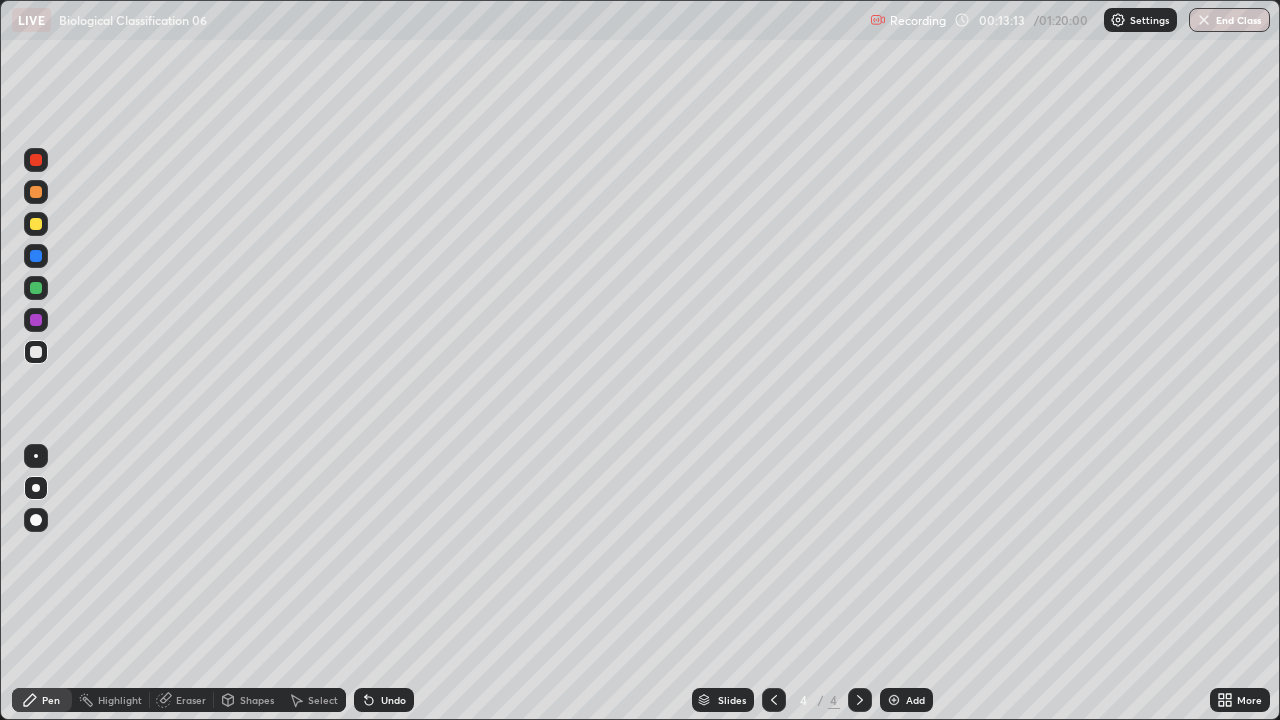 click at bounding box center (36, 224) 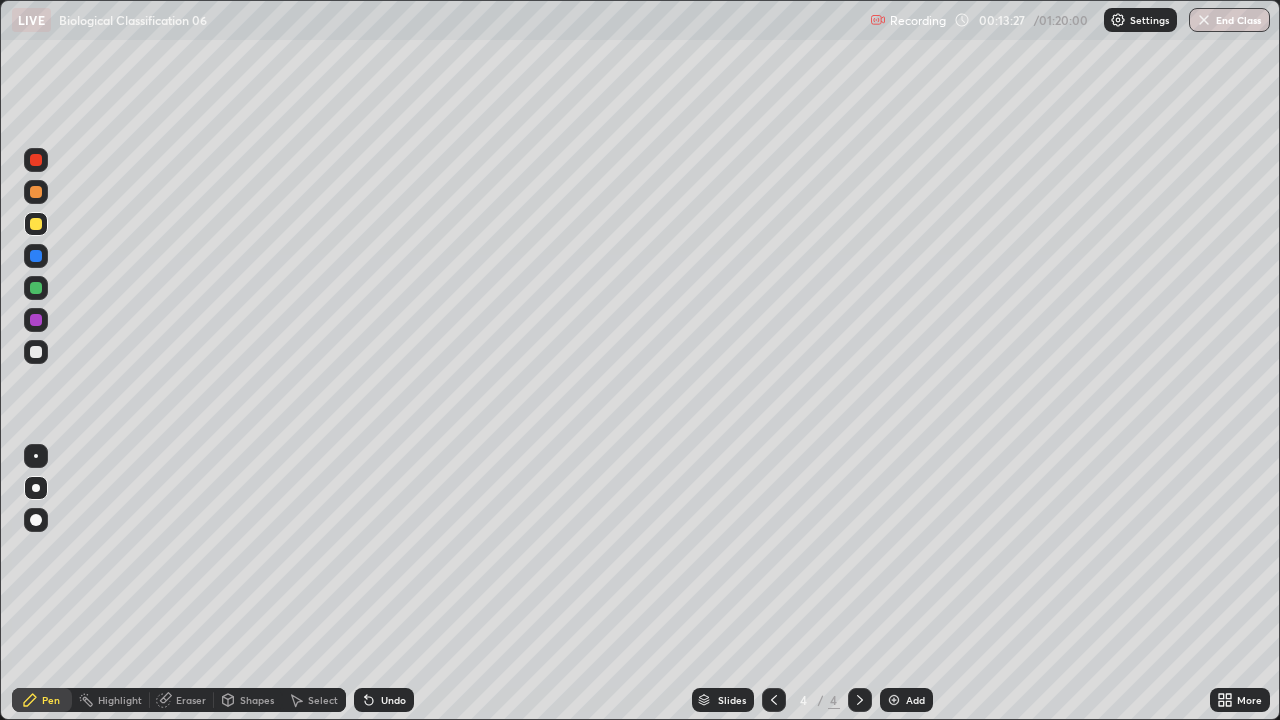 click on "Add" at bounding box center (906, 700) 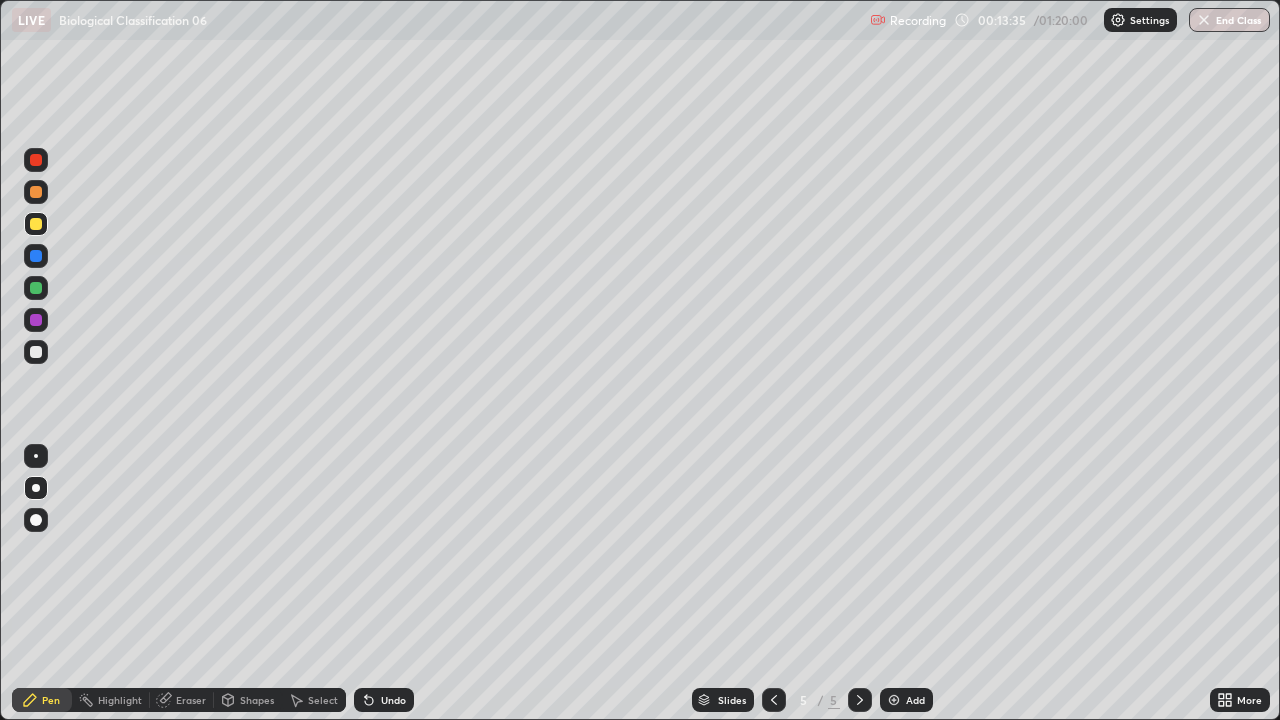click at bounding box center [36, 352] 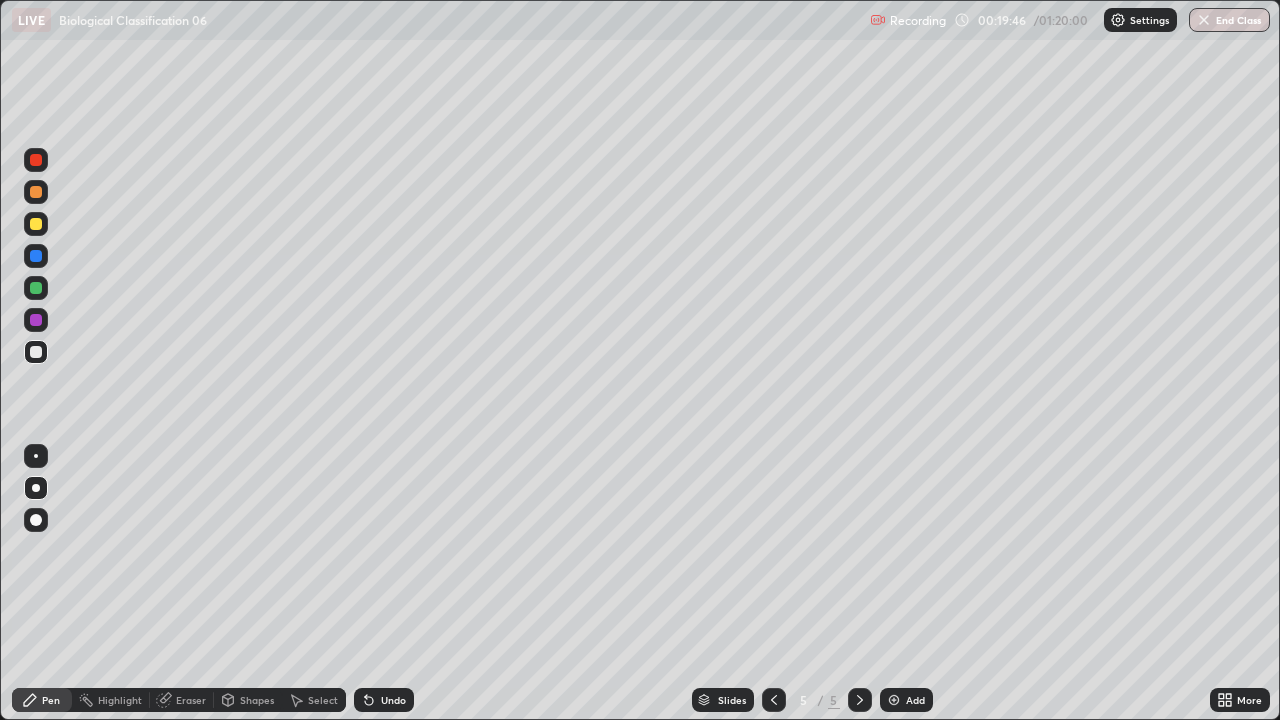 click on "Undo" at bounding box center [393, 700] 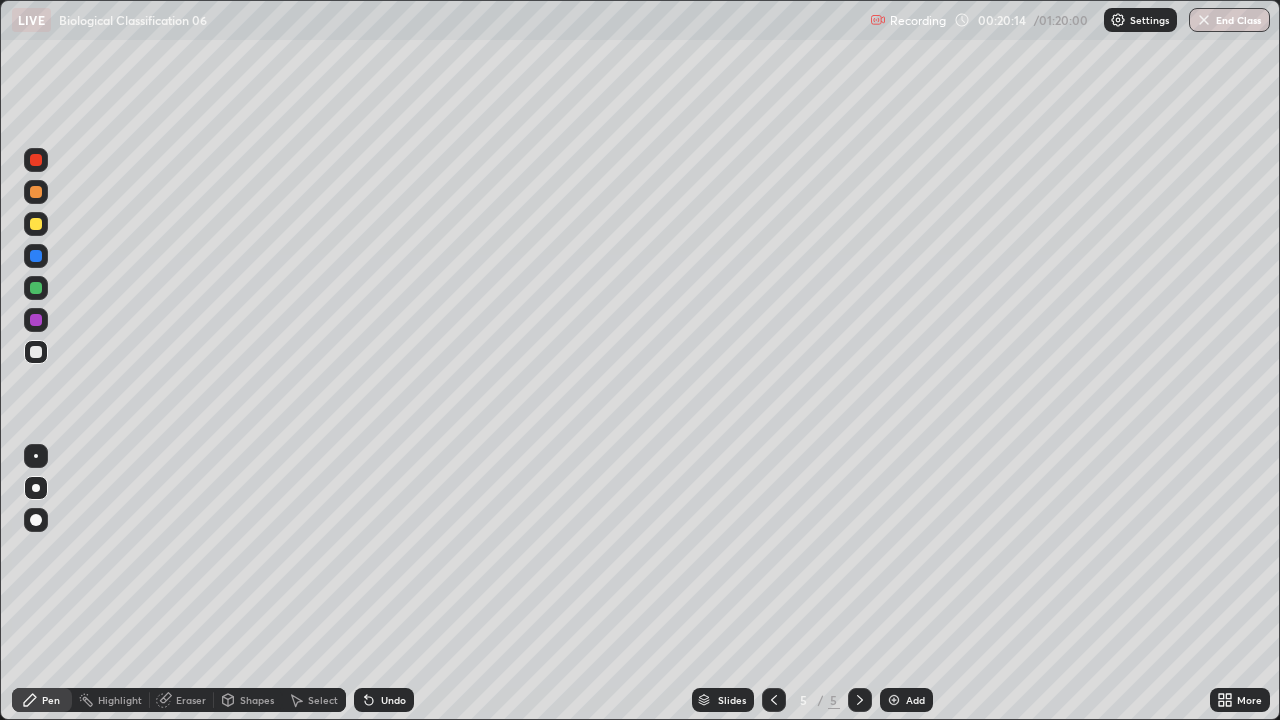 click on "Undo" at bounding box center (393, 700) 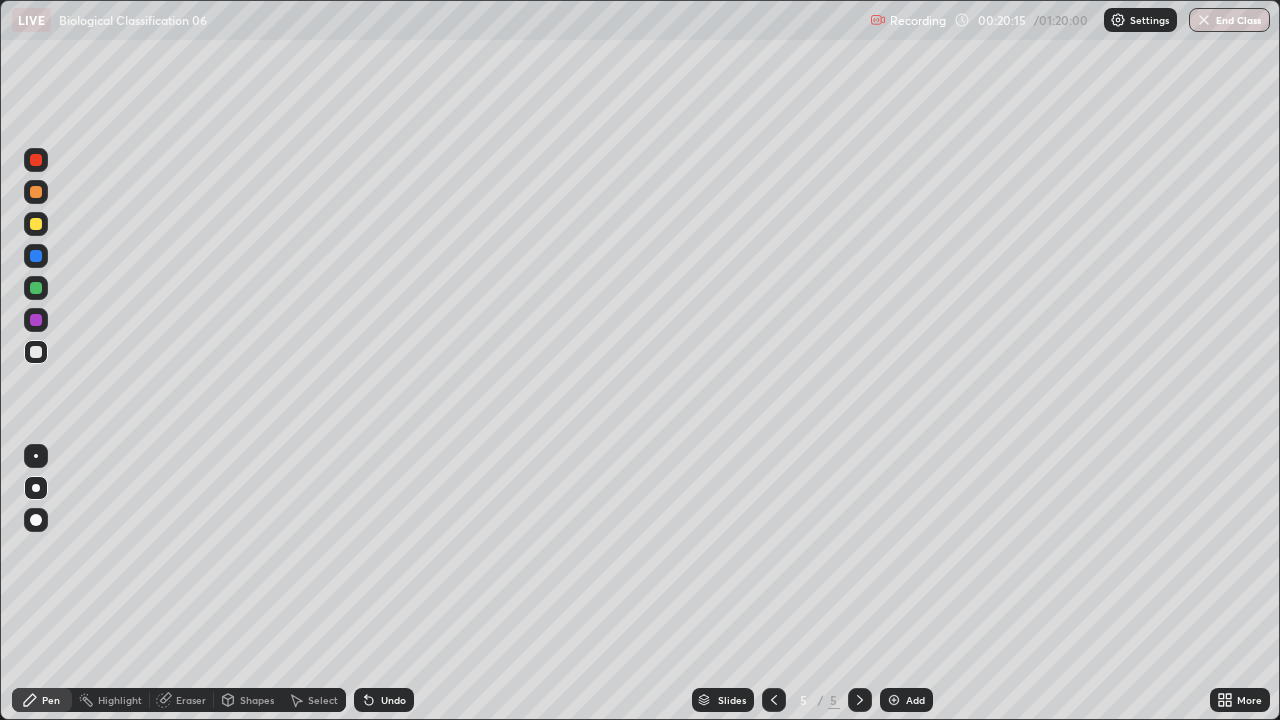 click on "Undo" at bounding box center [384, 700] 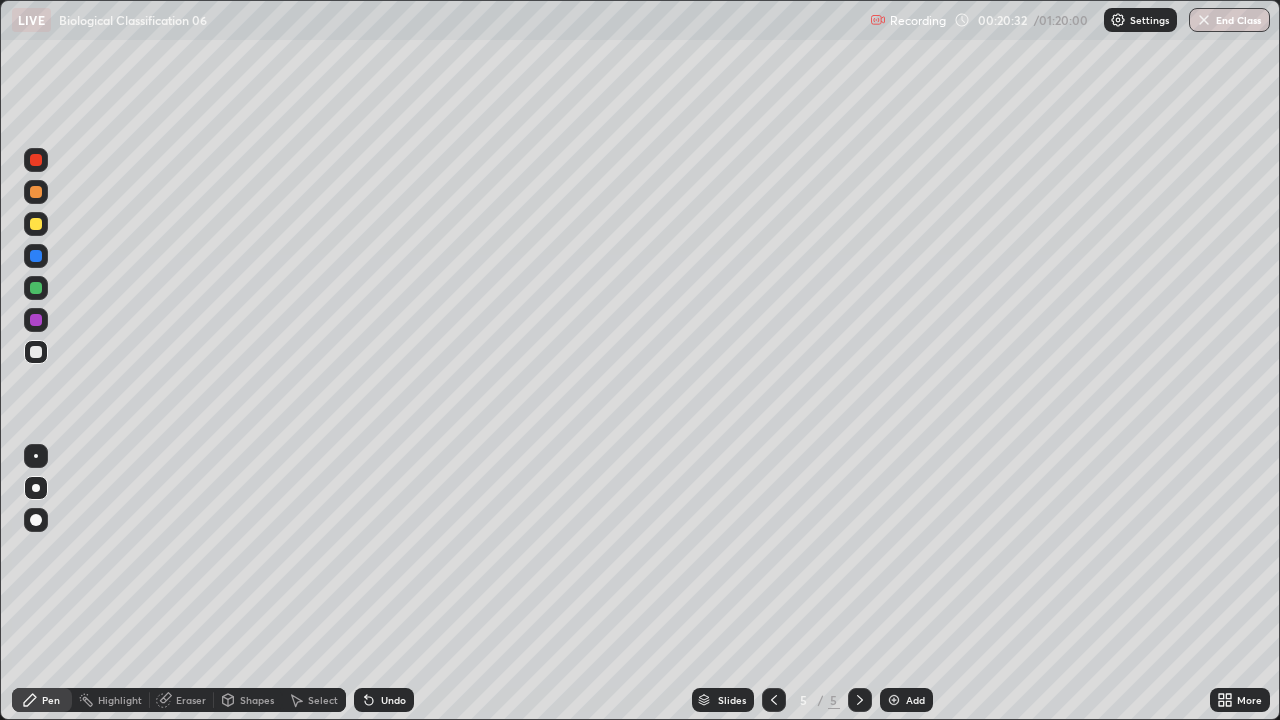 click at bounding box center (36, 224) 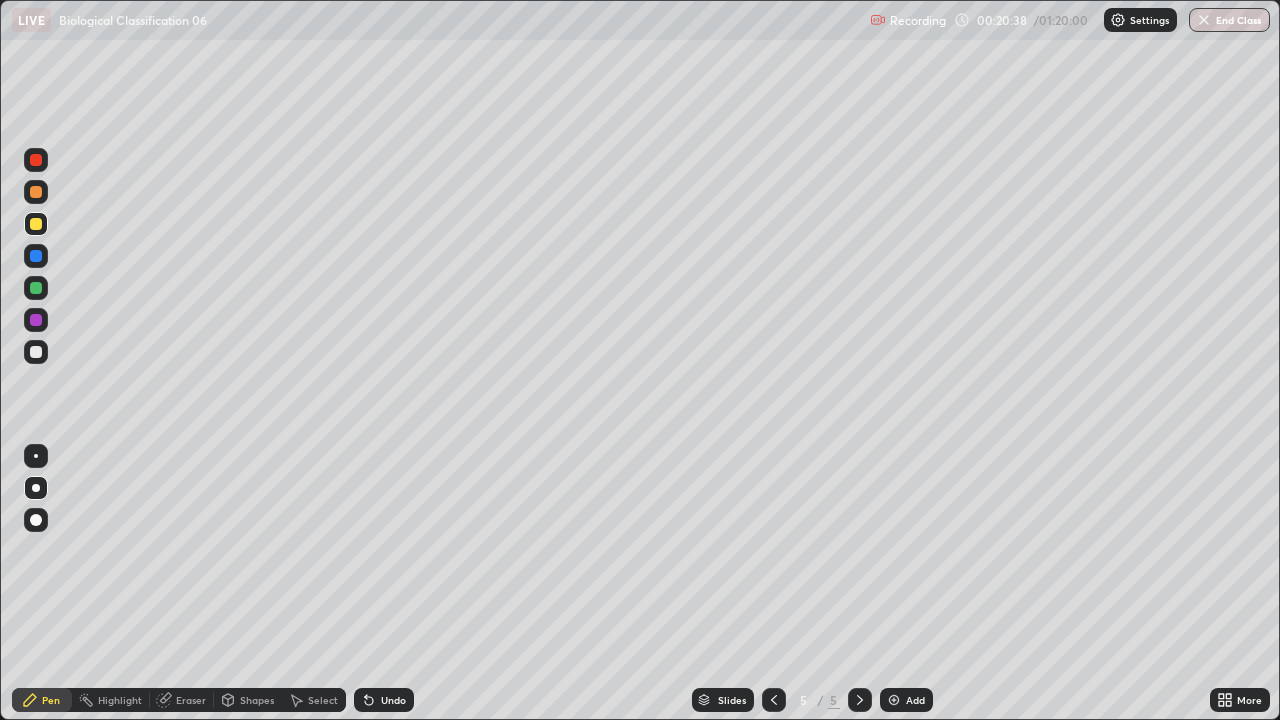 click 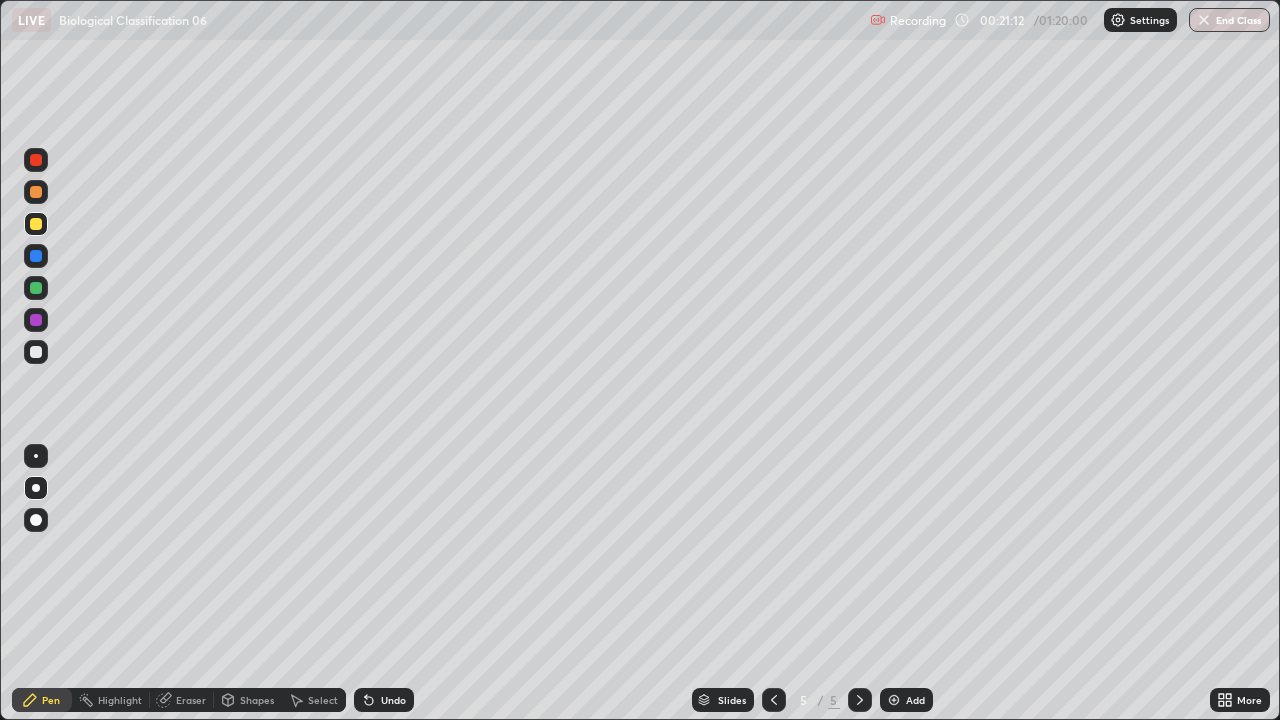click on "Add" at bounding box center (906, 700) 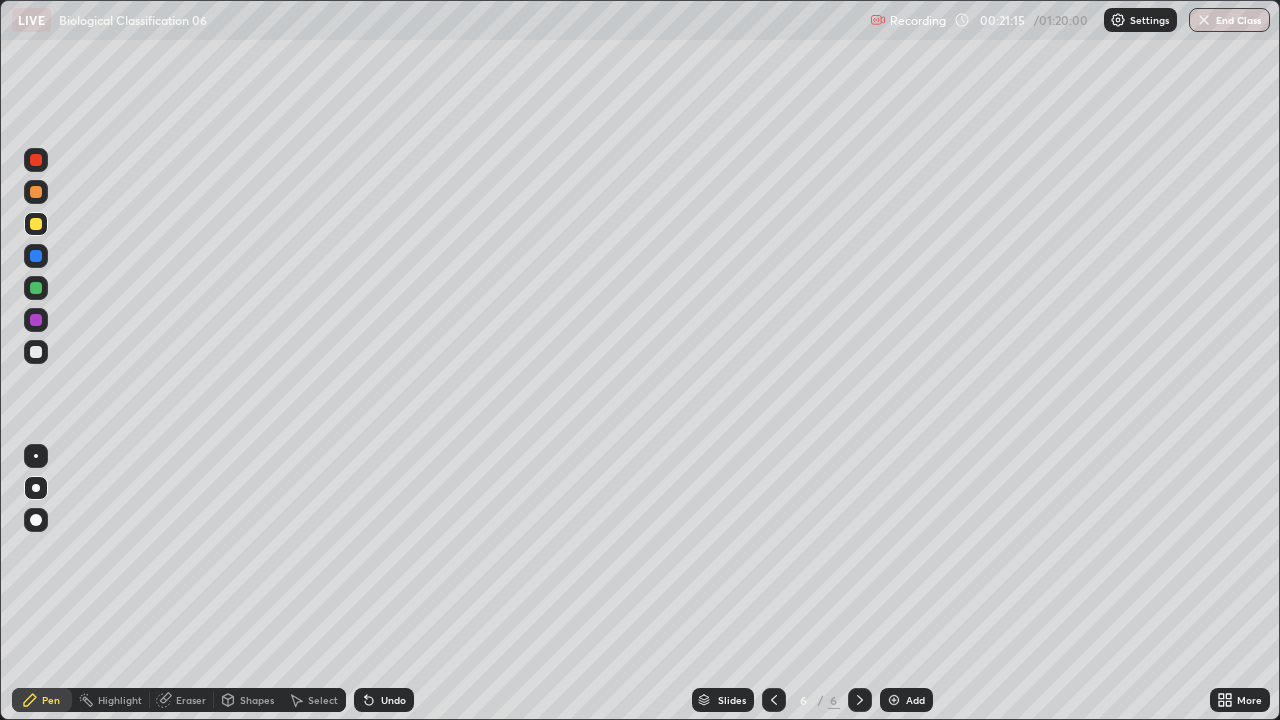 click 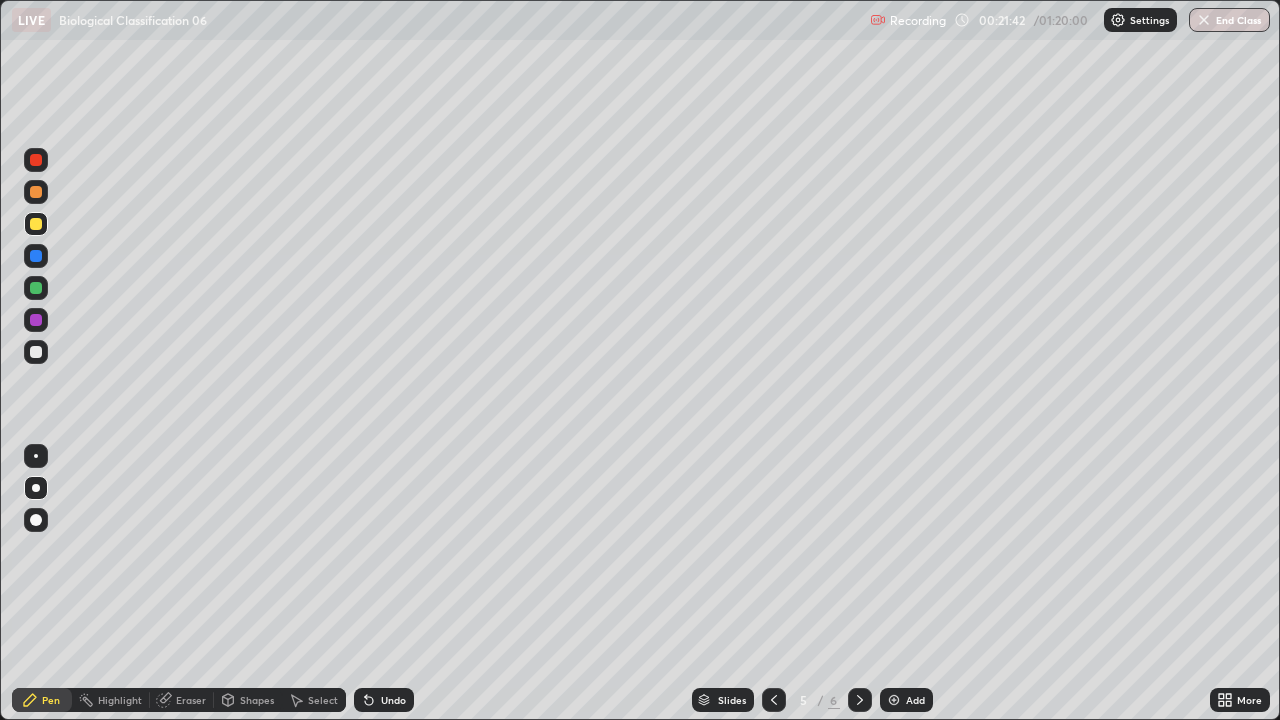 click on "Add" at bounding box center (906, 700) 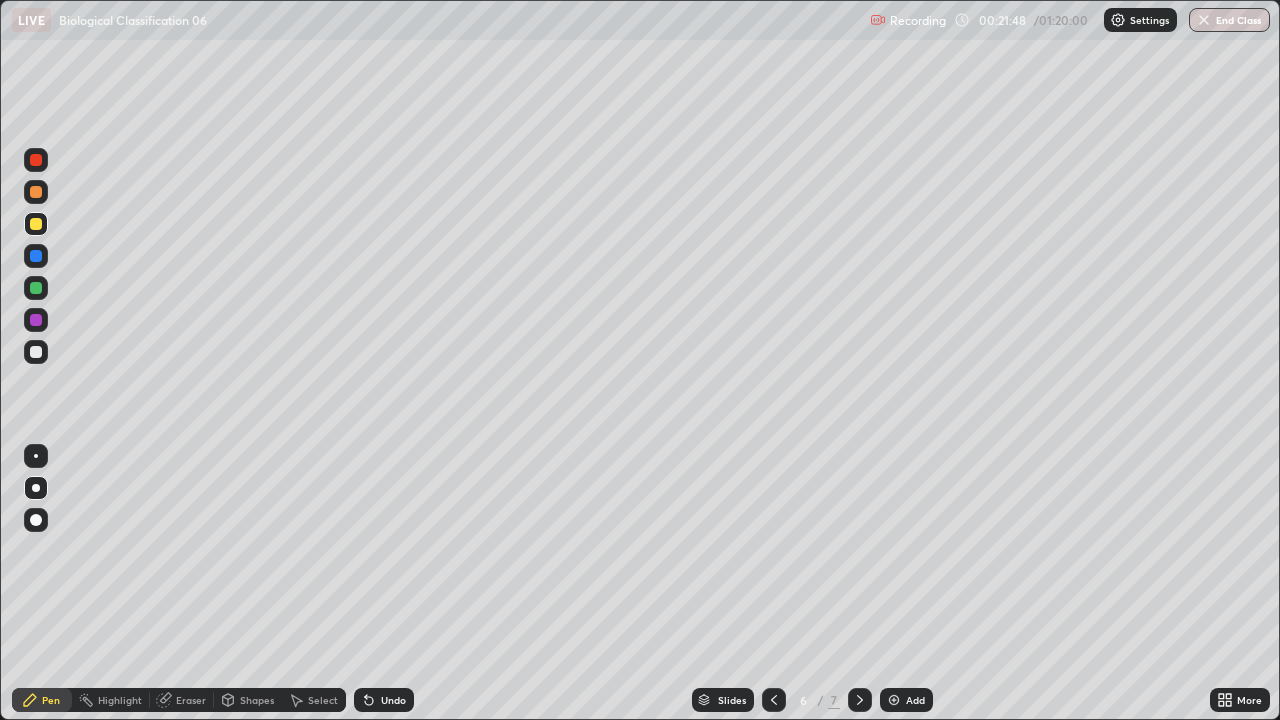 click on "Undo" at bounding box center (384, 700) 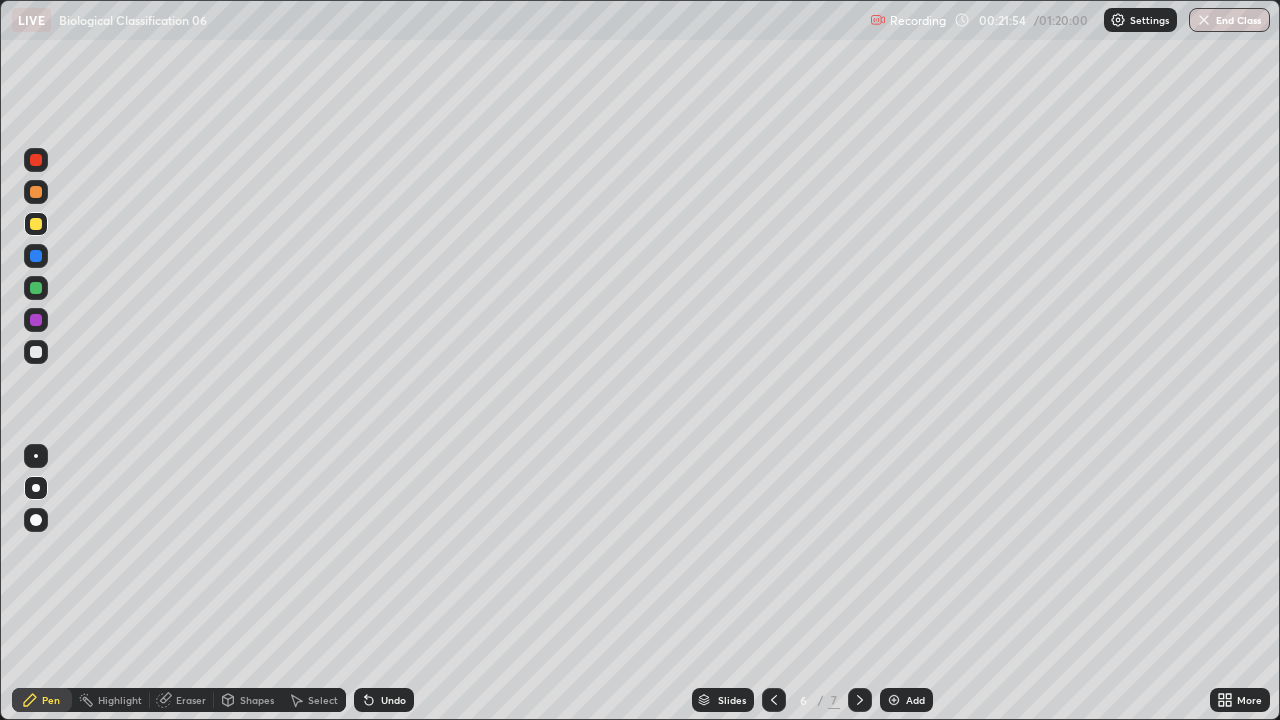 click at bounding box center [36, 352] 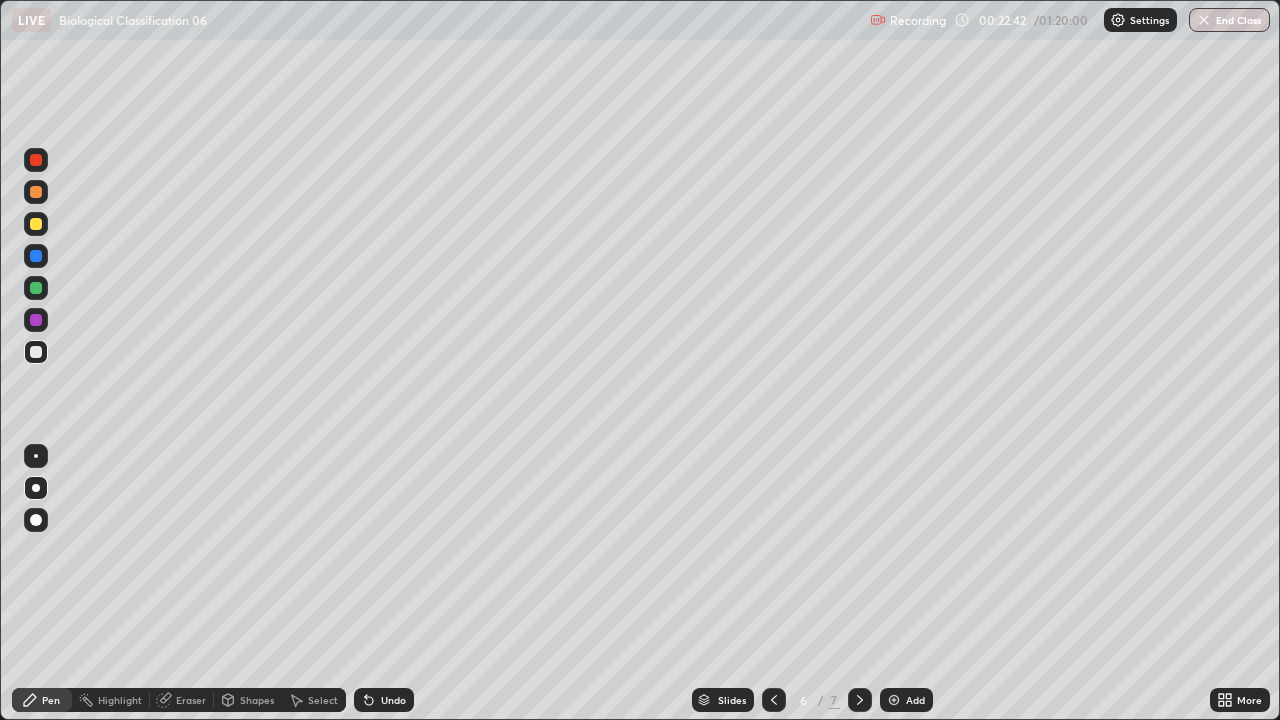 click at bounding box center [36, 456] 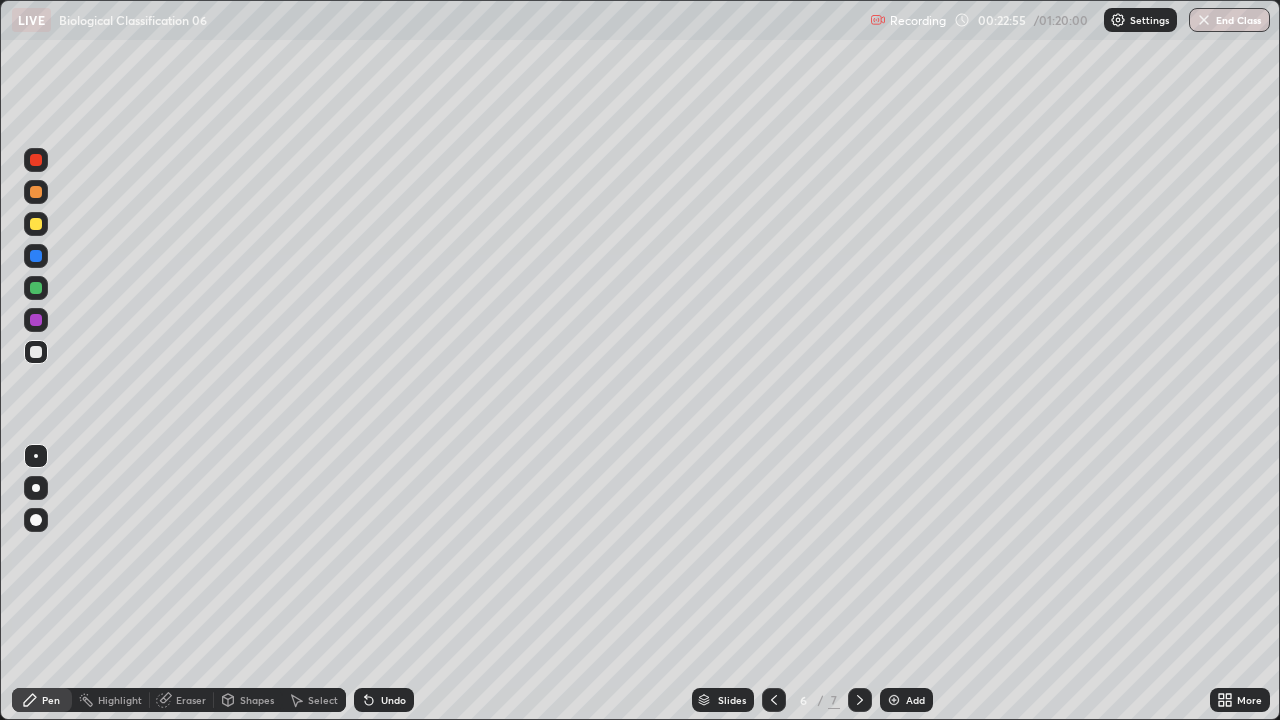 click at bounding box center (36, 320) 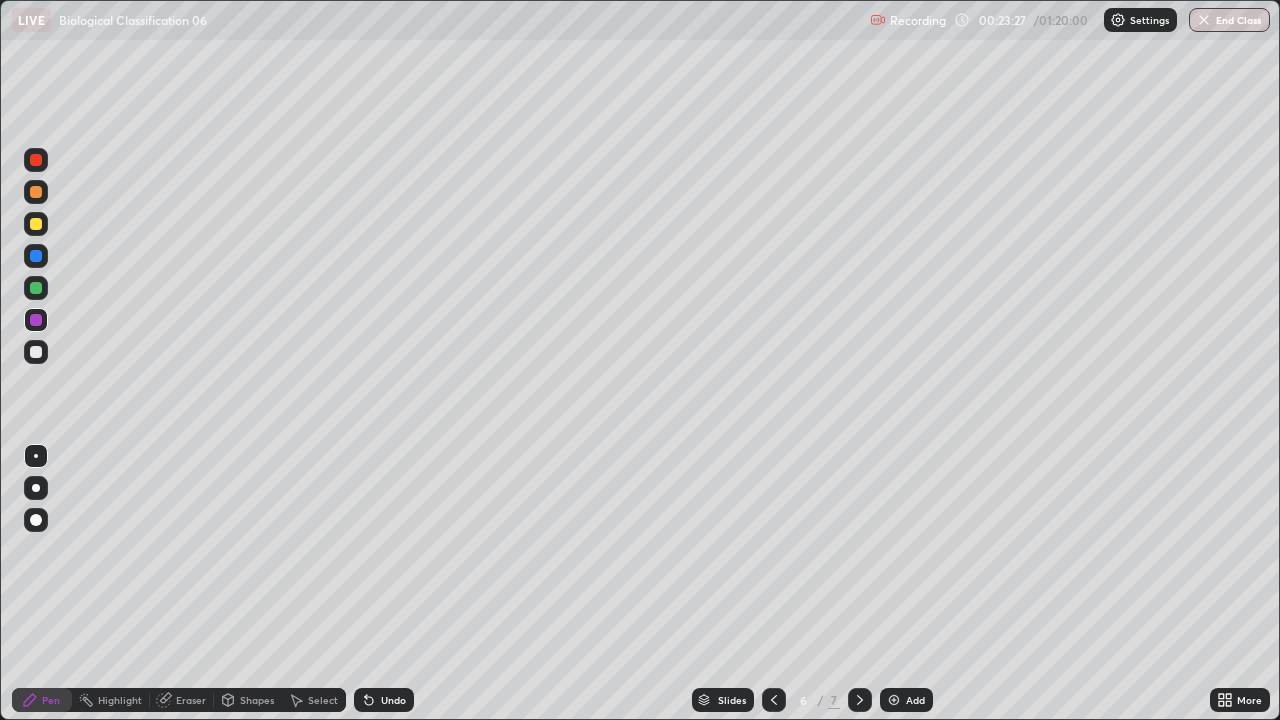 click at bounding box center [36, 352] 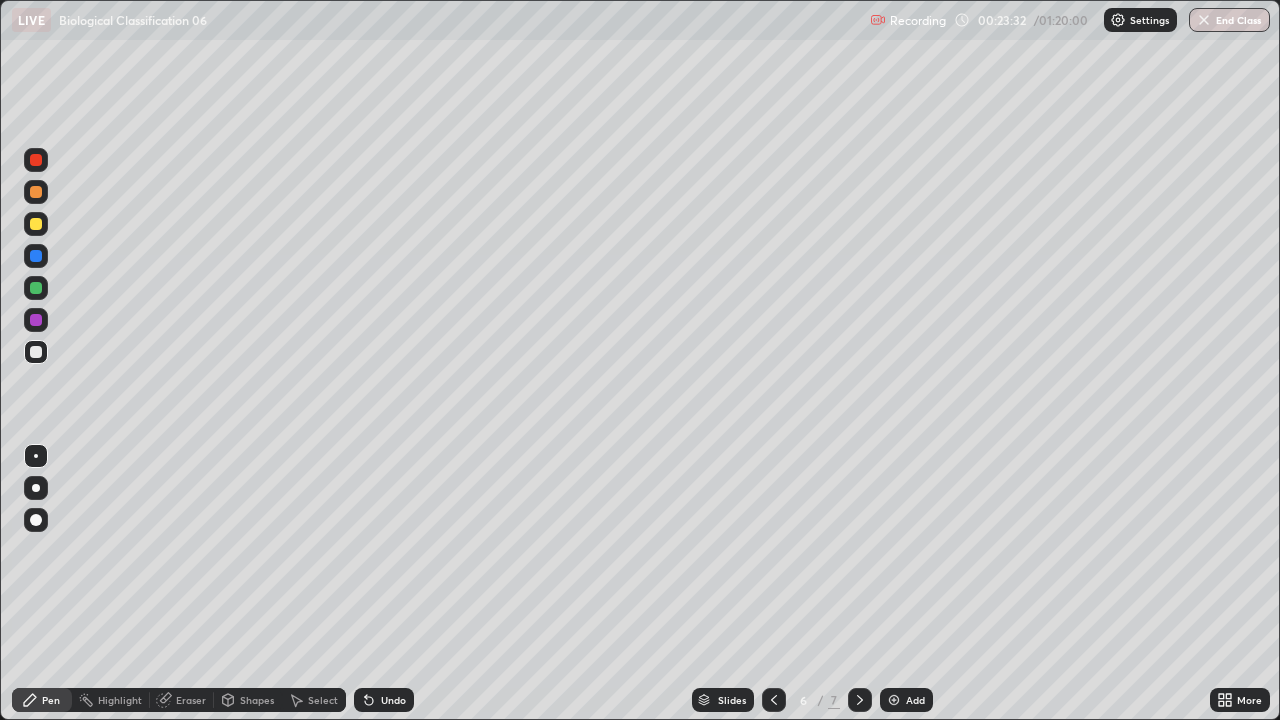 click on "Undo" at bounding box center [384, 700] 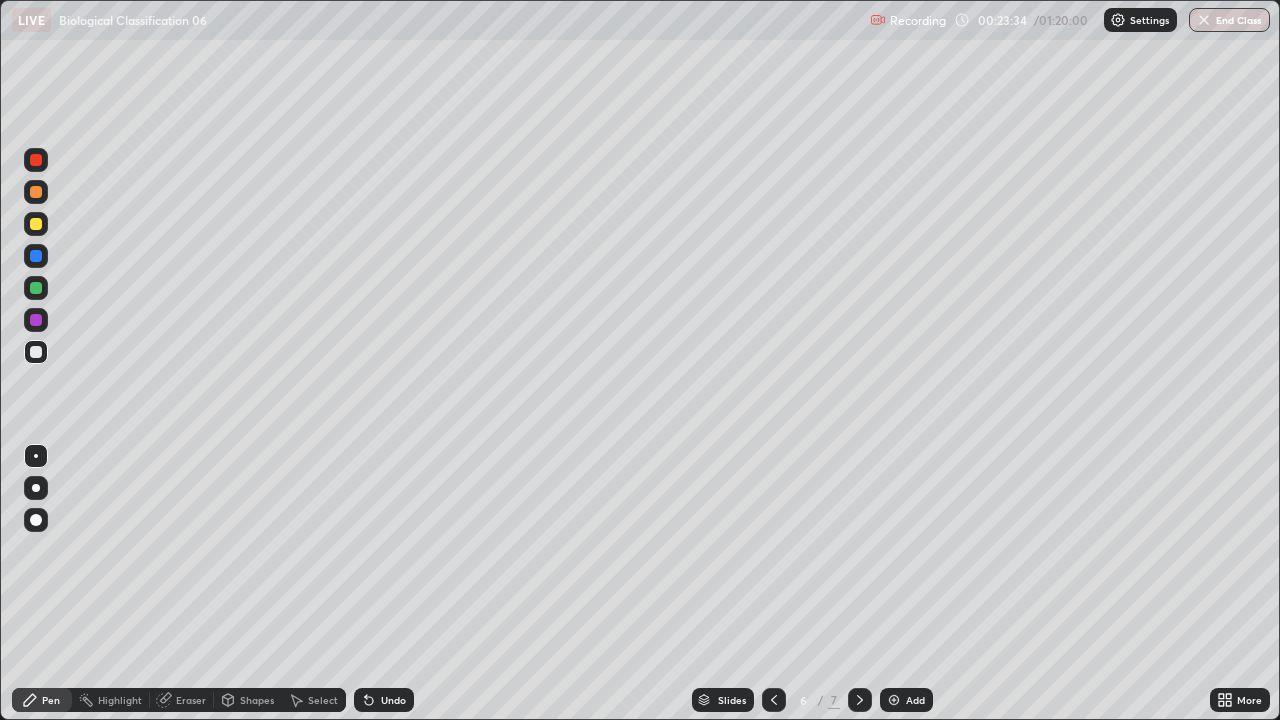 click on "Undo" at bounding box center (393, 700) 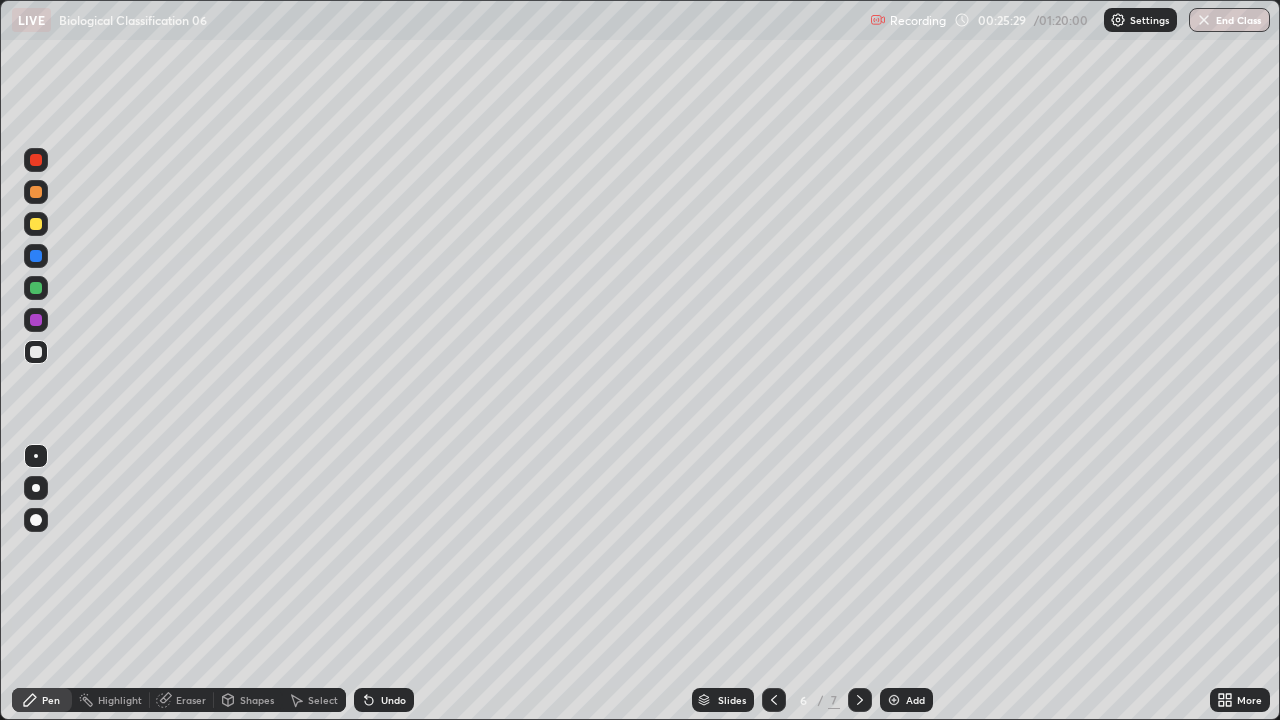 click on "Add" at bounding box center [906, 700] 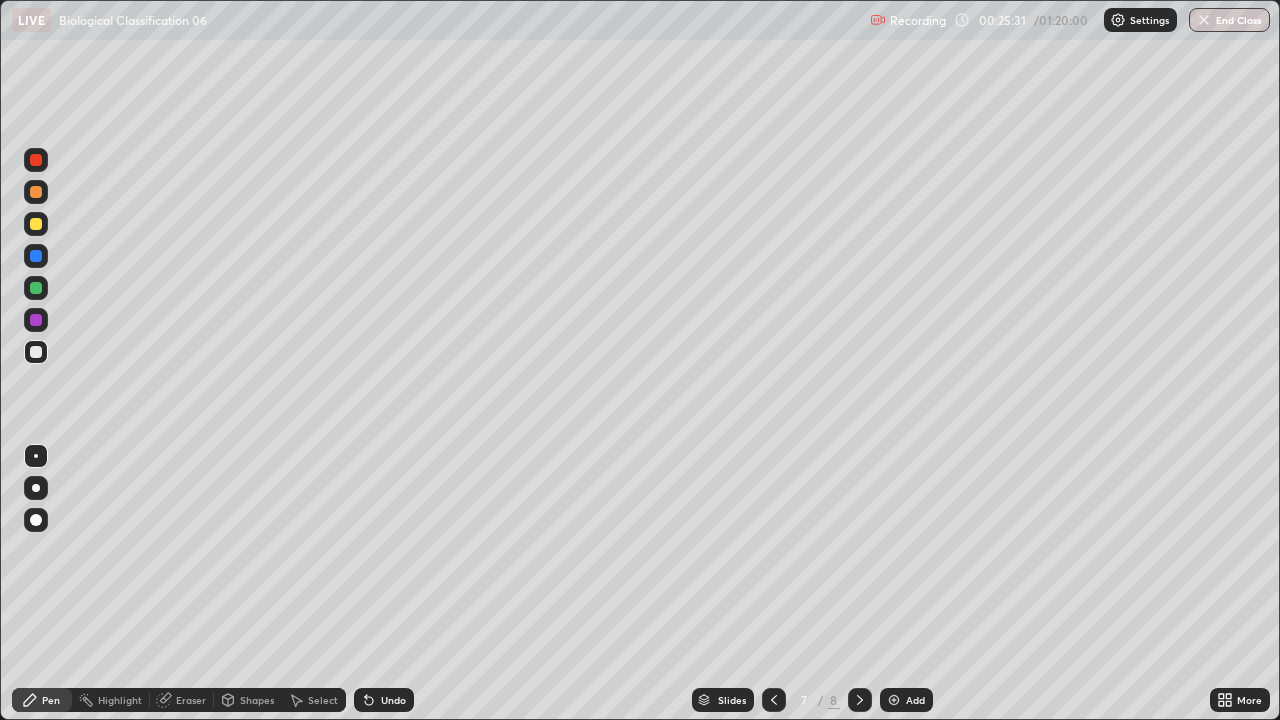 click at bounding box center (36, 488) 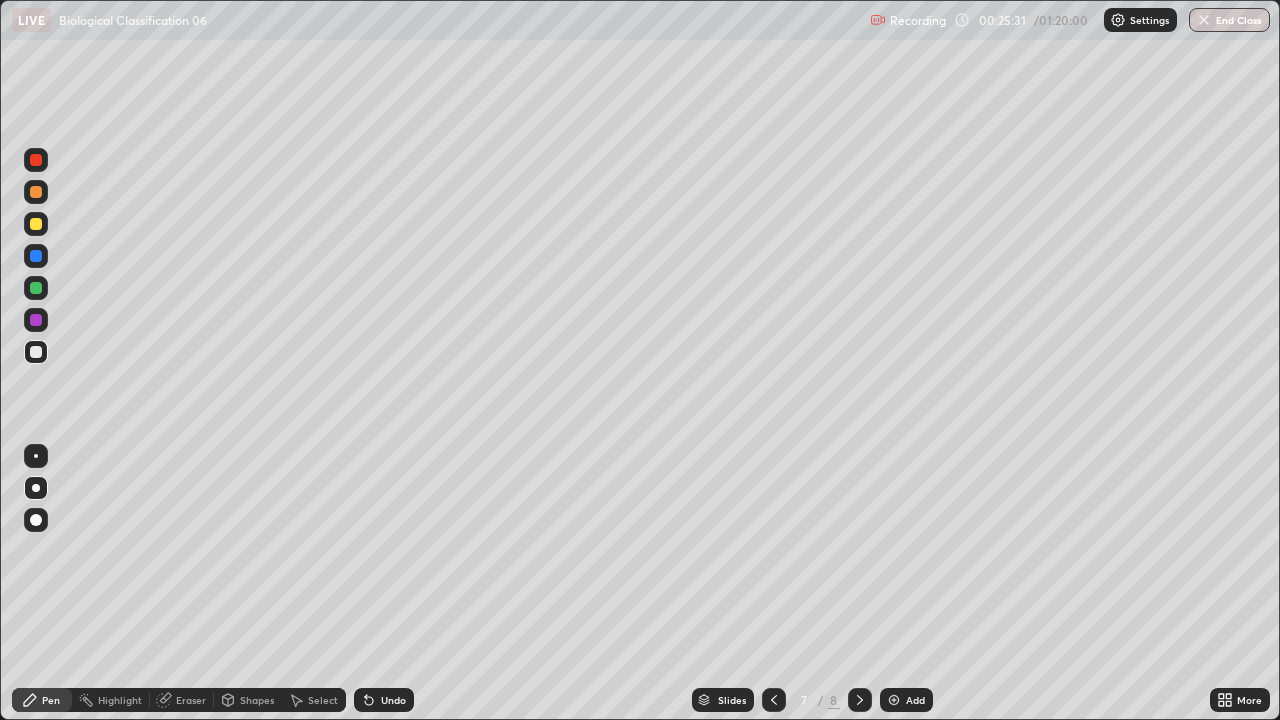 click at bounding box center [36, 224] 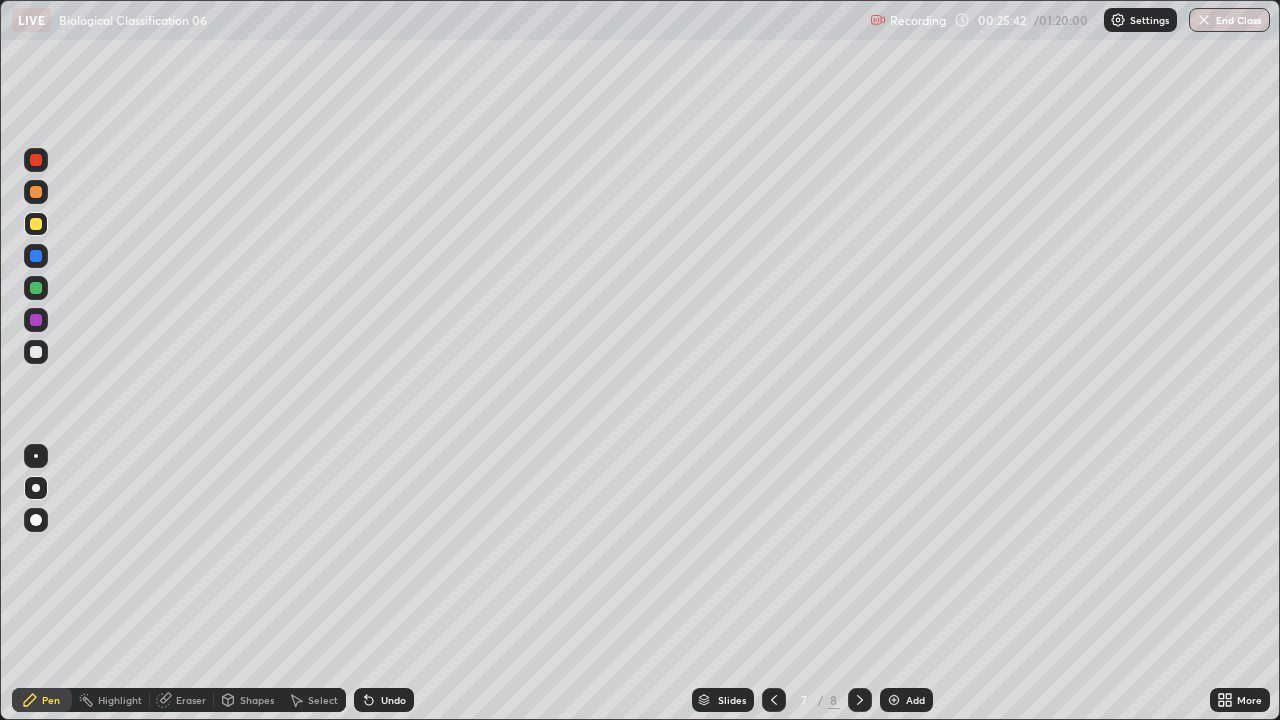 click 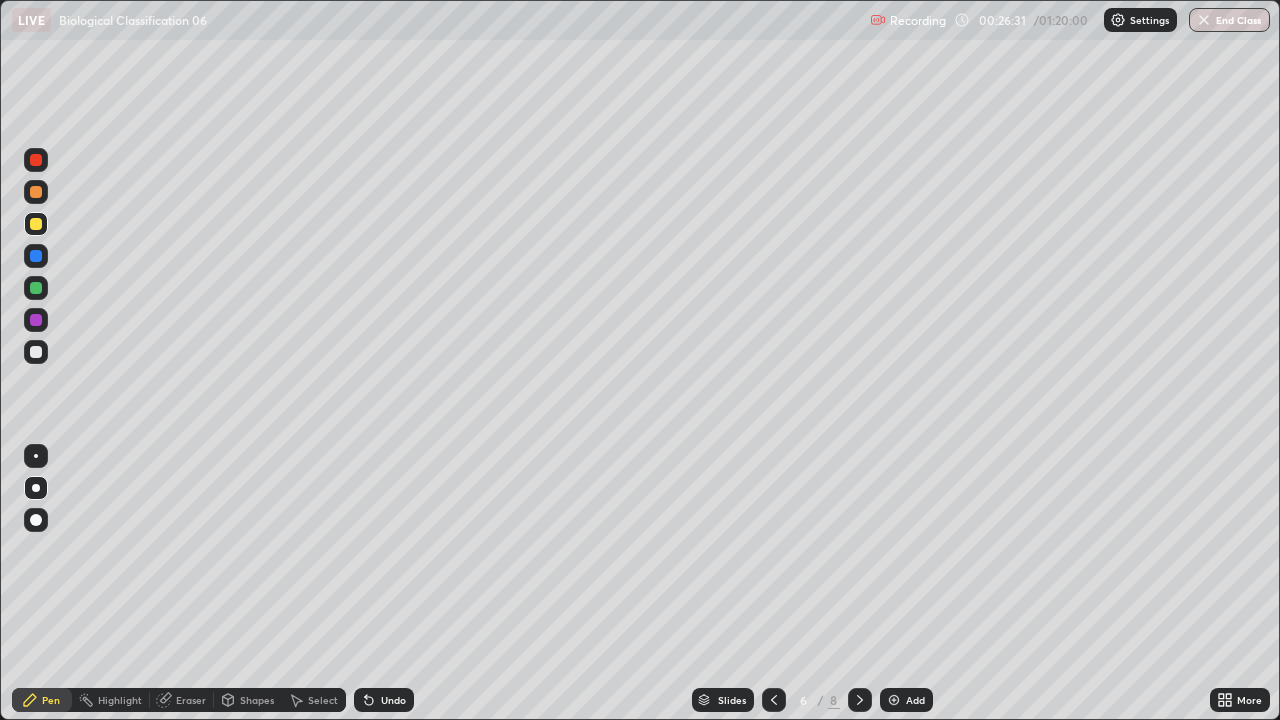 click 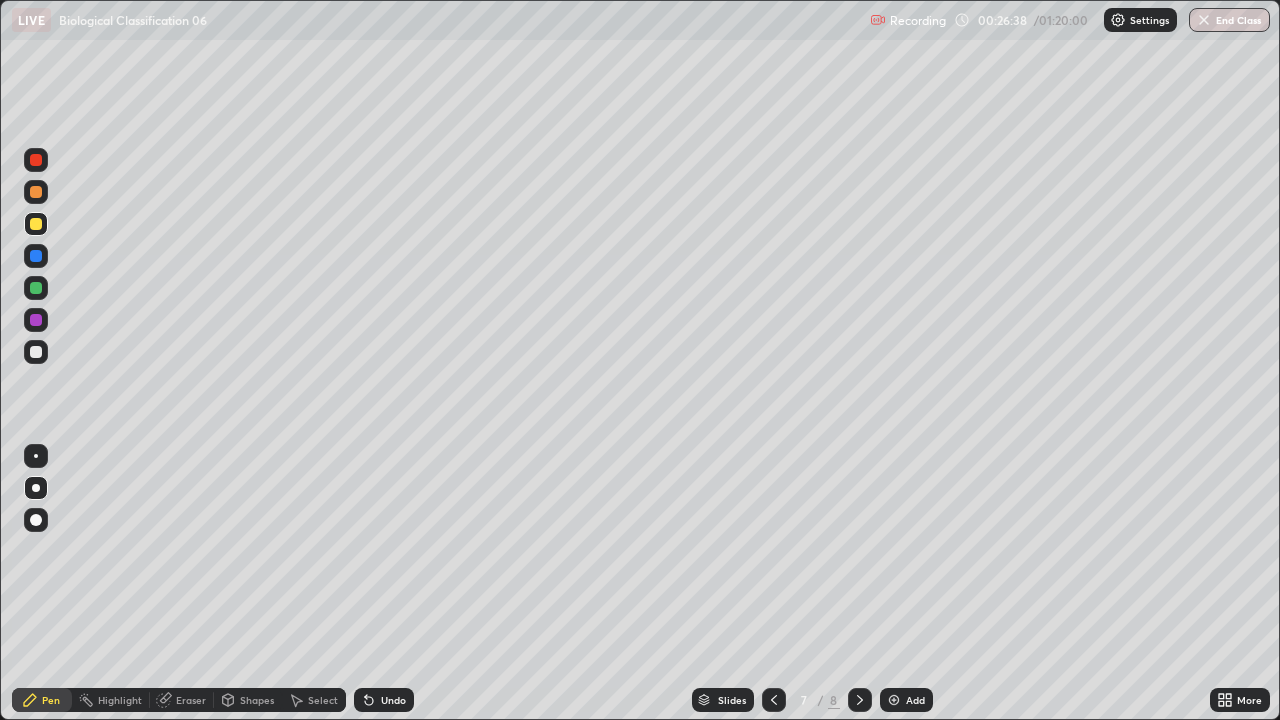 click at bounding box center (36, 352) 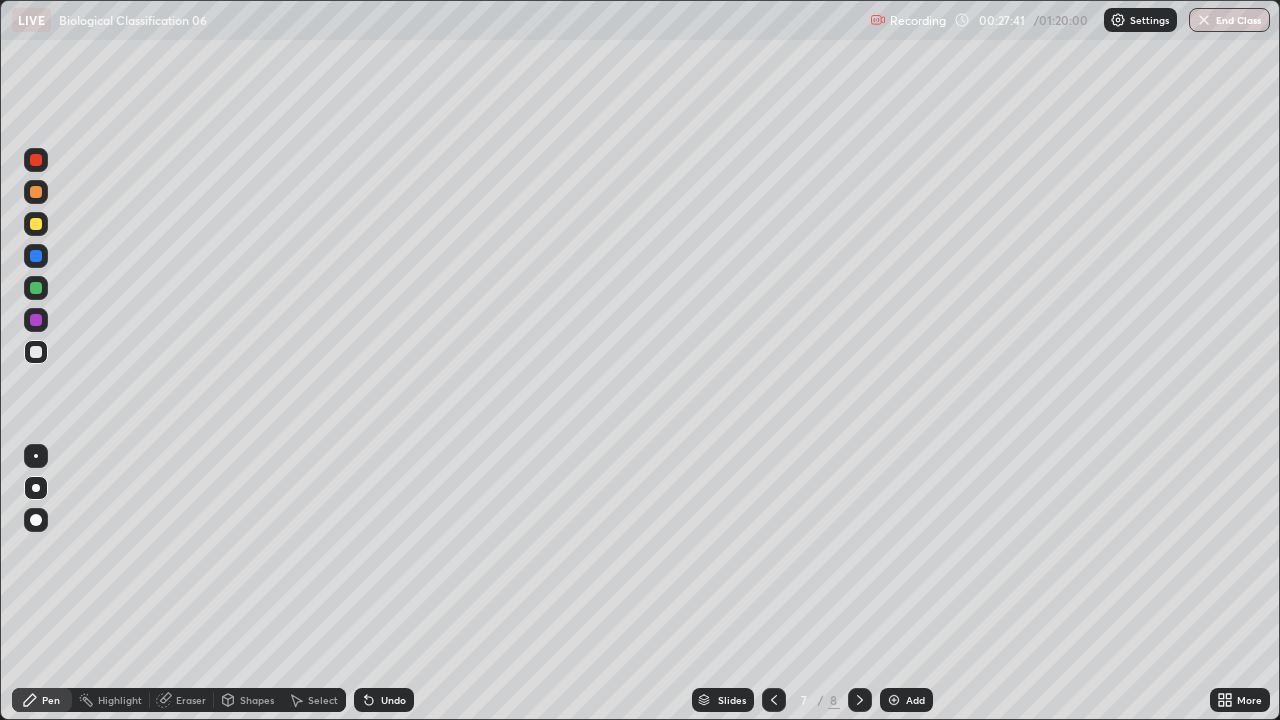 click on "Undo" at bounding box center [384, 700] 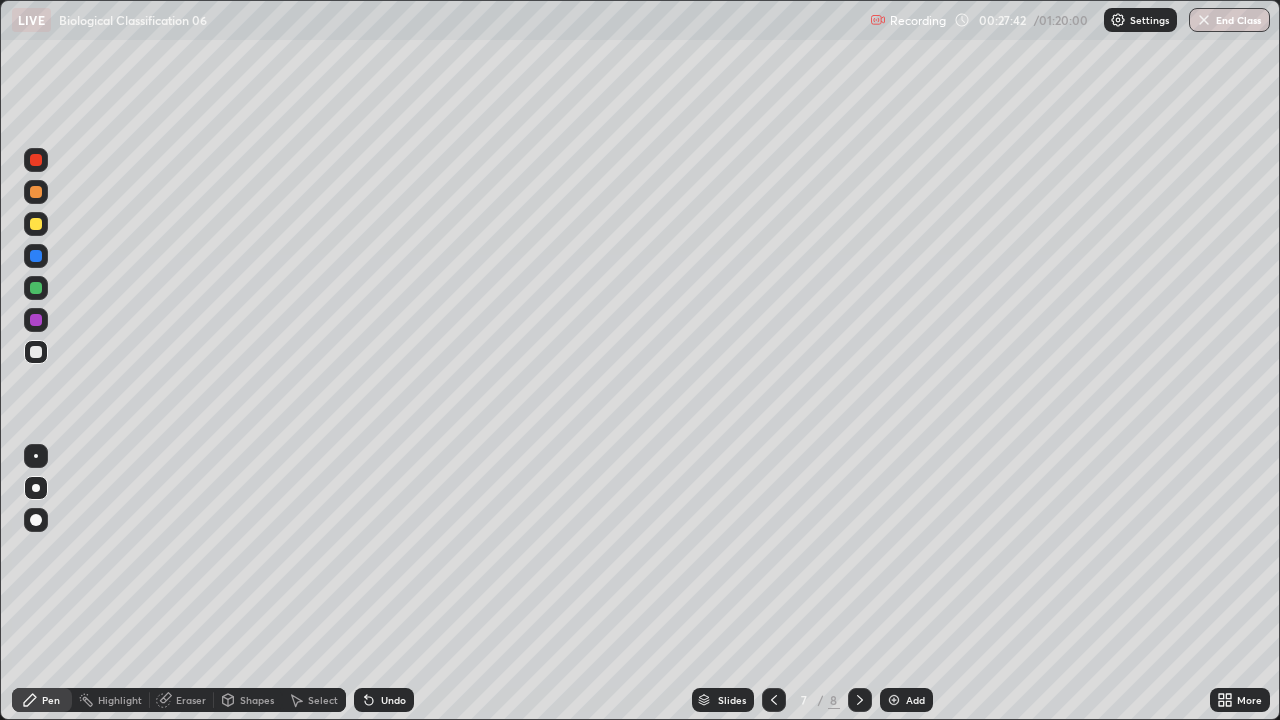 click on "Undo" at bounding box center (384, 700) 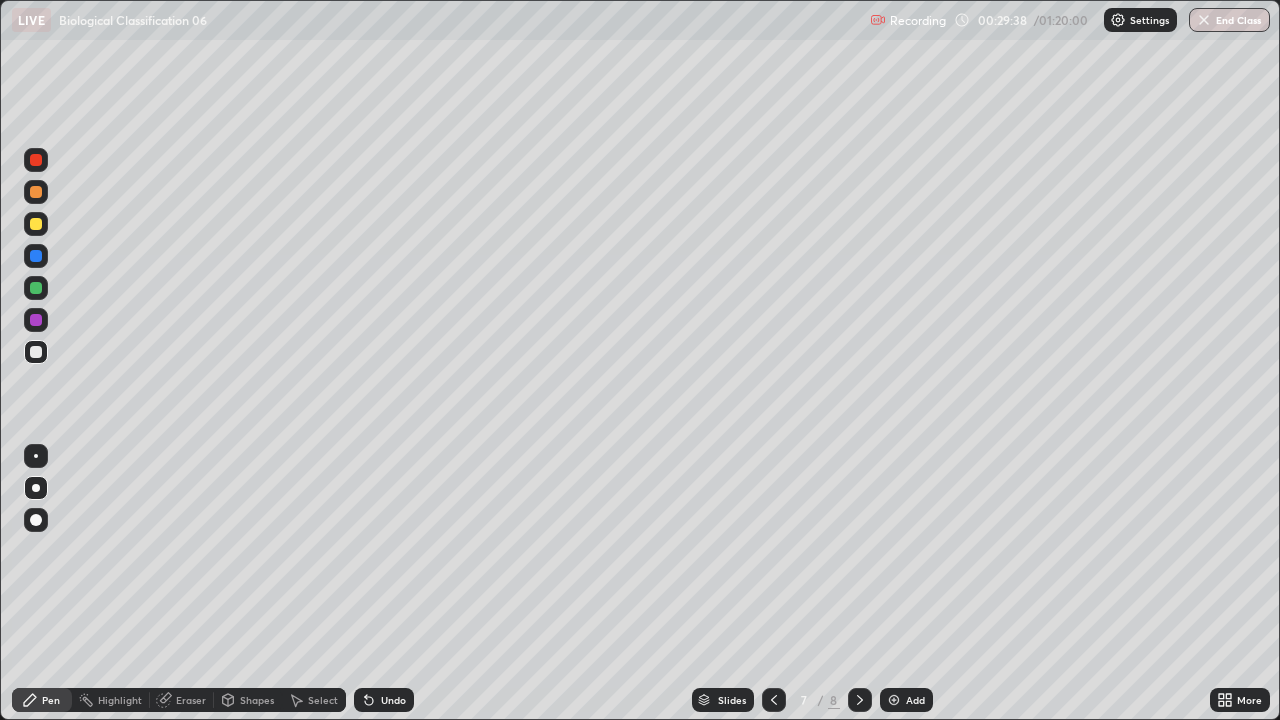 click on "Undo" at bounding box center (380, 700) 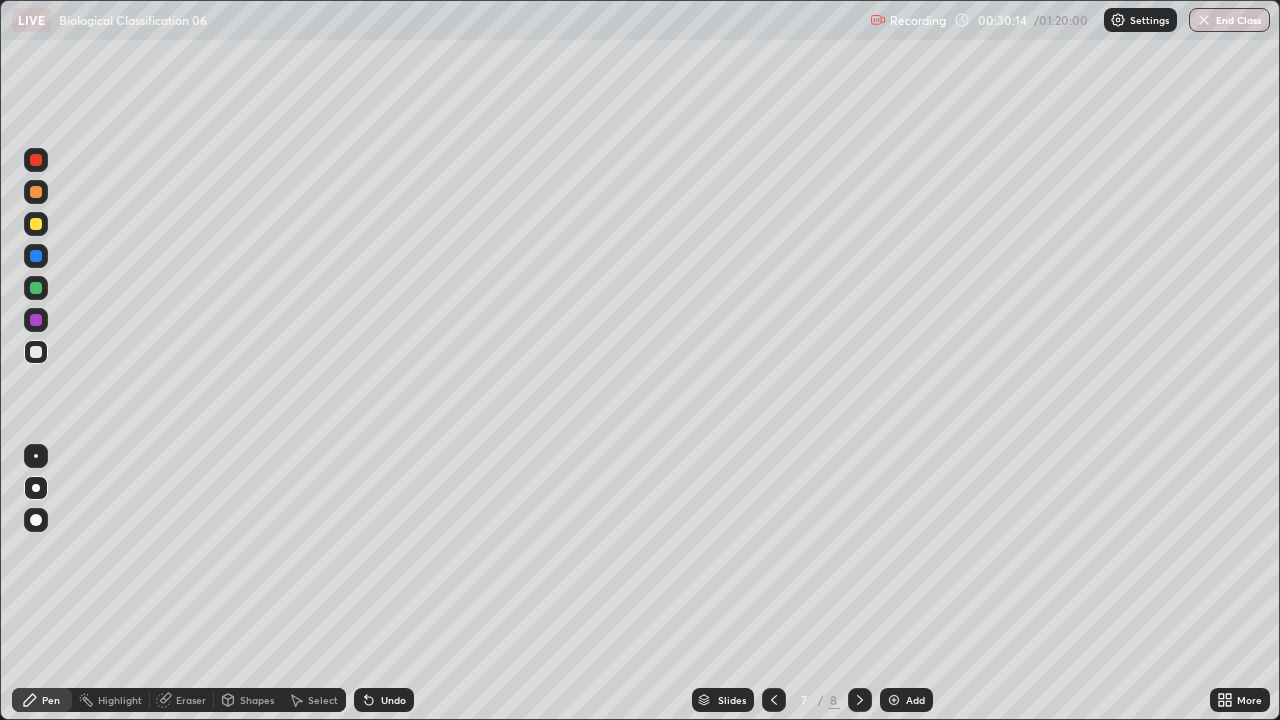 click on "More" at bounding box center (1240, 700) 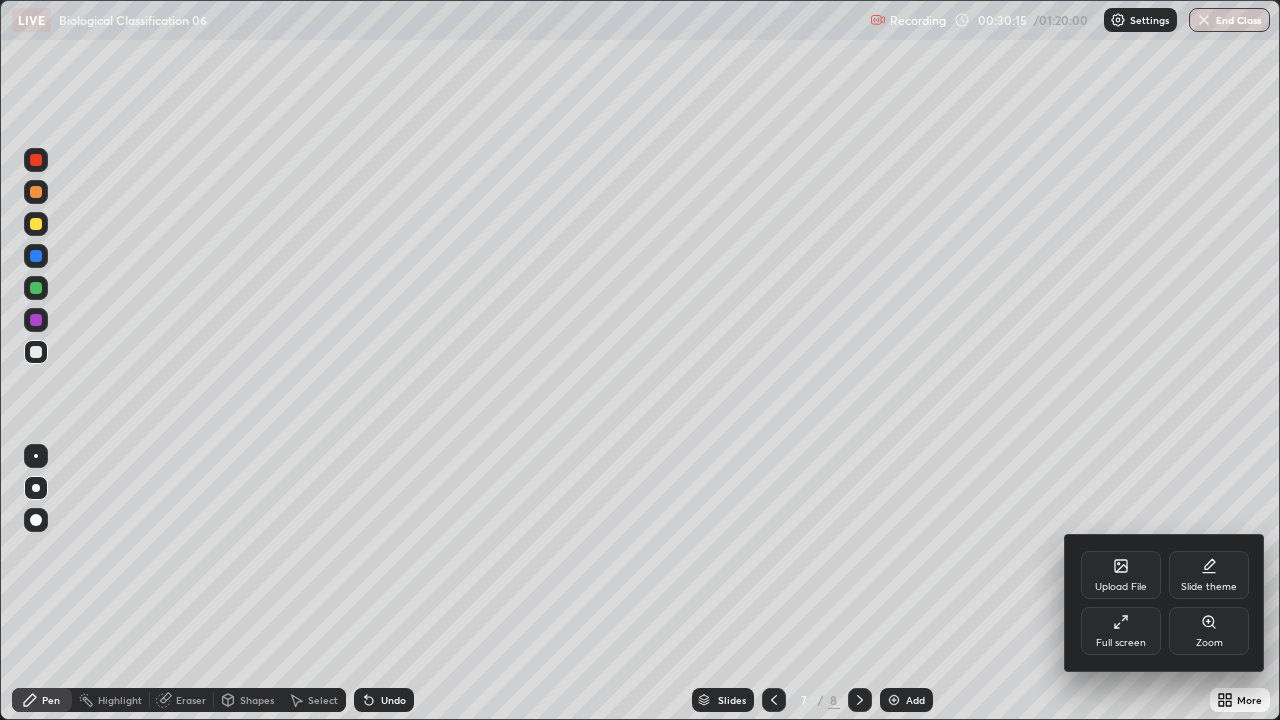 click on "Full screen" at bounding box center [1121, 631] 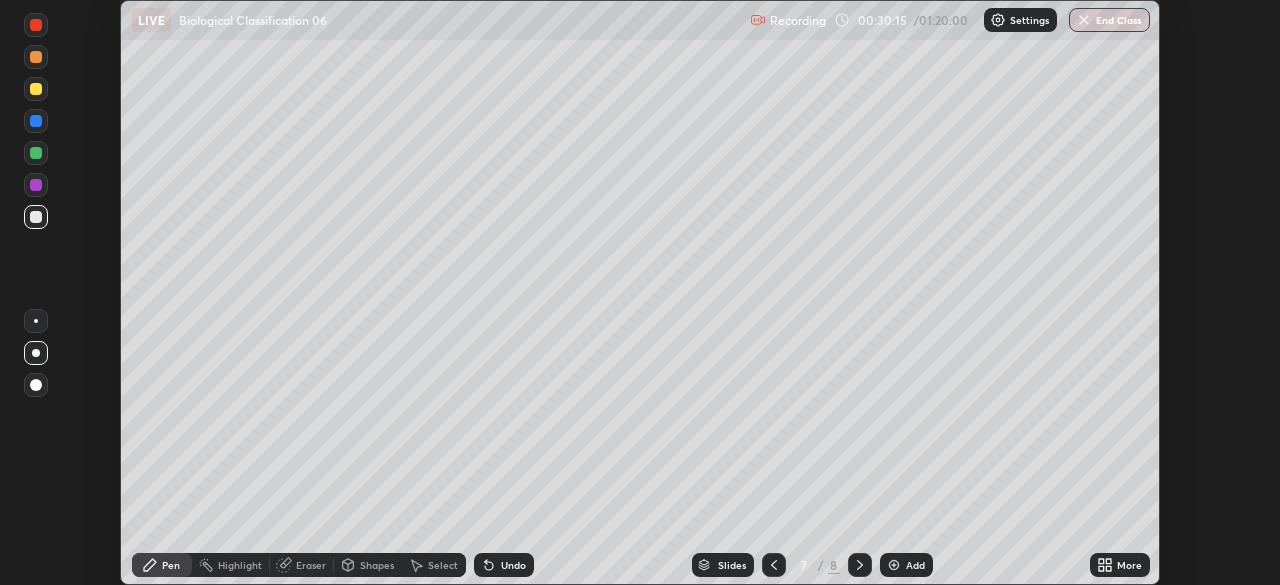 scroll, scrollTop: 585, scrollLeft: 1280, axis: both 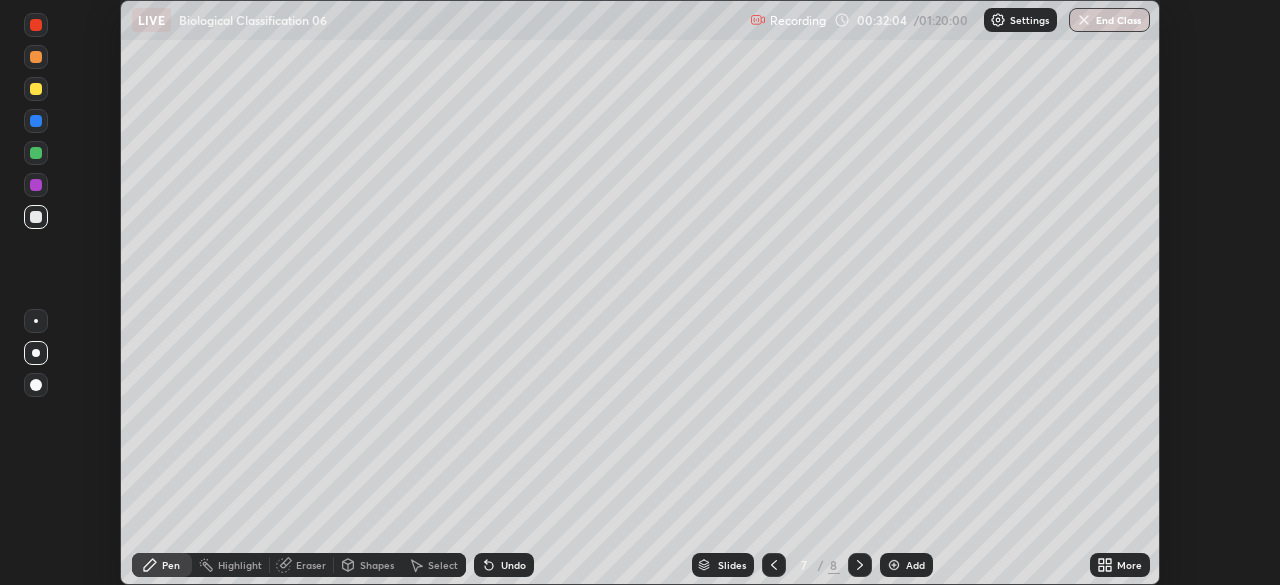 click 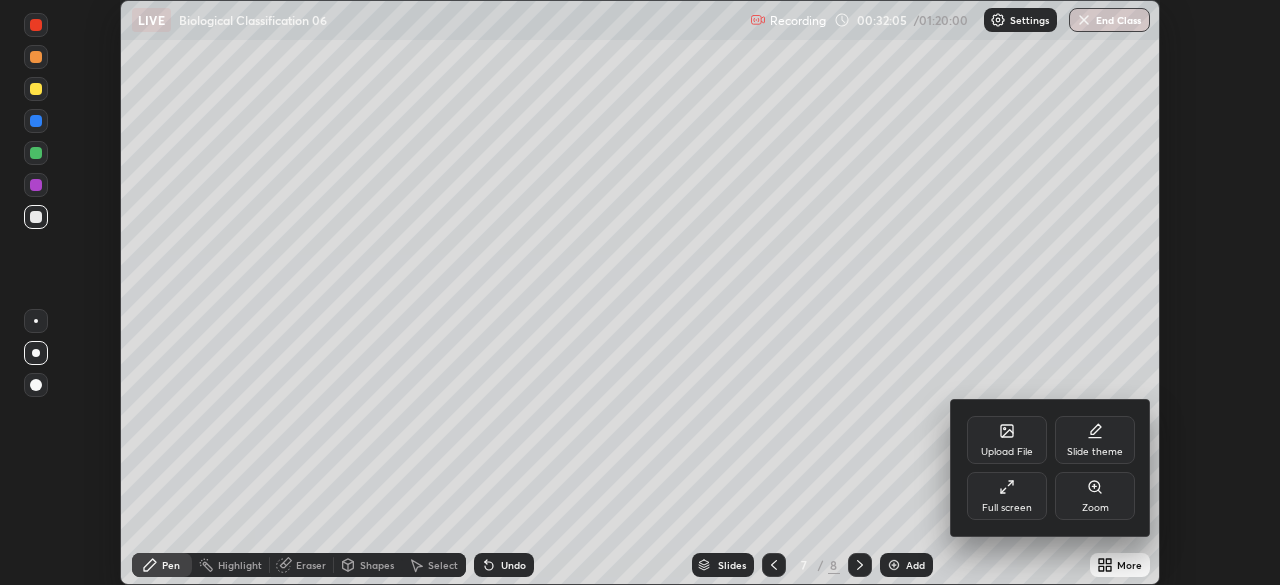 click on "Full screen" at bounding box center (1007, 496) 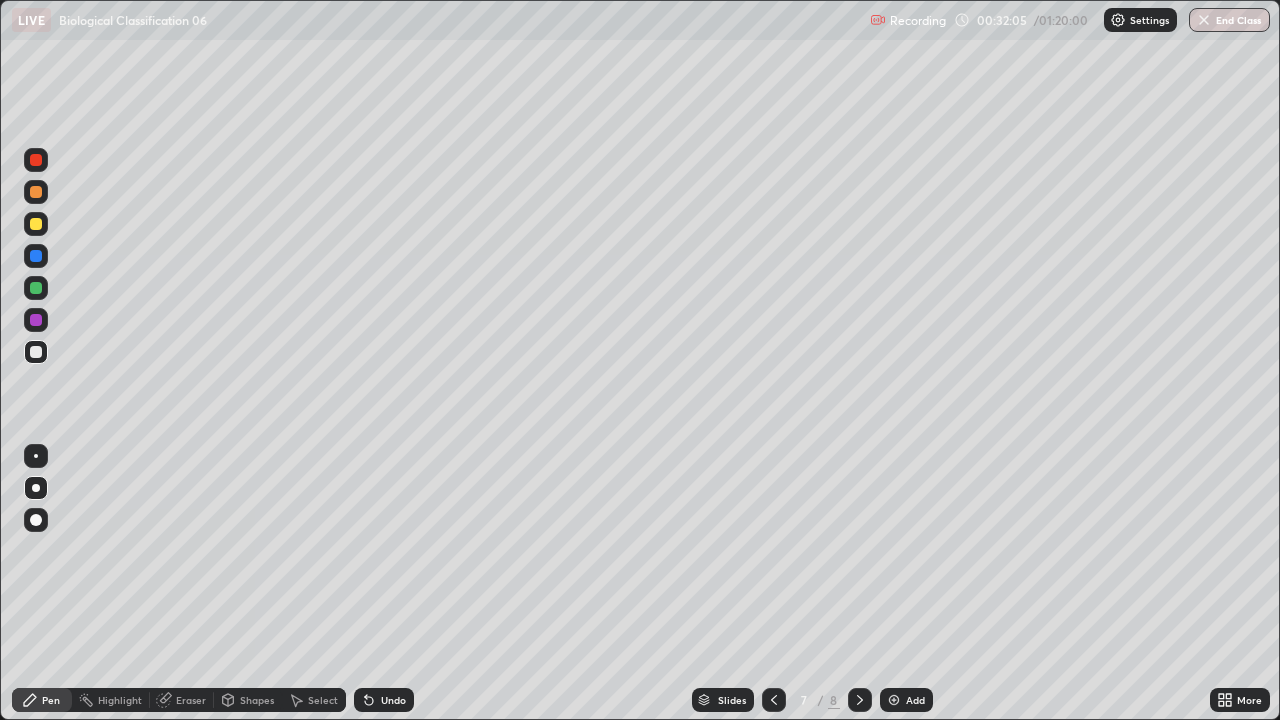 scroll, scrollTop: 99280, scrollLeft: 98720, axis: both 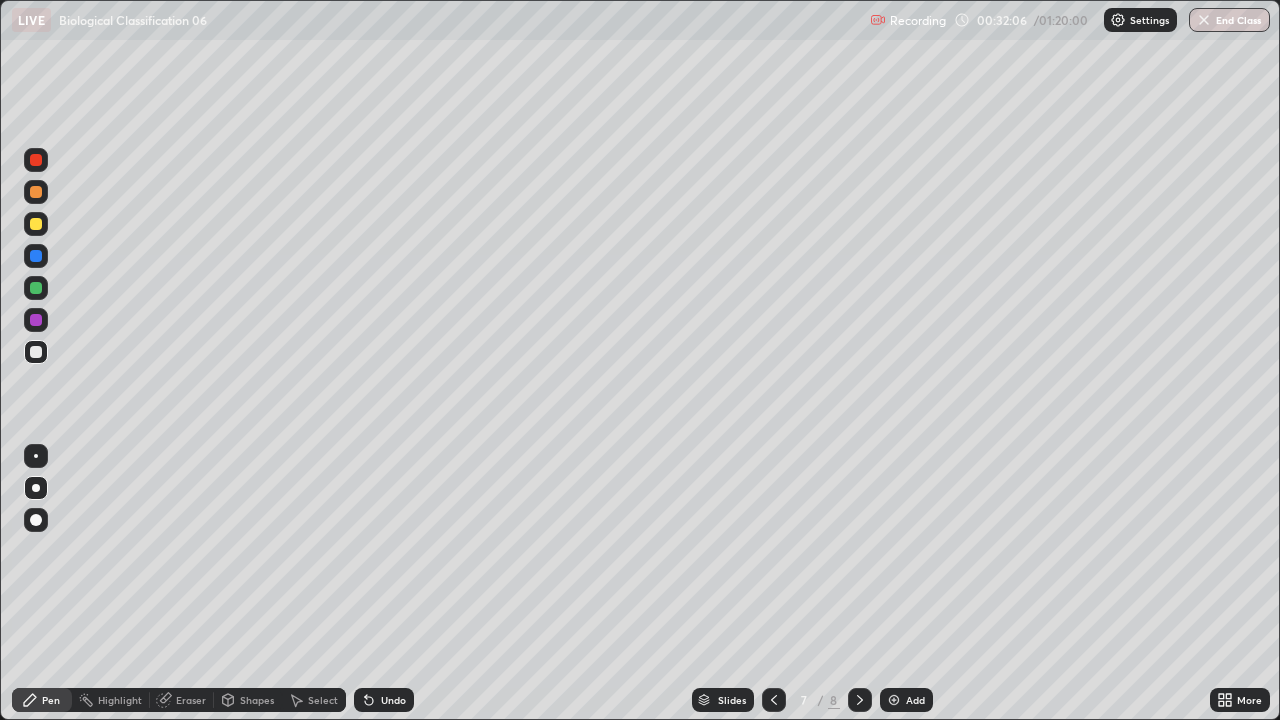 click 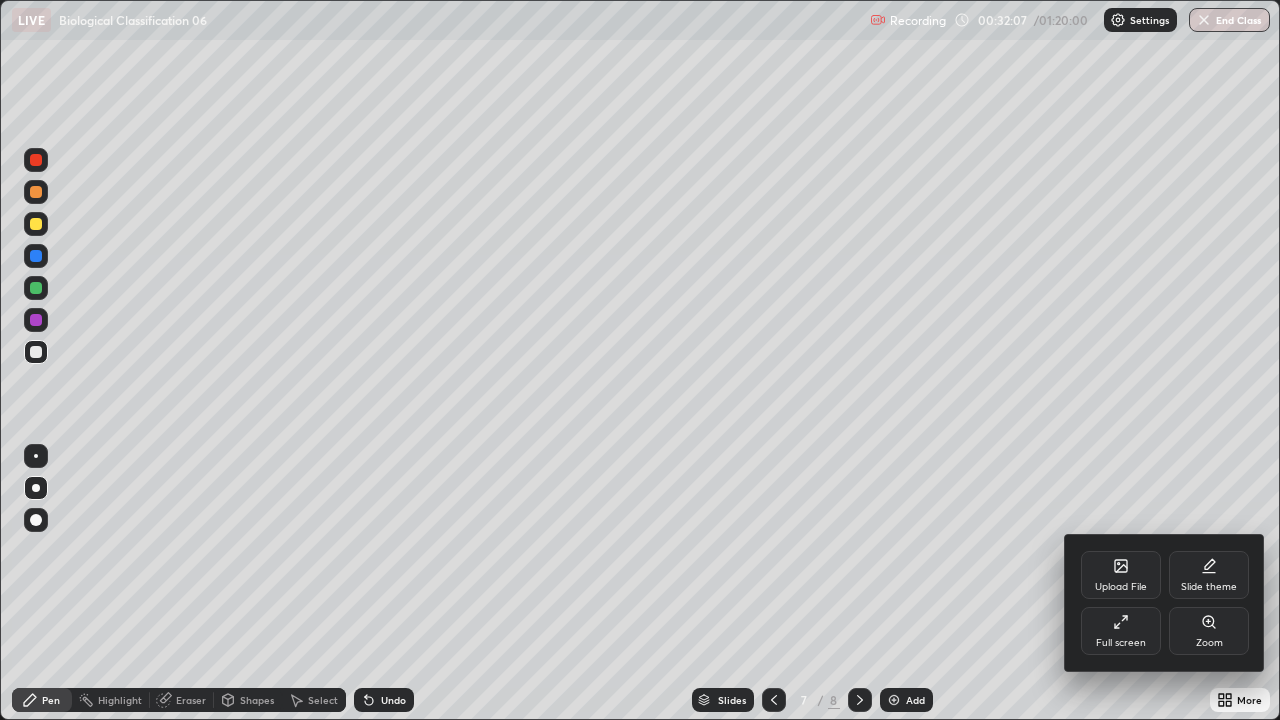 click at bounding box center (640, 360) 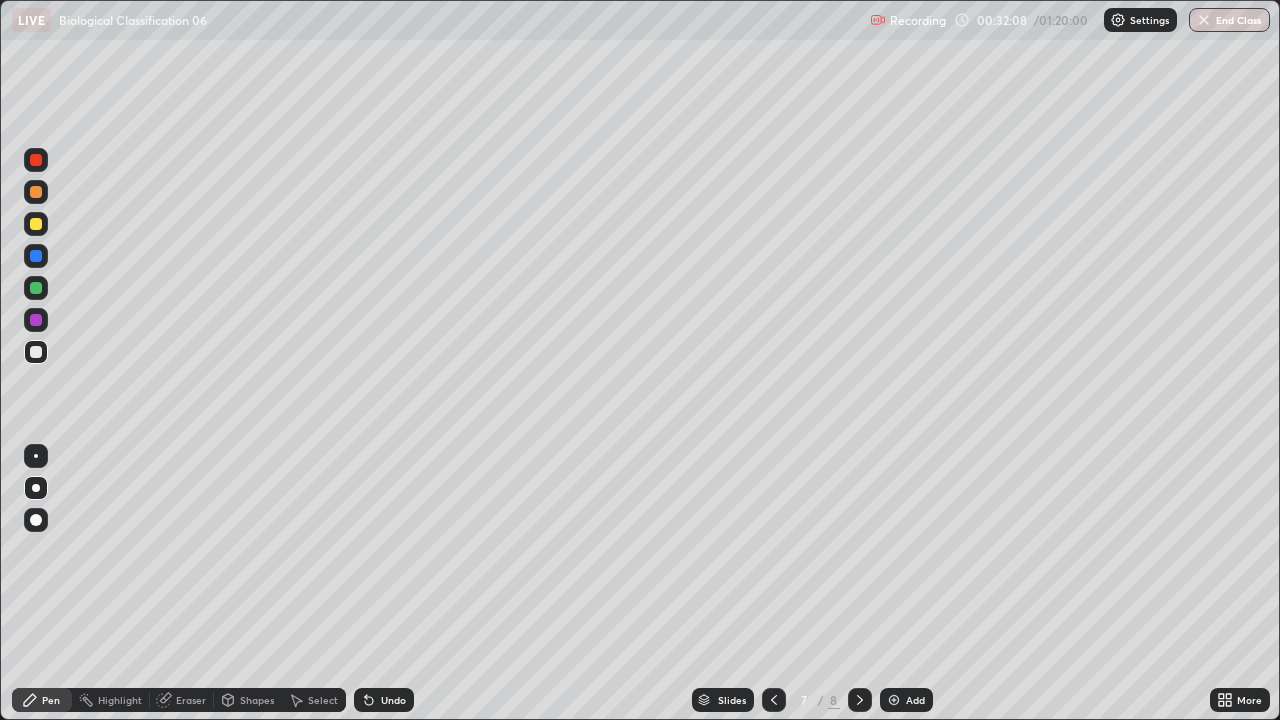 click on "Add" at bounding box center (915, 700) 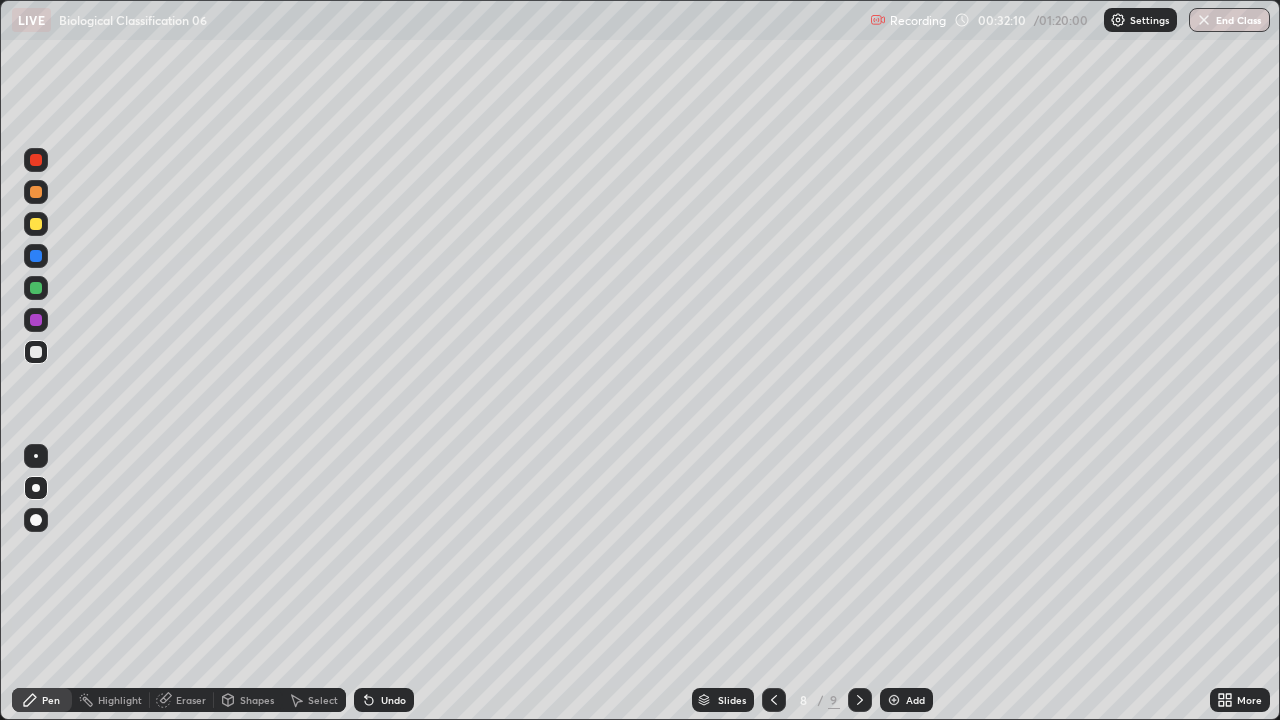 click at bounding box center (36, 224) 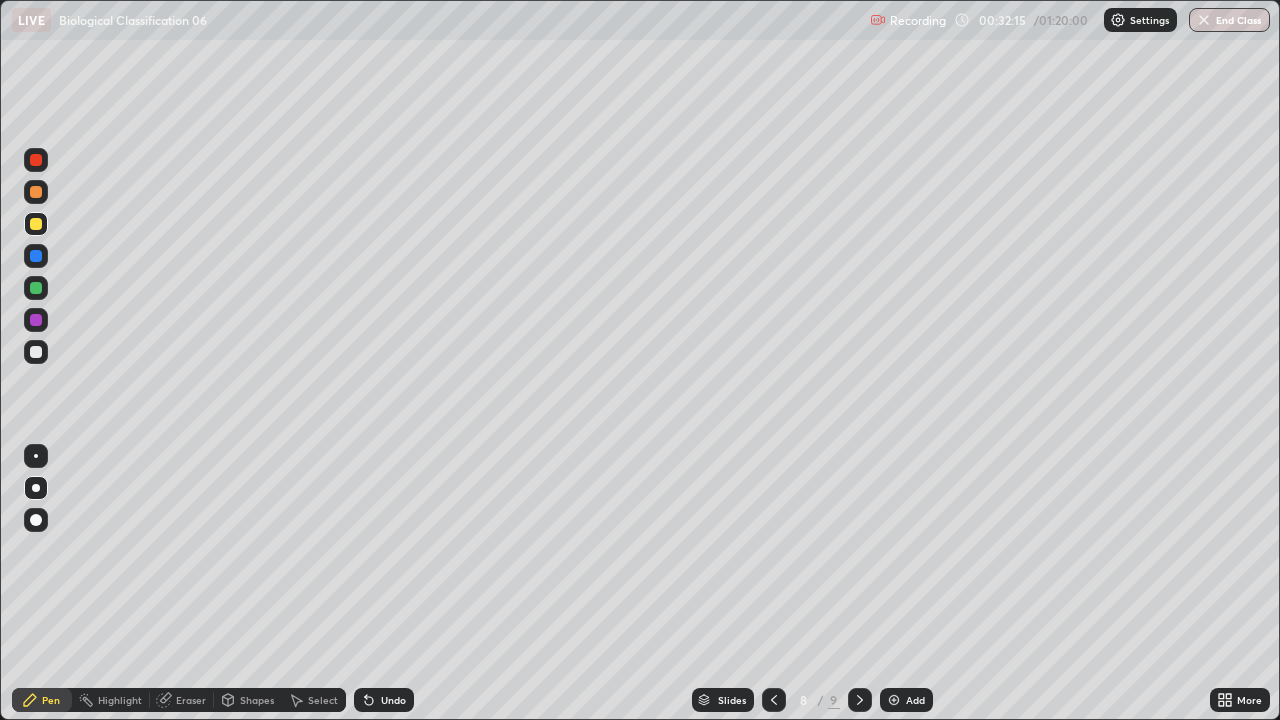 click at bounding box center [36, 352] 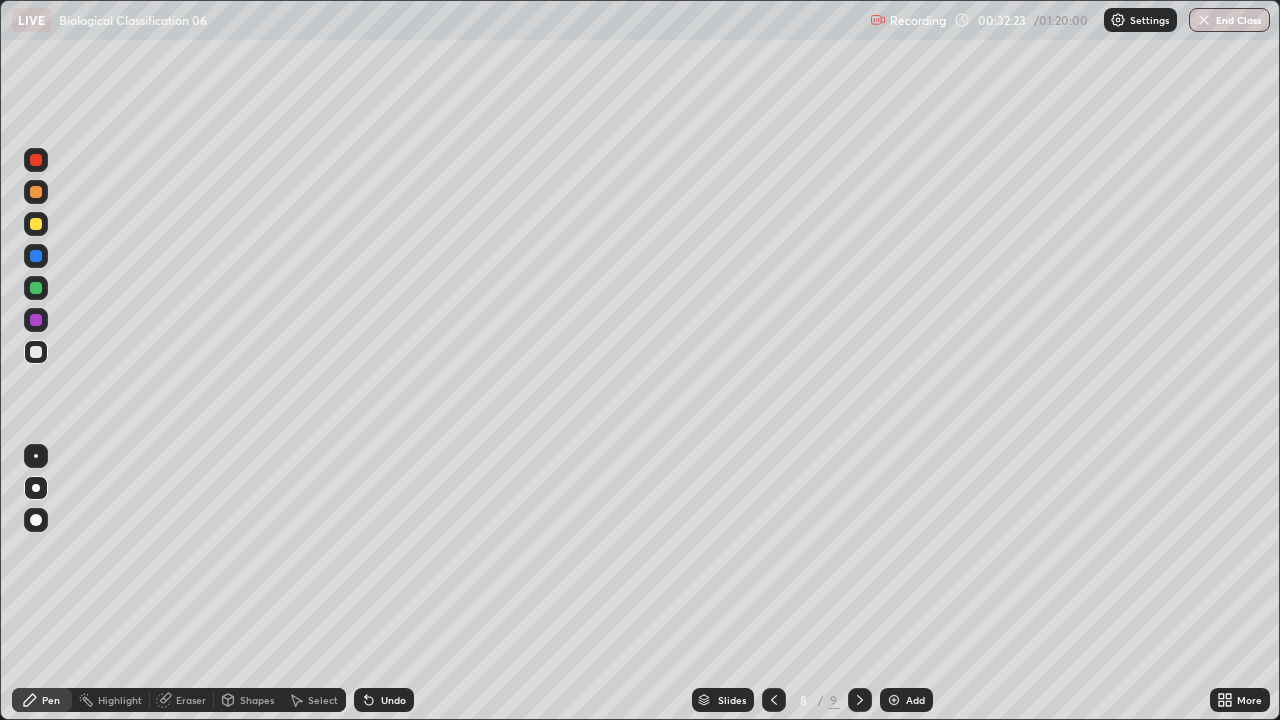 click at bounding box center (36, 352) 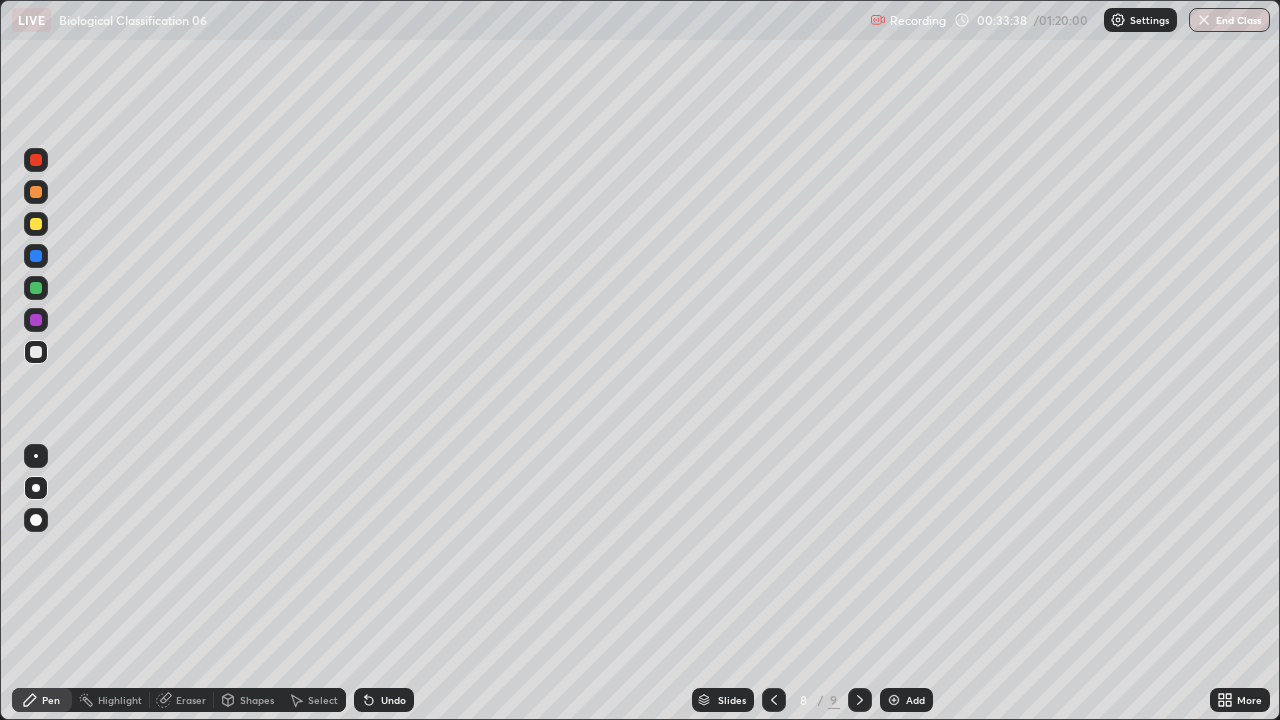 click on "Add" at bounding box center [915, 700] 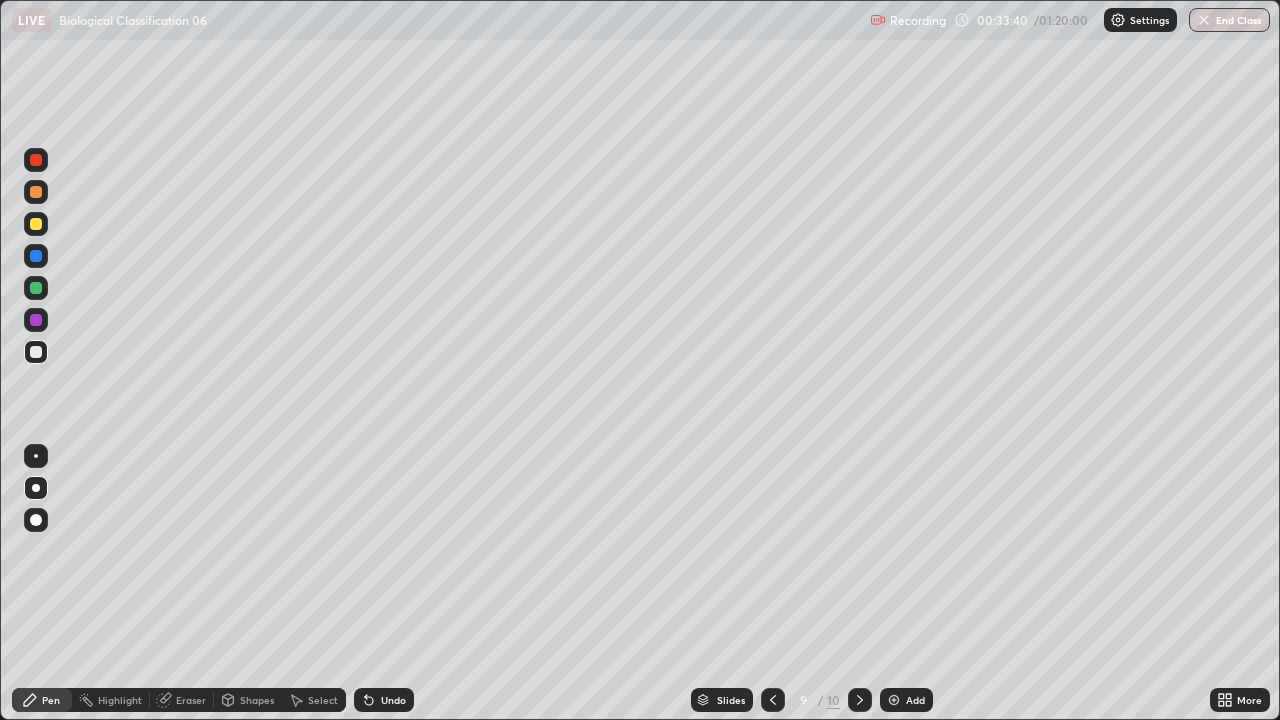click at bounding box center [36, 224] 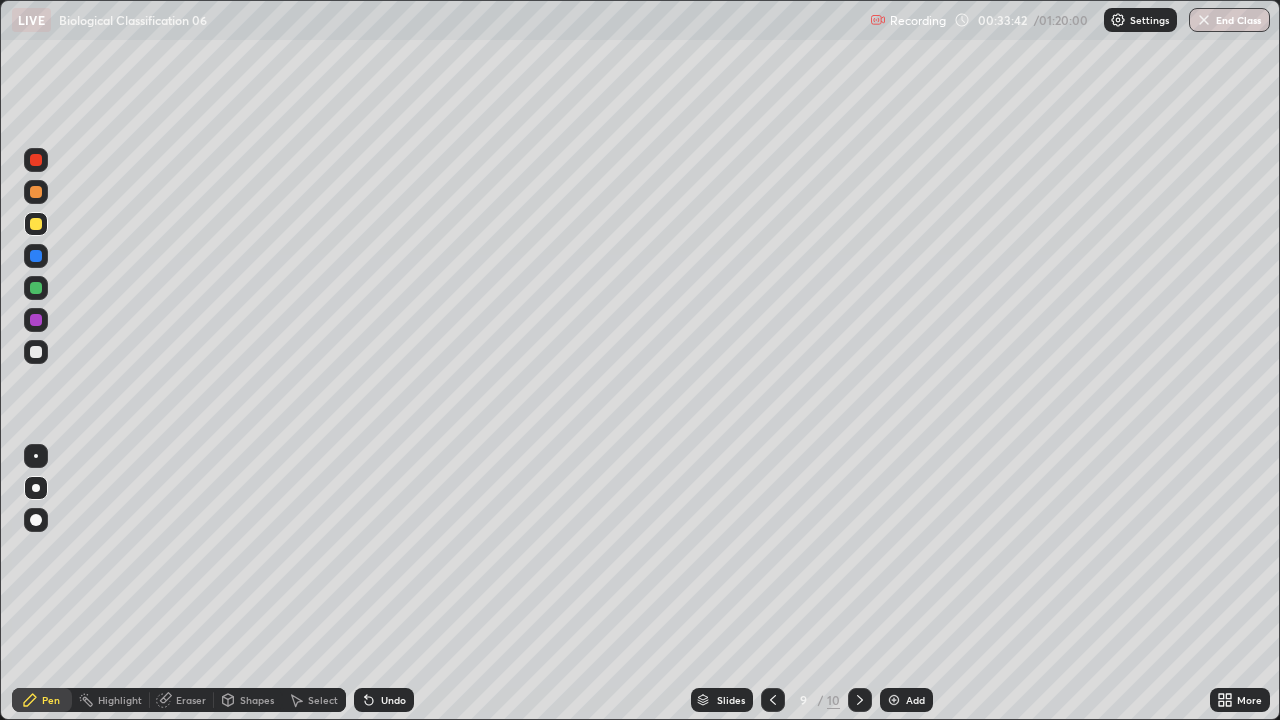 click 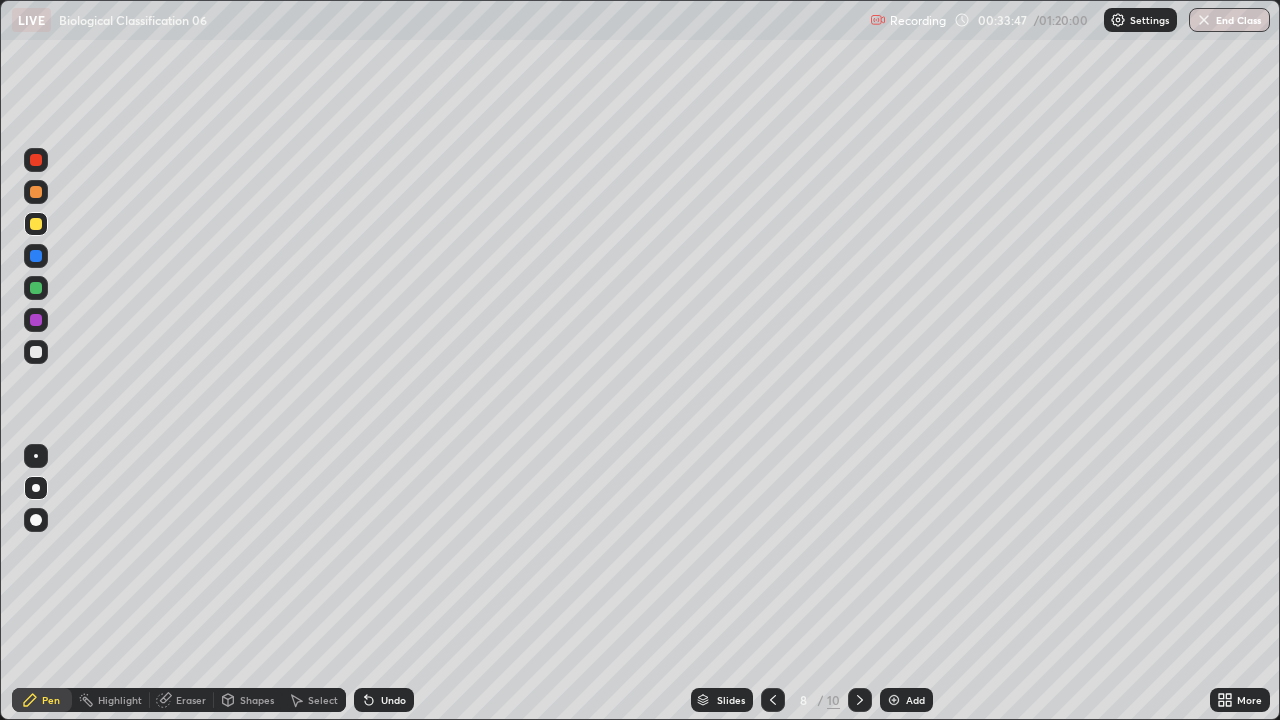click on "Undo" at bounding box center (384, 700) 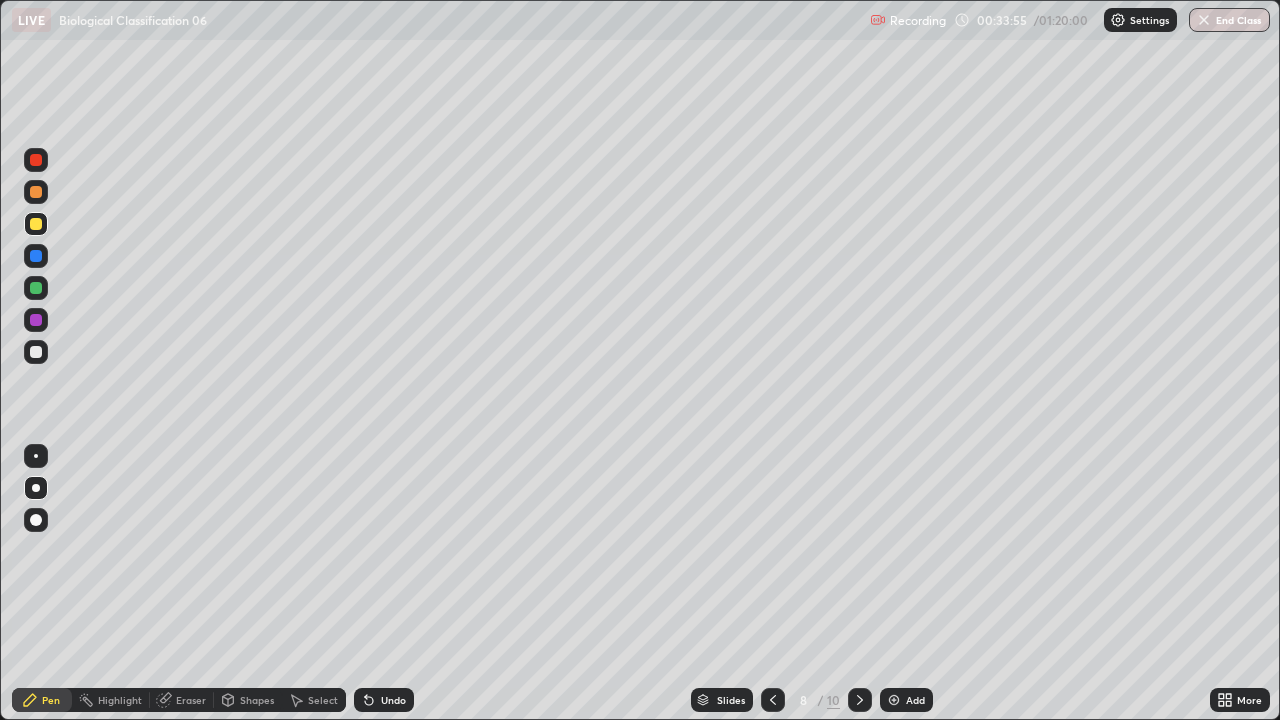 click at bounding box center [36, 352] 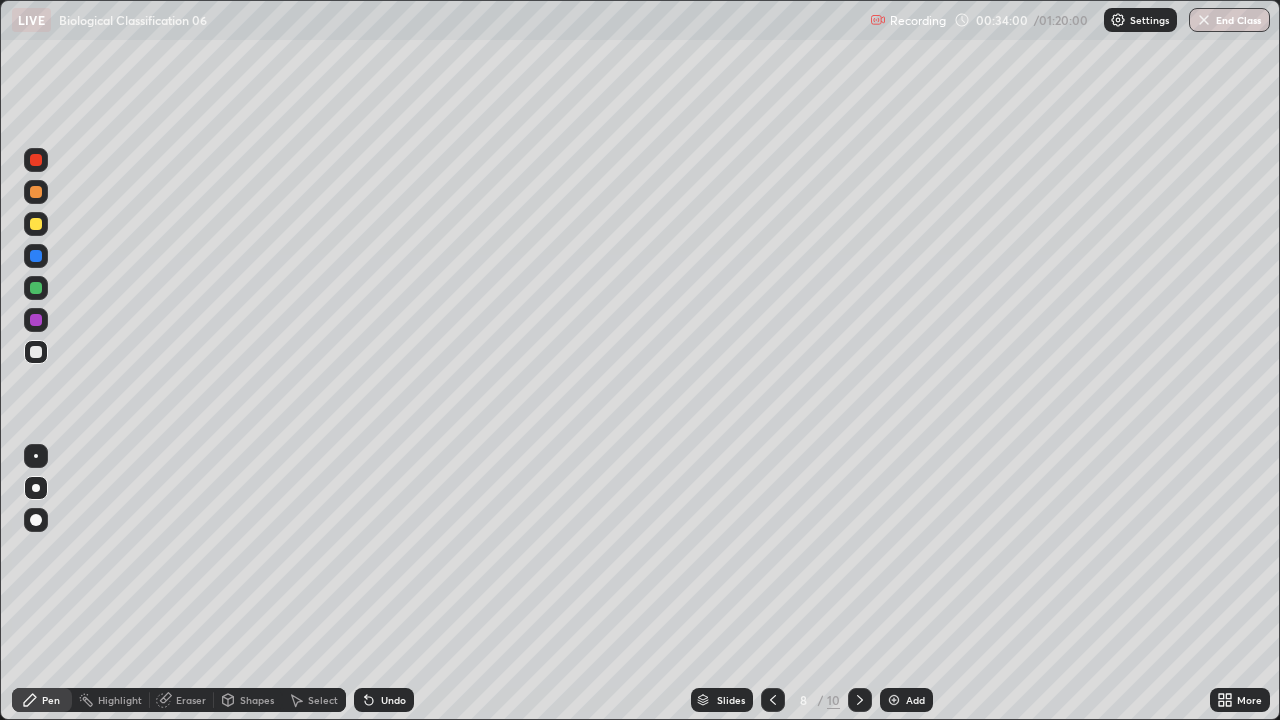click at bounding box center (36, 224) 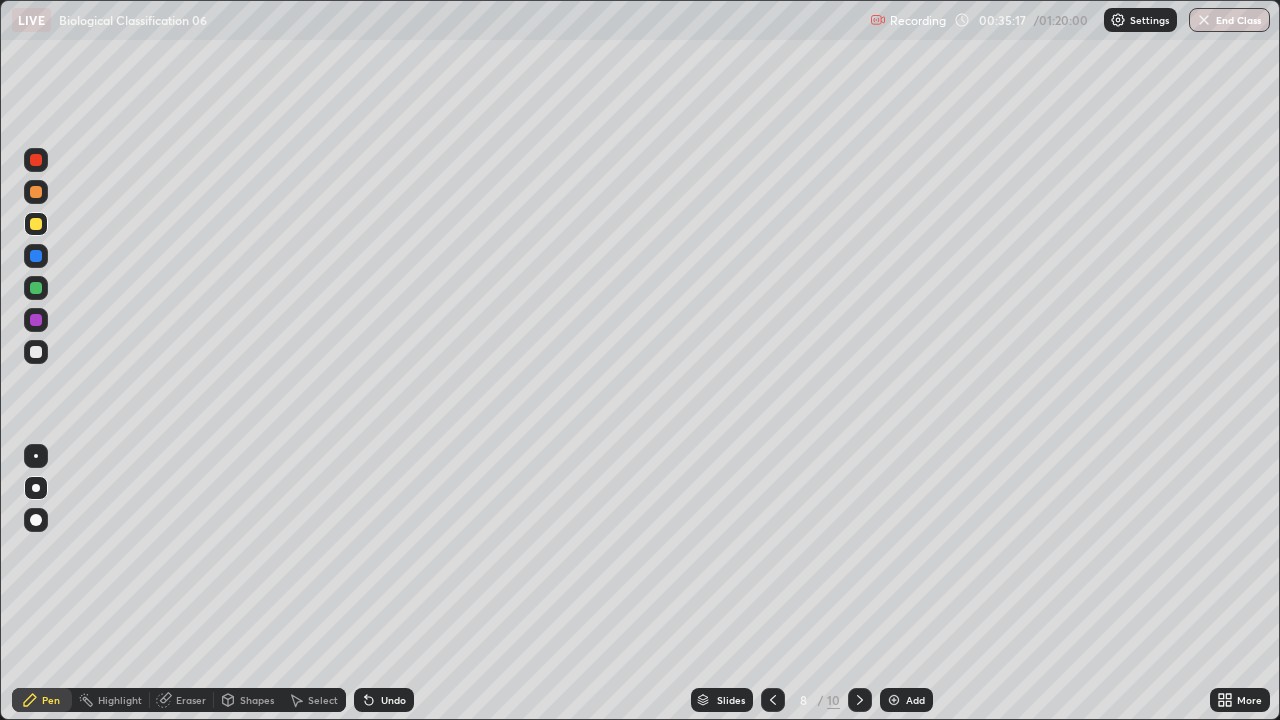 click at bounding box center (36, 352) 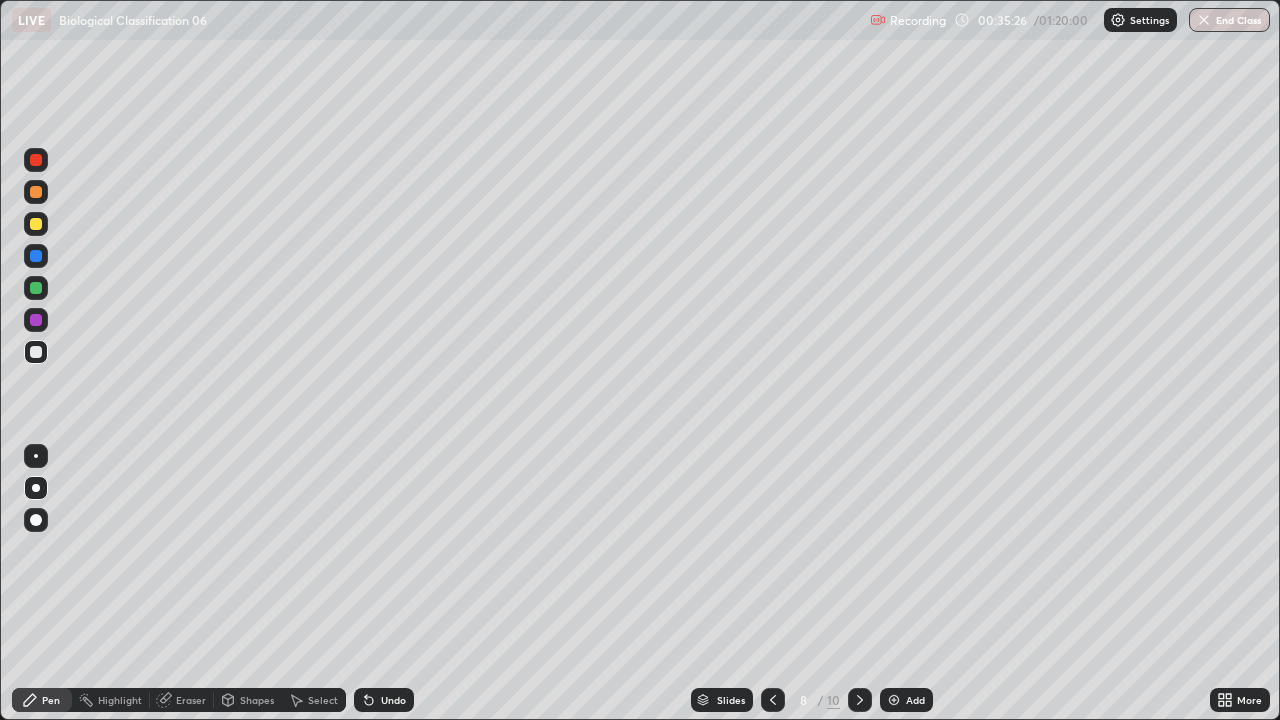 click on "Undo" at bounding box center [384, 700] 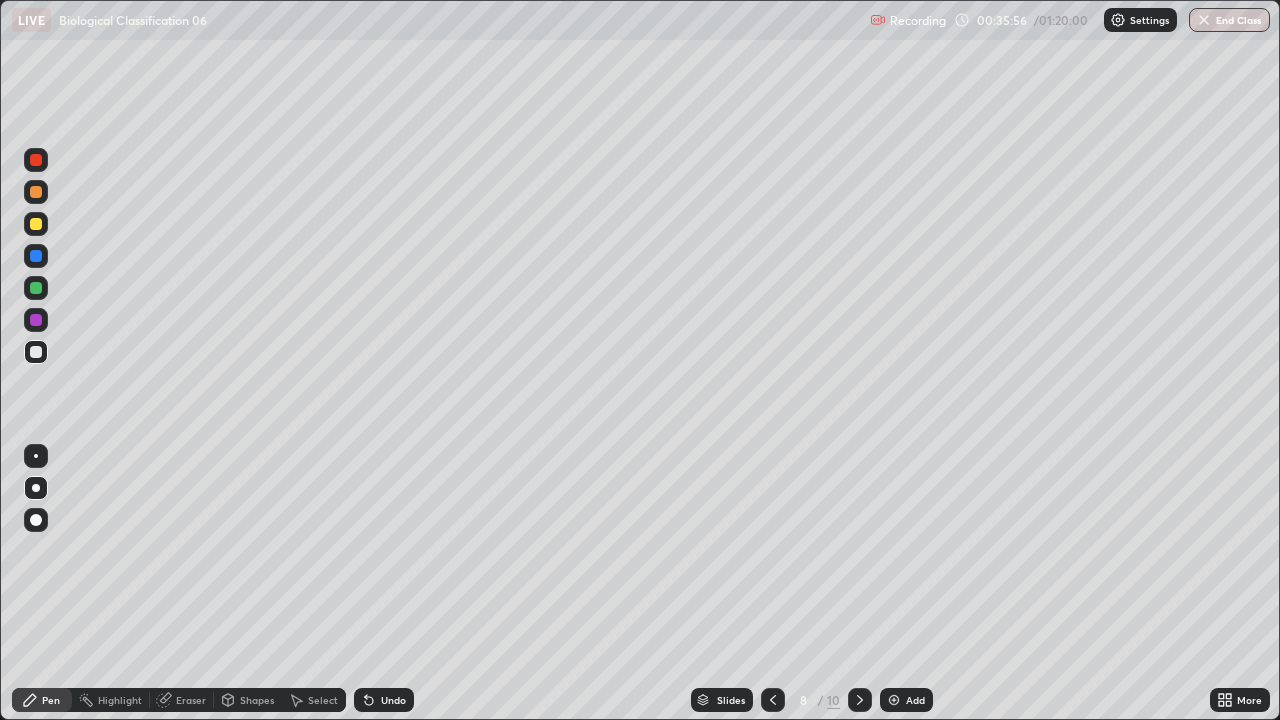 click on "Undo" at bounding box center (393, 700) 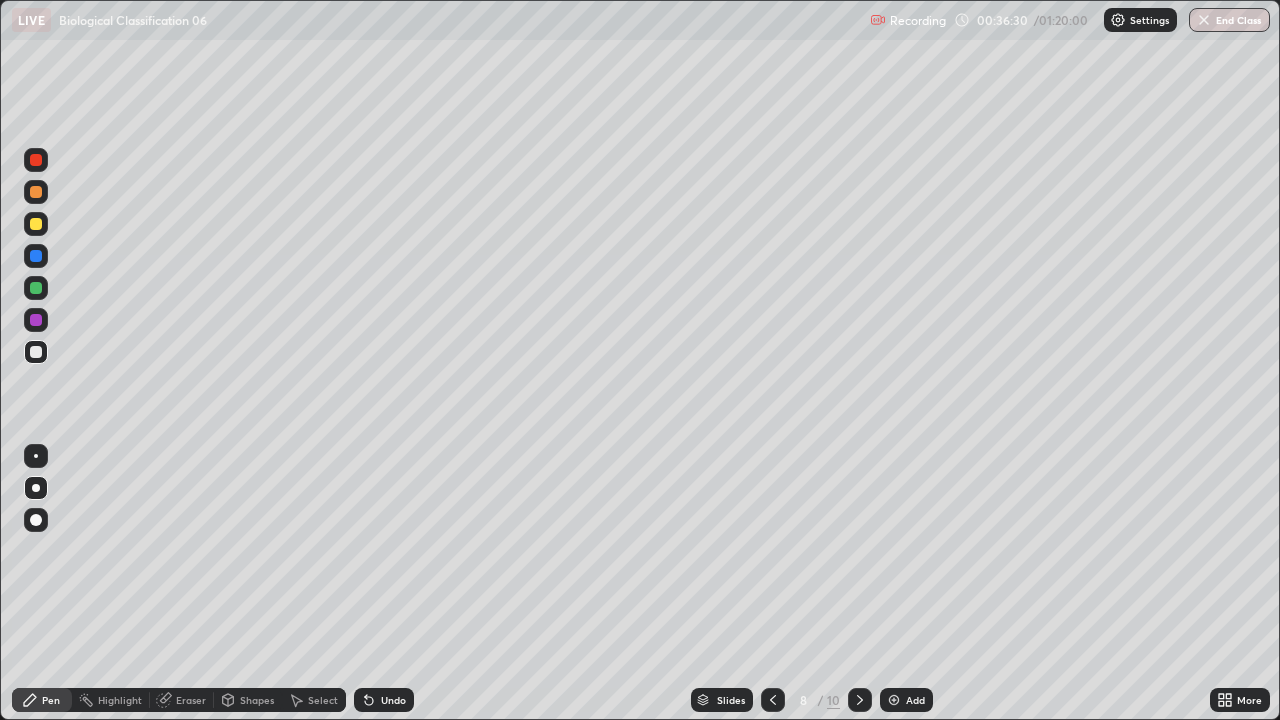 click on "Undo" at bounding box center (384, 700) 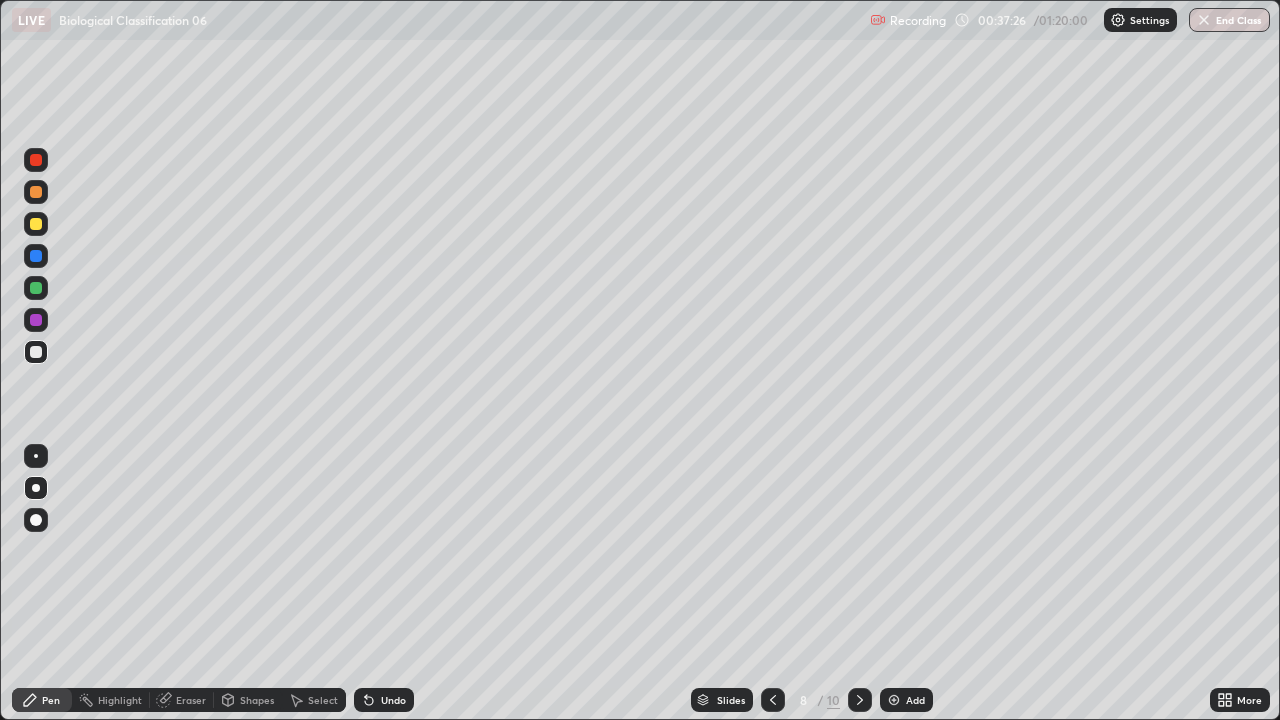 click on "Add" at bounding box center [906, 700] 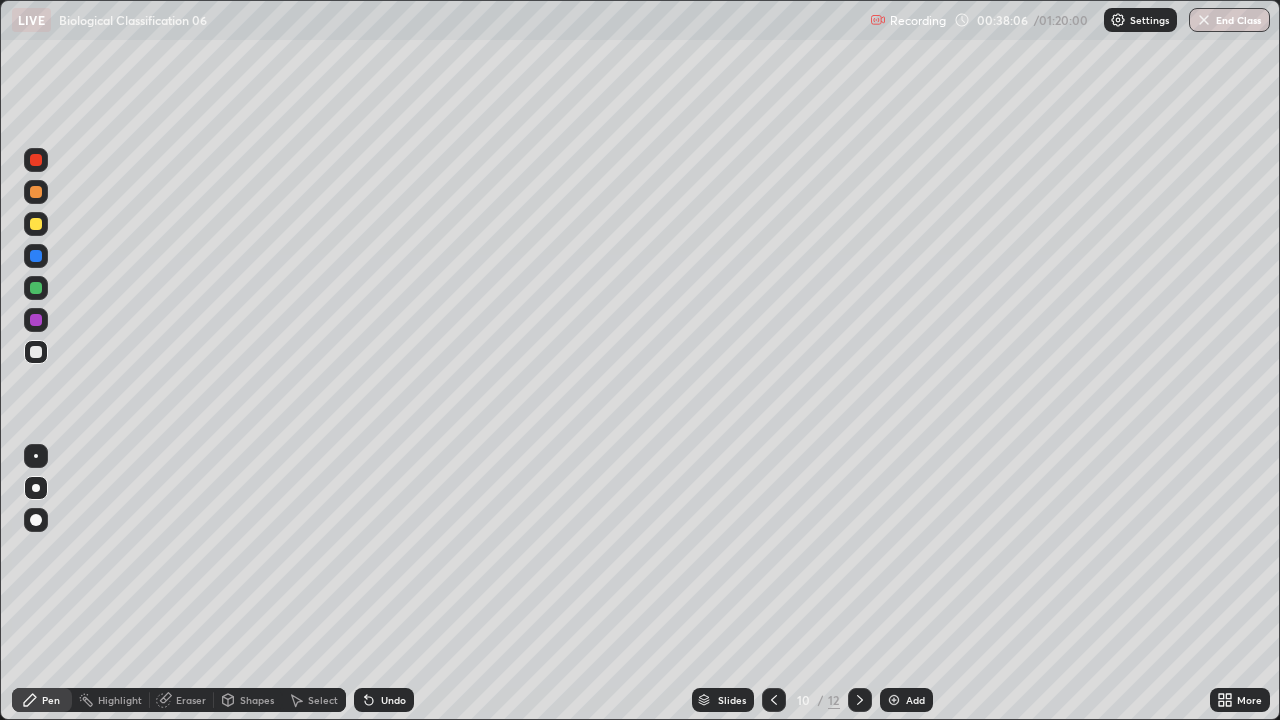 click on "Undo" at bounding box center (393, 700) 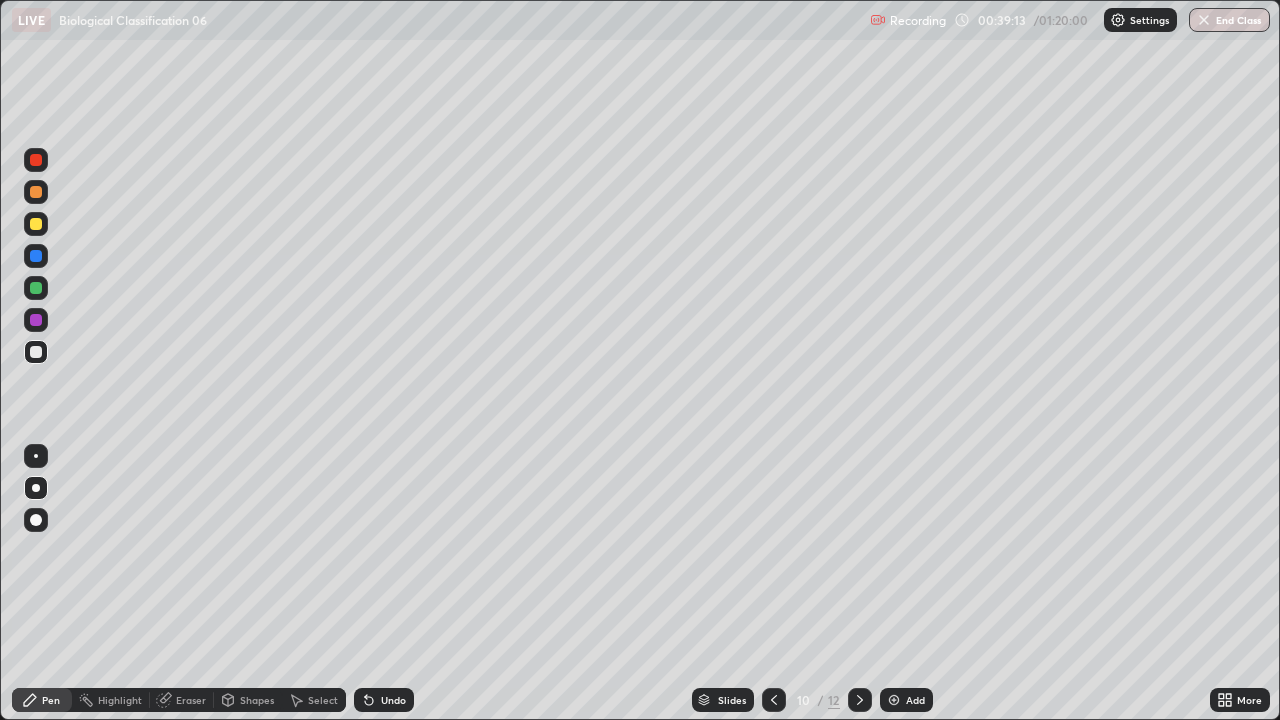 click on "Undo" at bounding box center (384, 700) 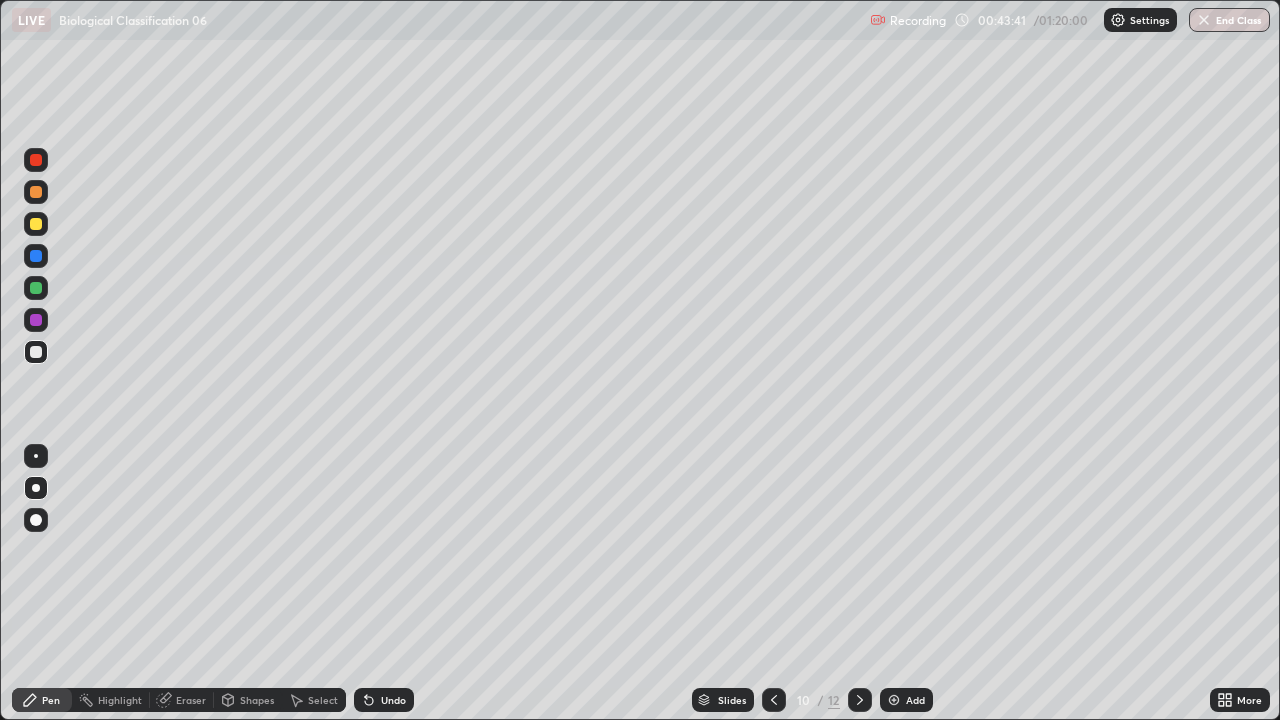click on "Add" at bounding box center (906, 700) 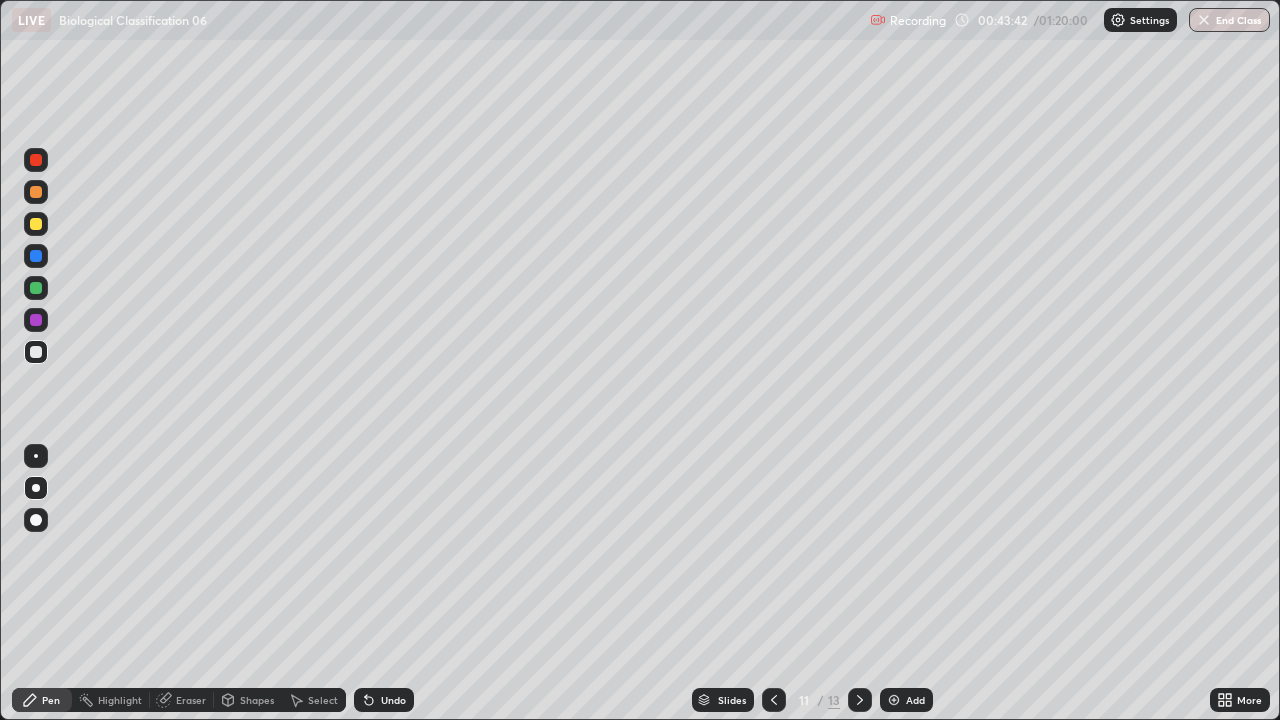 click at bounding box center [36, 224] 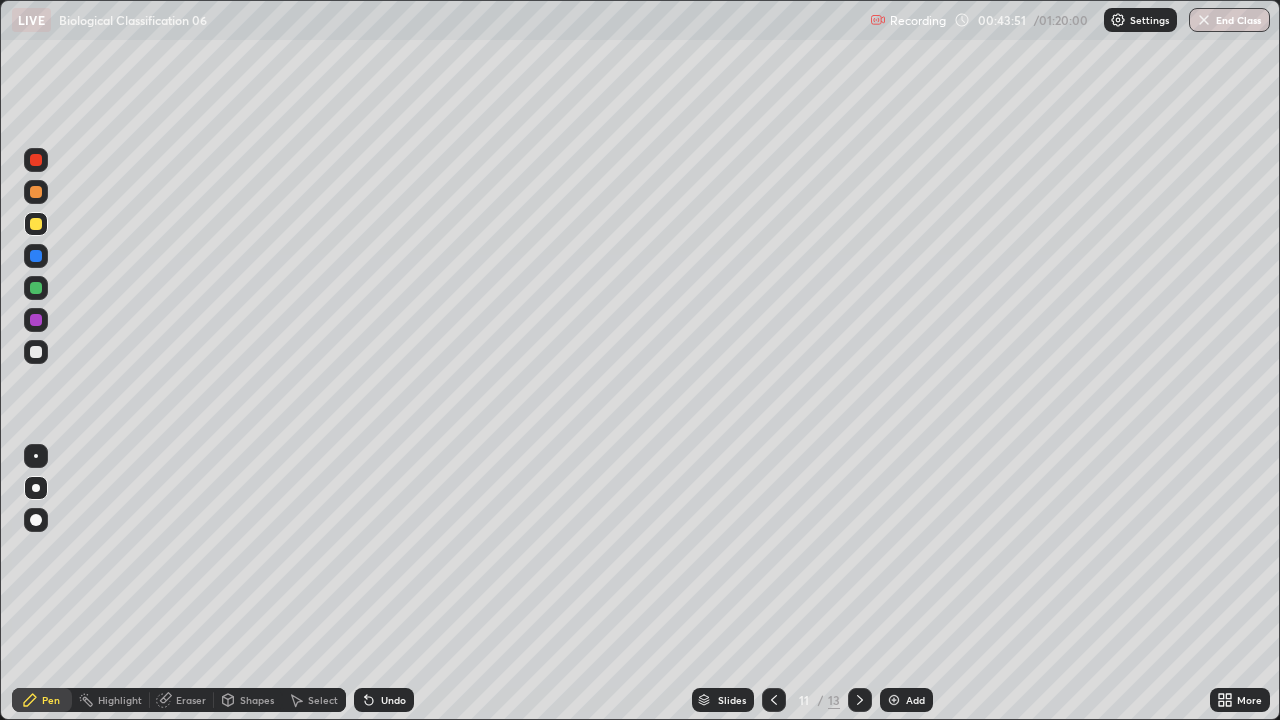 click at bounding box center (36, 352) 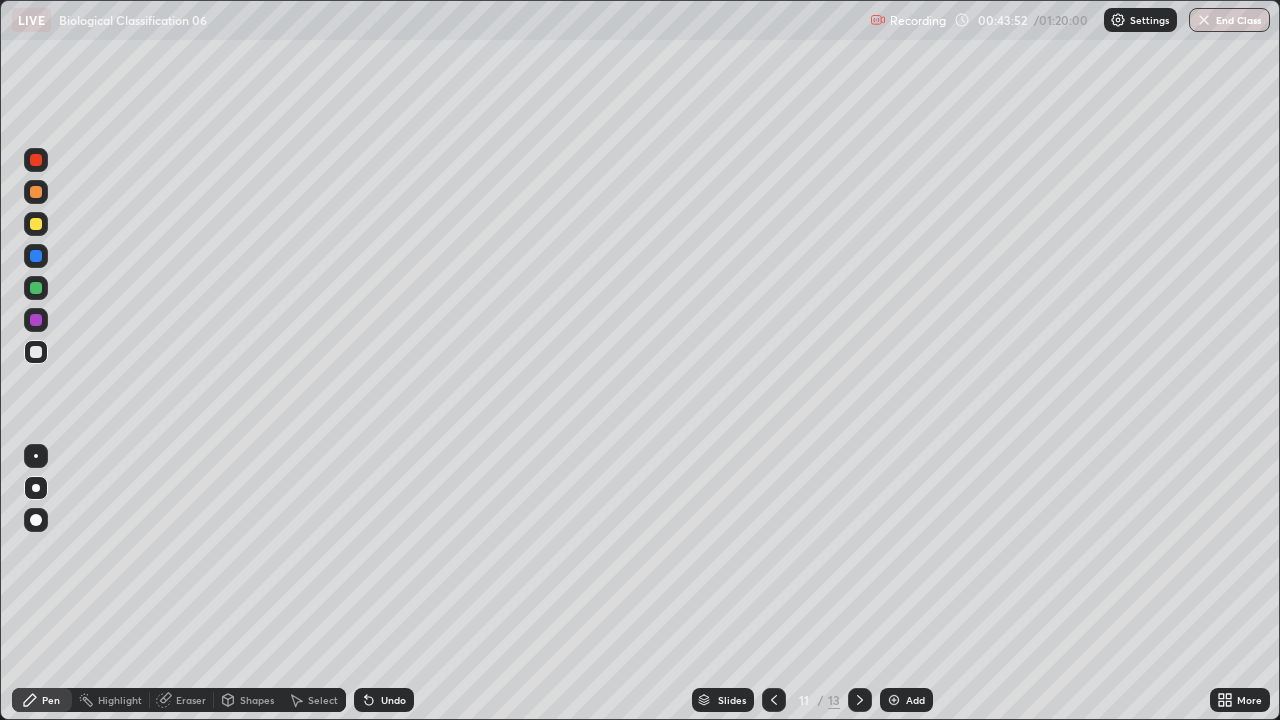 click at bounding box center (36, 224) 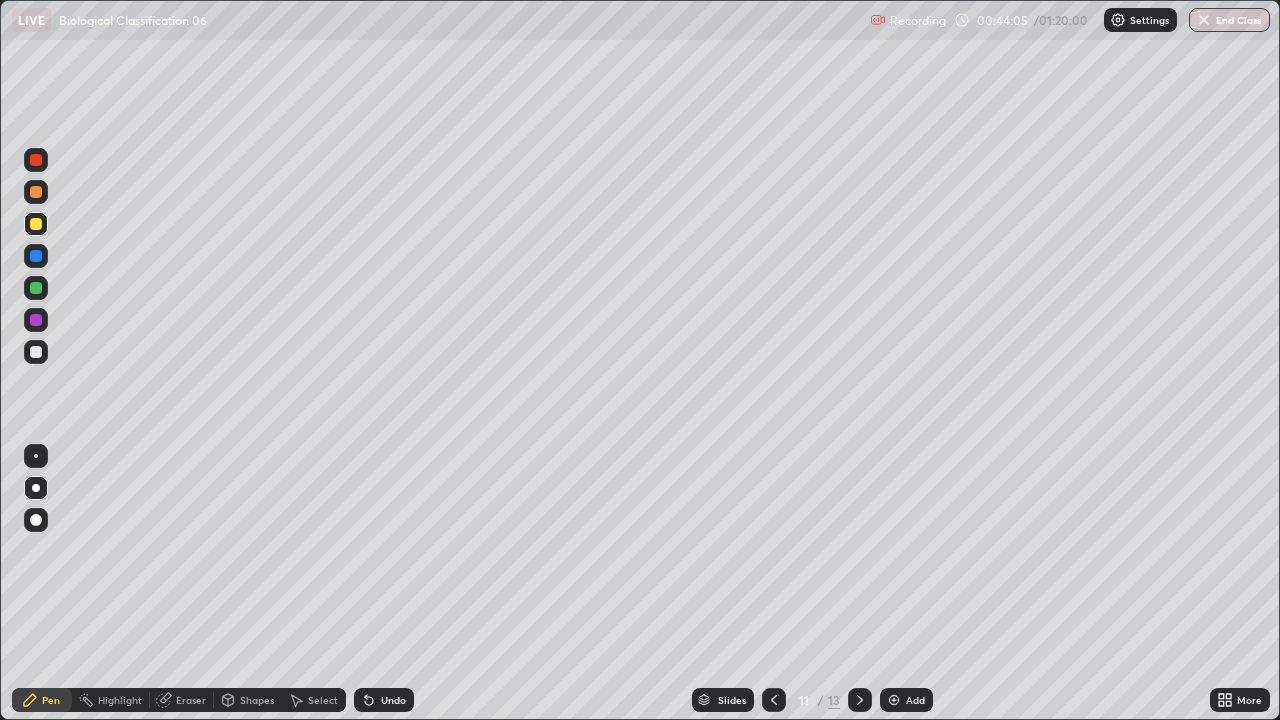 click at bounding box center [36, 352] 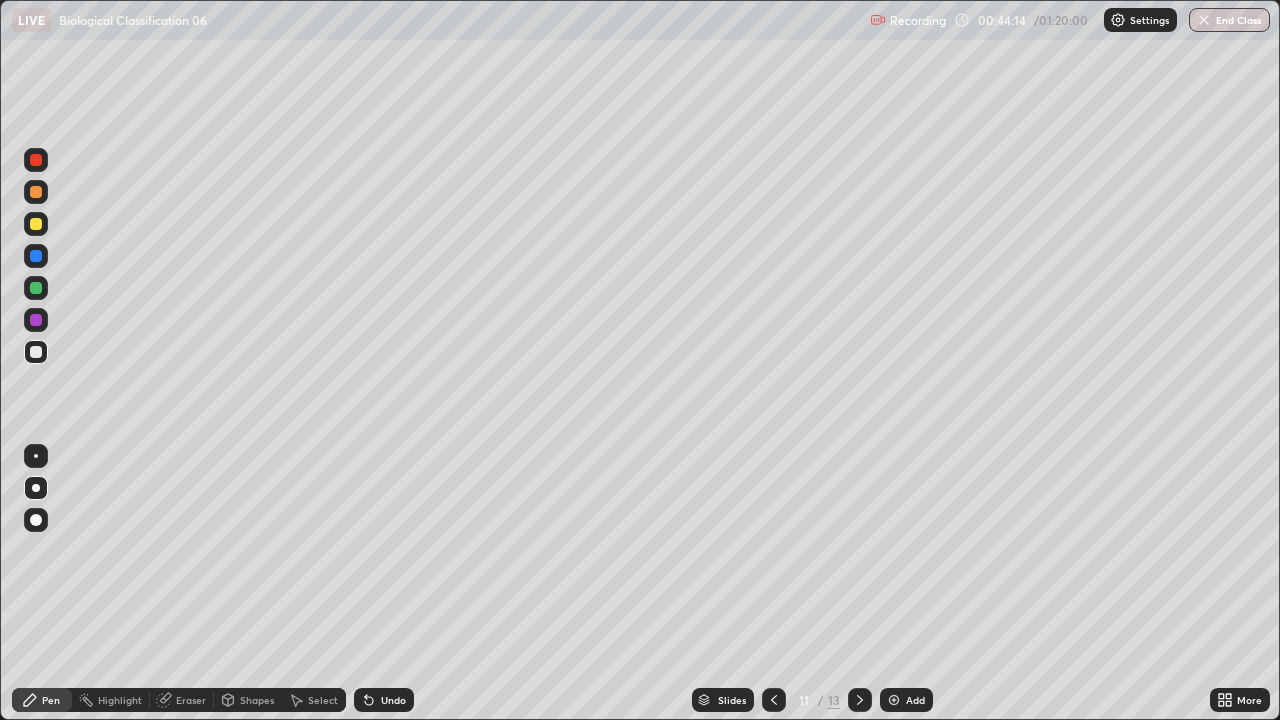 click on "Undo" at bounding box center (384, 700) 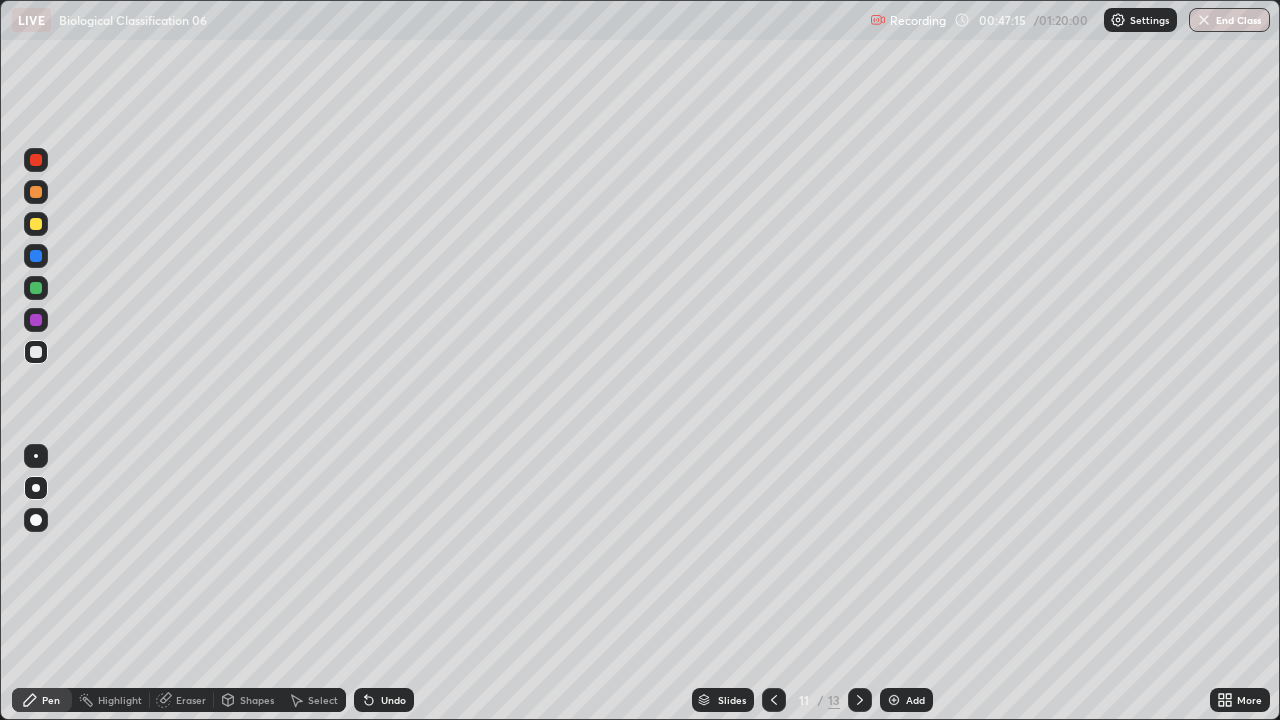 click on "Undo" at bounding box center [393, 700] 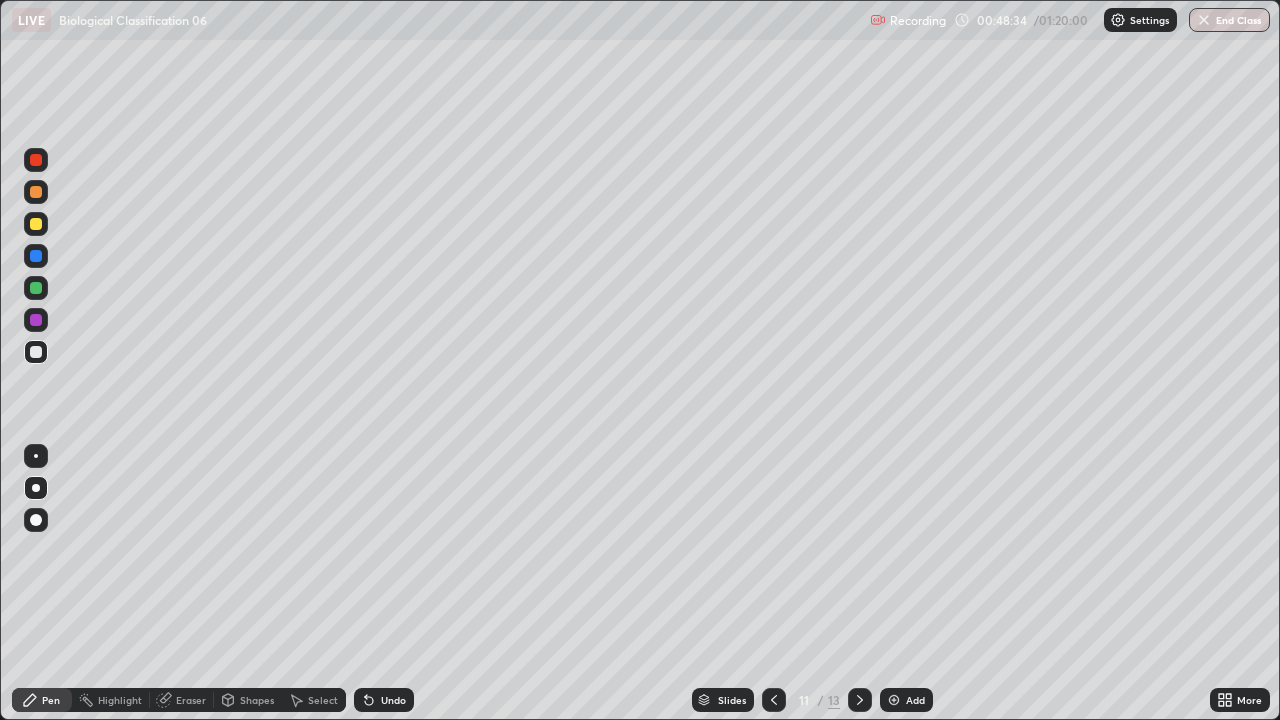 click at bounding box center (36, 224) 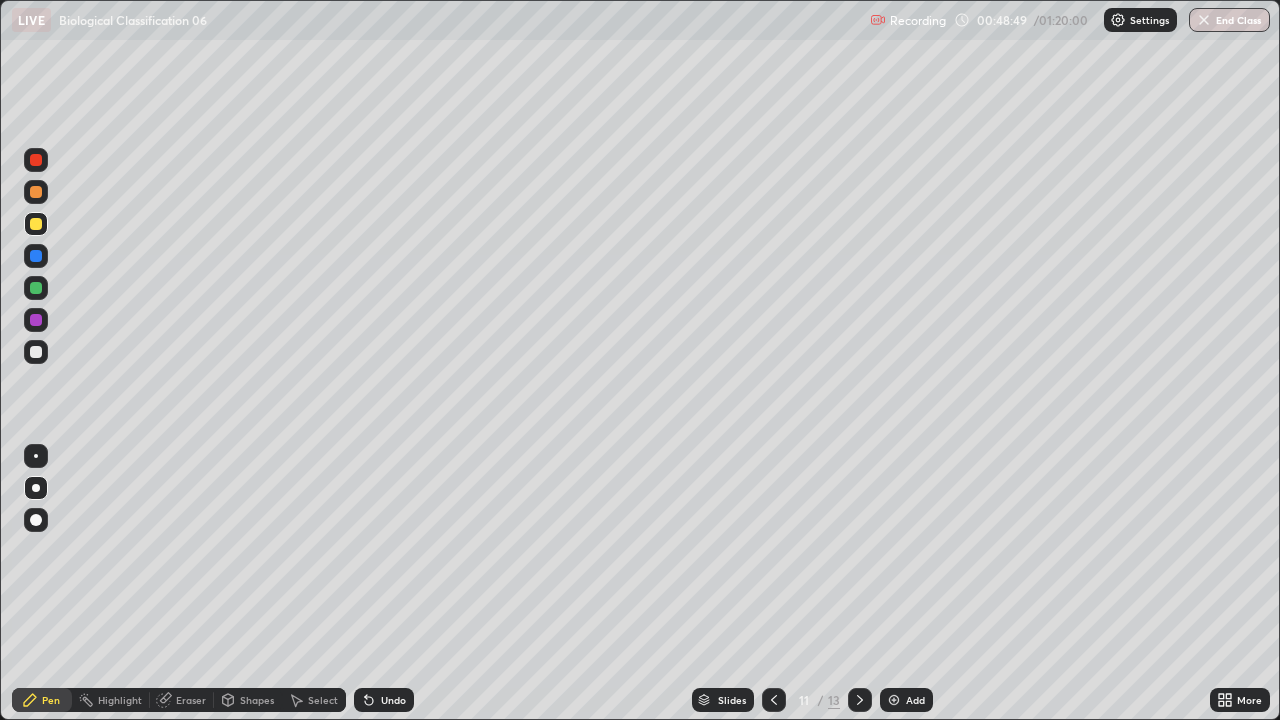 click on "Undo" at bounding box center [393, 700] 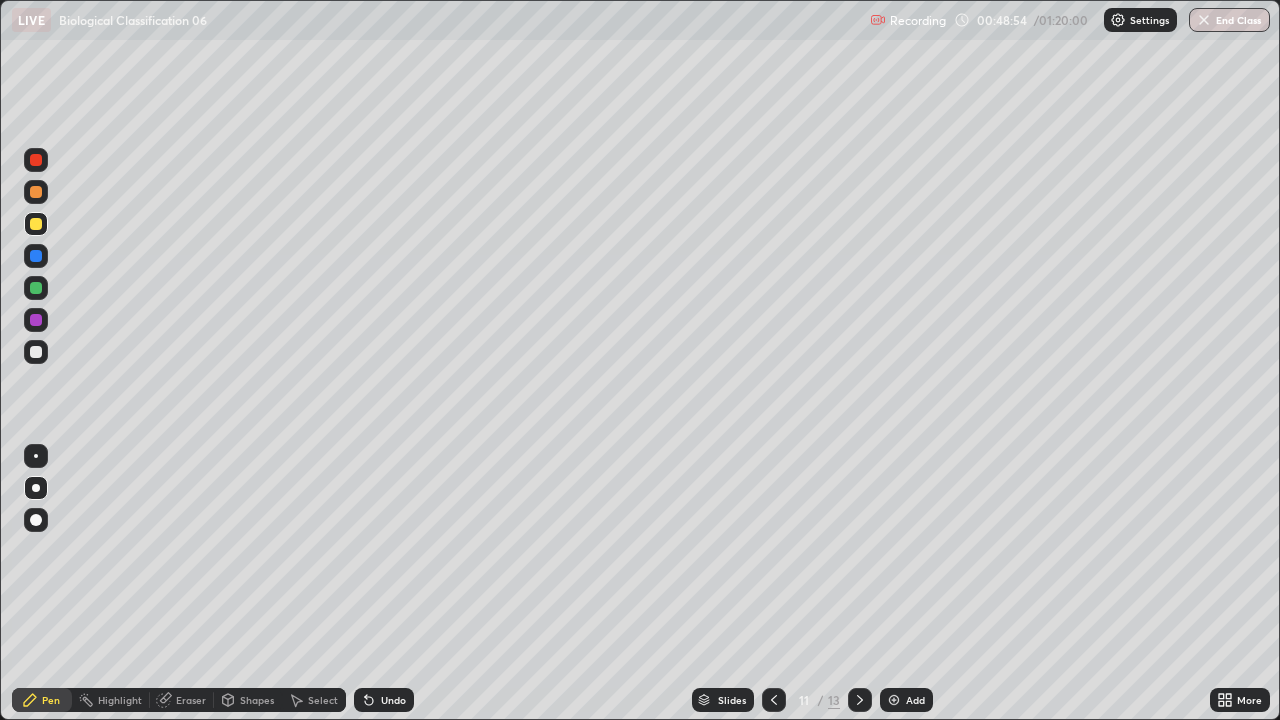click on "Undo" at bounding box center [384, 700] 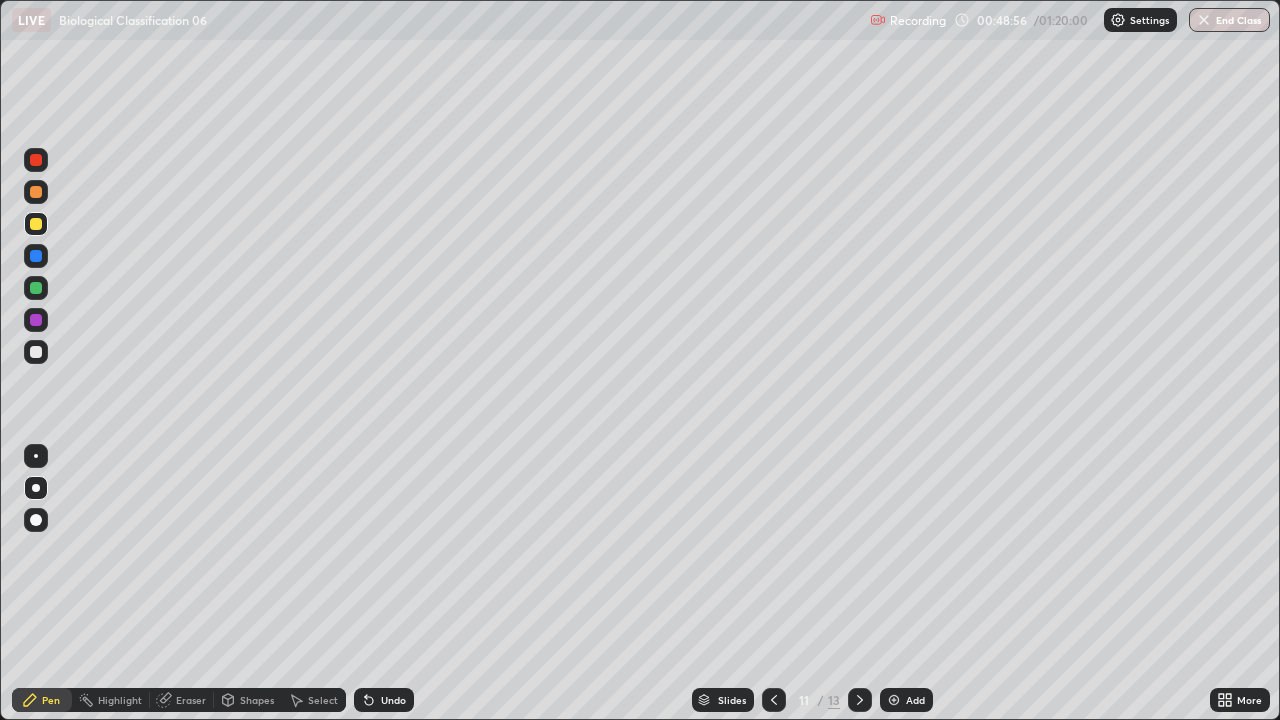 click on "Undo" at bounding box center (384, 700) 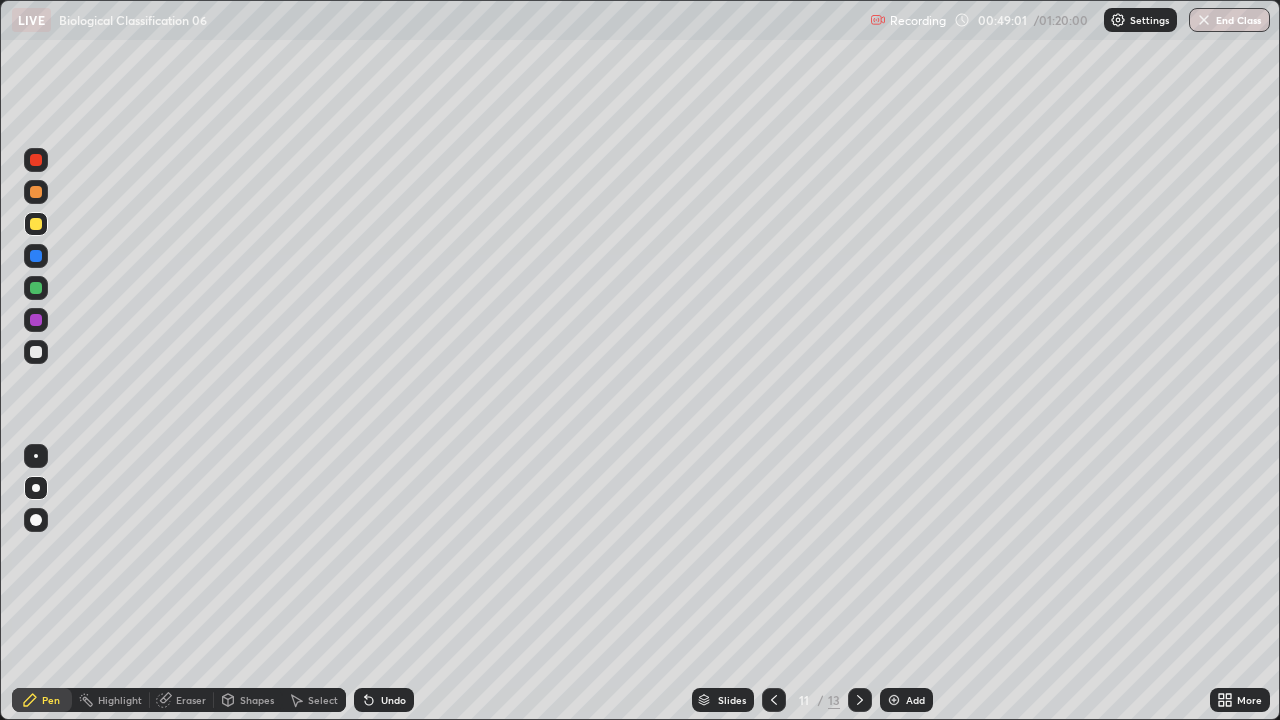 click at bounding box center [36, 352] 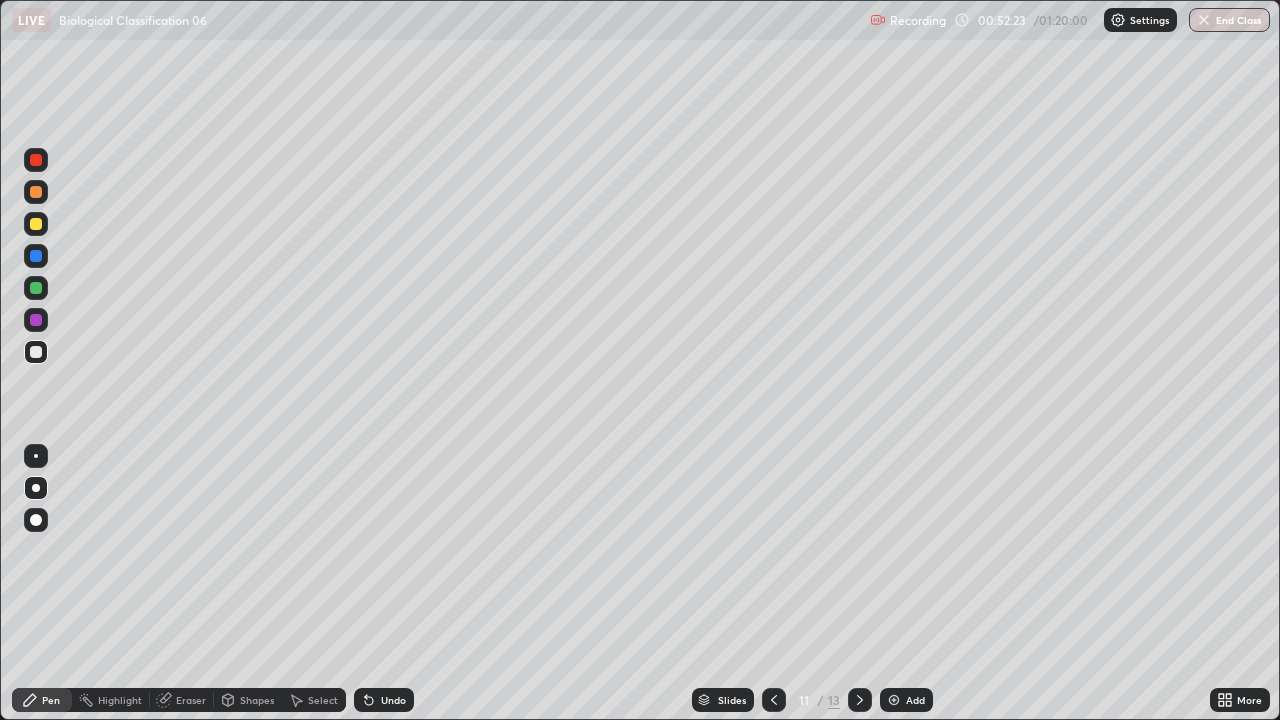 click on "Add" at bounding box center [906, 700] 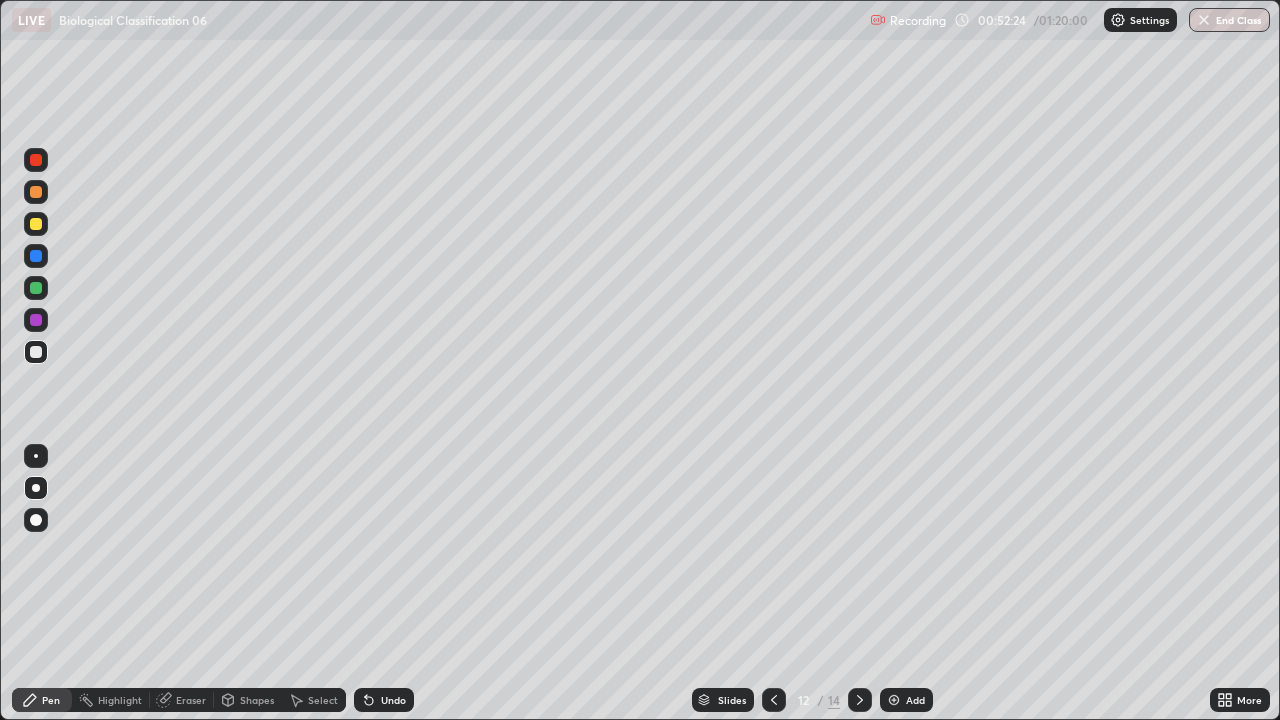 click at bounding box center (36, 224) 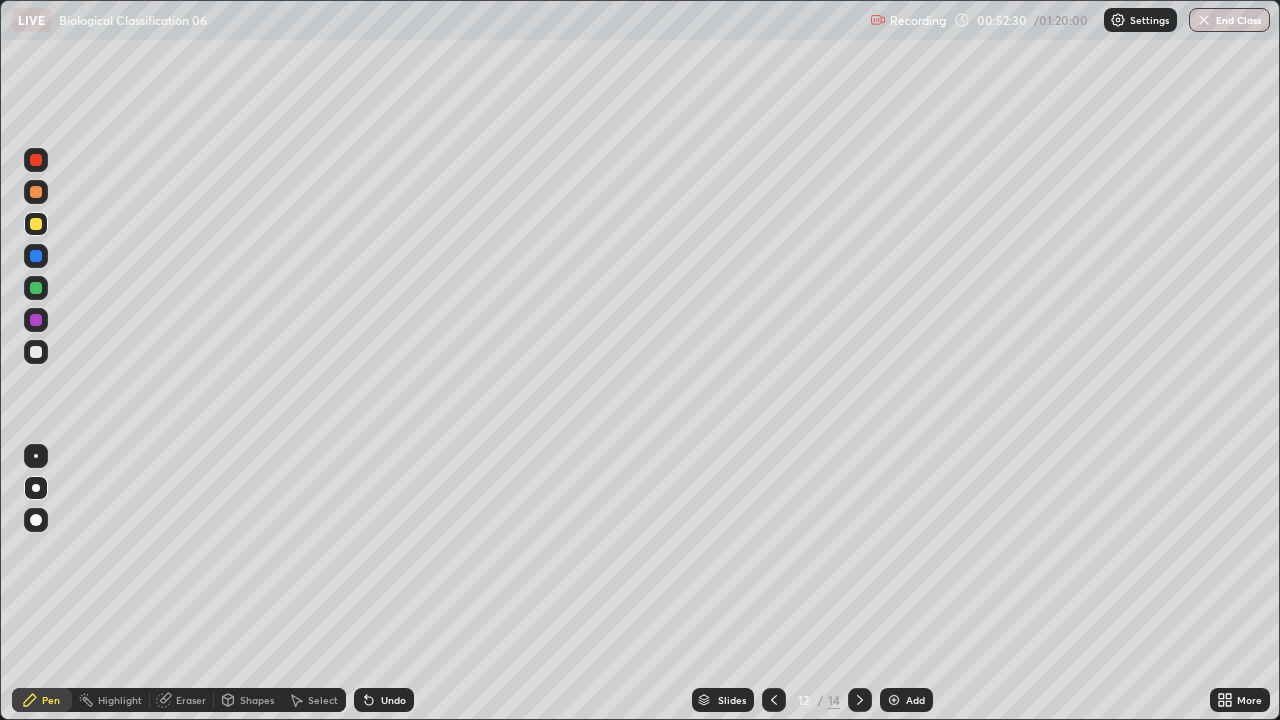click on "Undo" at bounding box center [384, 700] 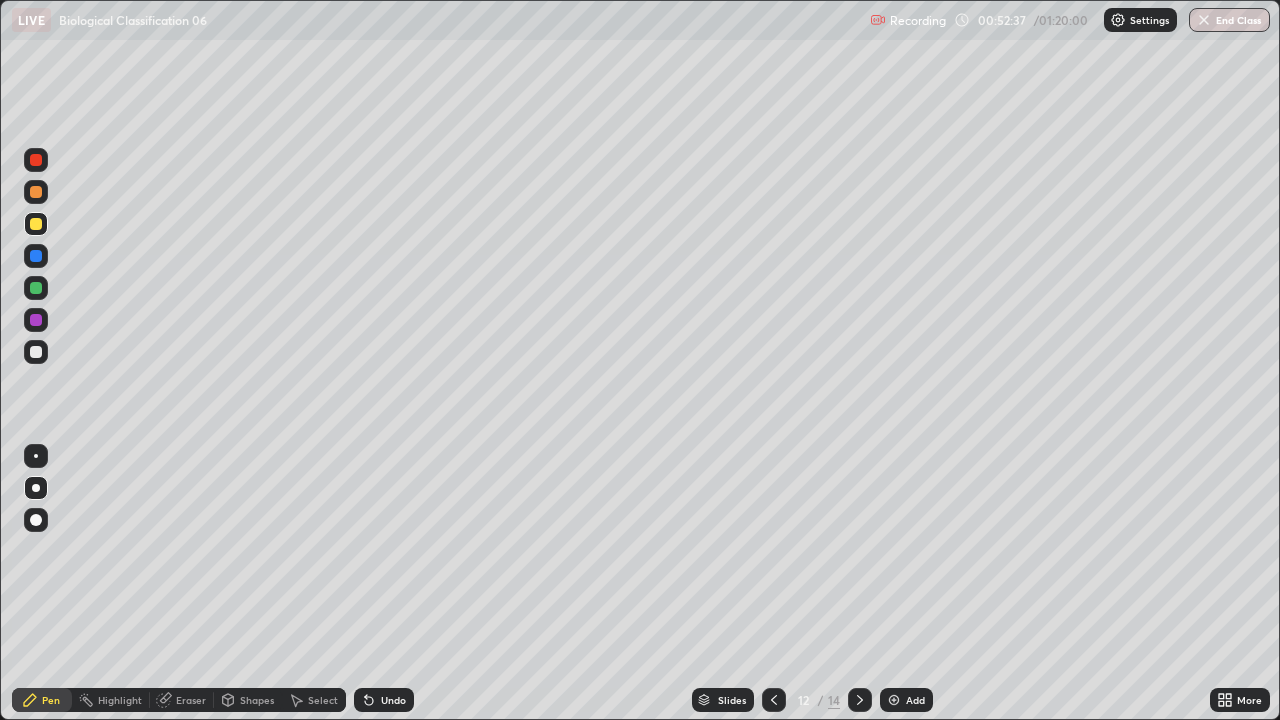 click at bounding box center (36, 352) 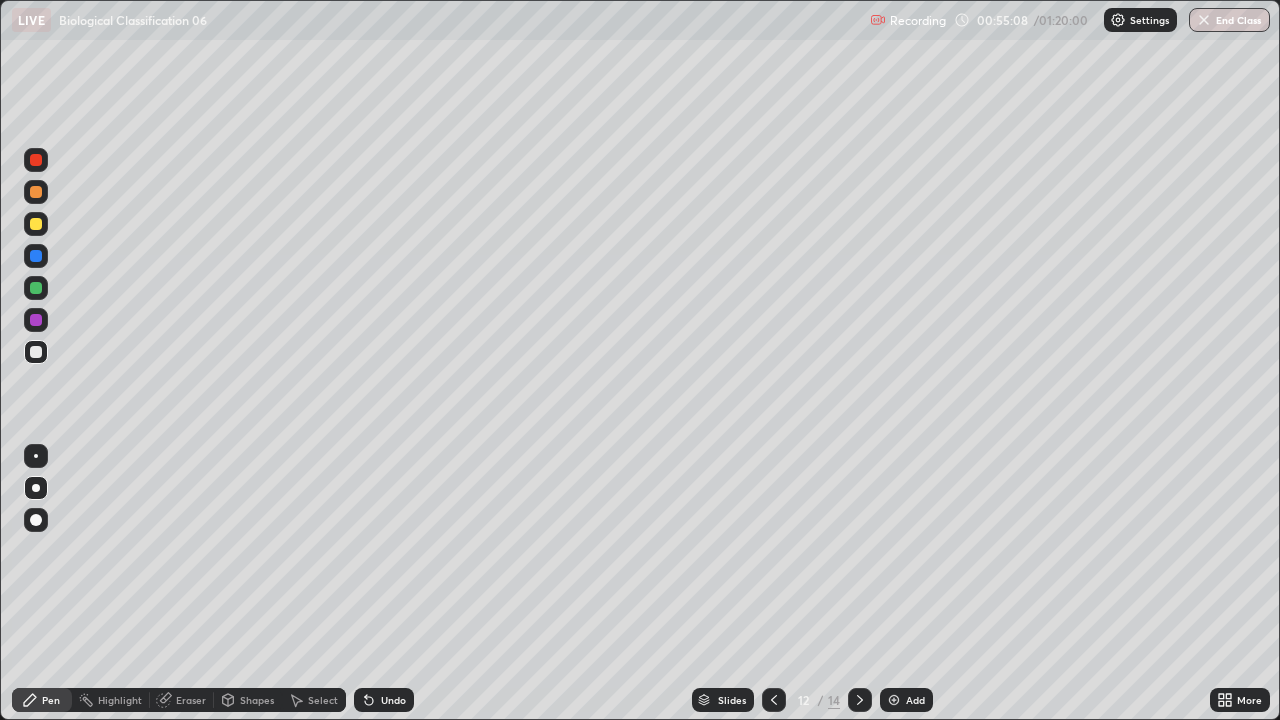 click at bounding box center (36, 224) 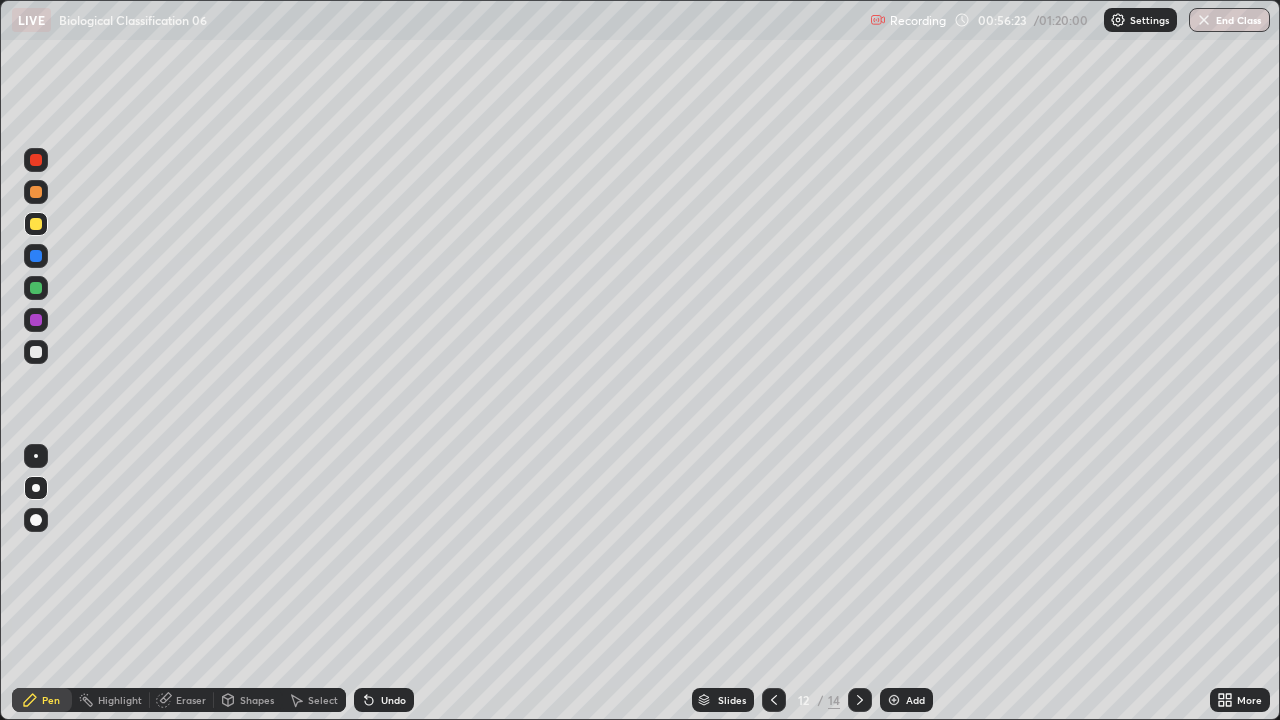 click on "Add" at bounding box center [915, 700] 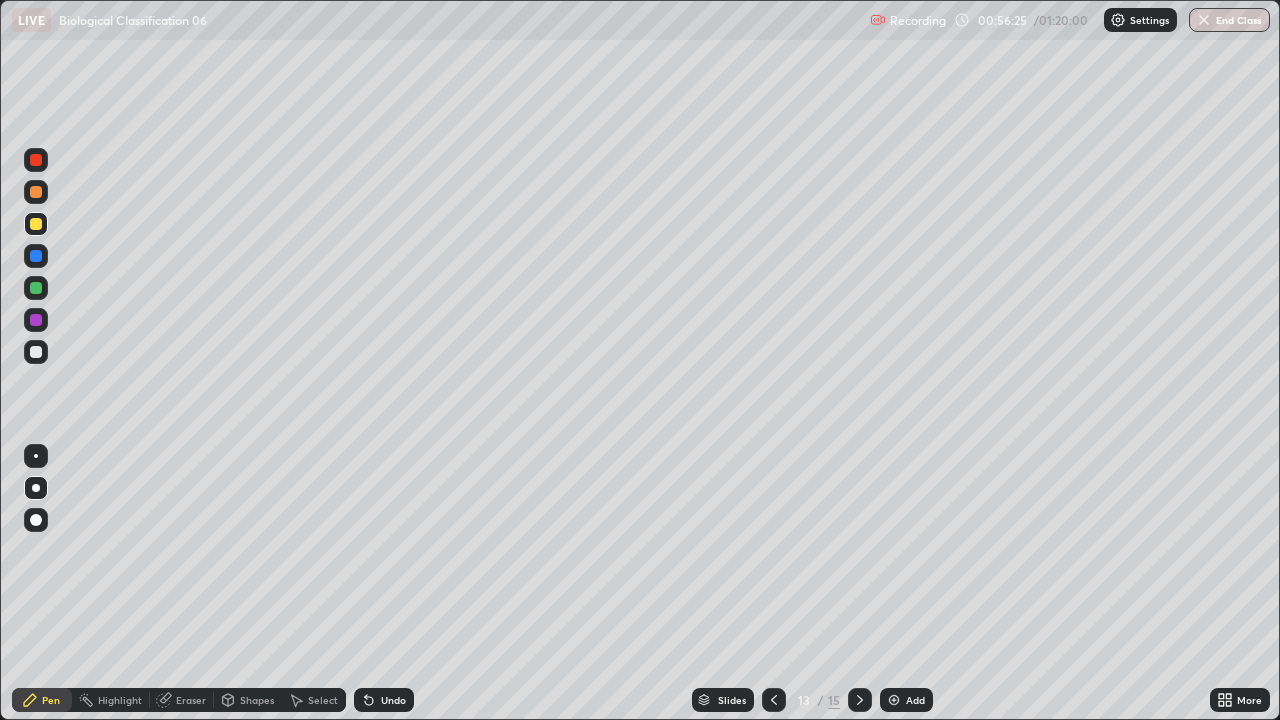 click at bounding box center (36, 224) 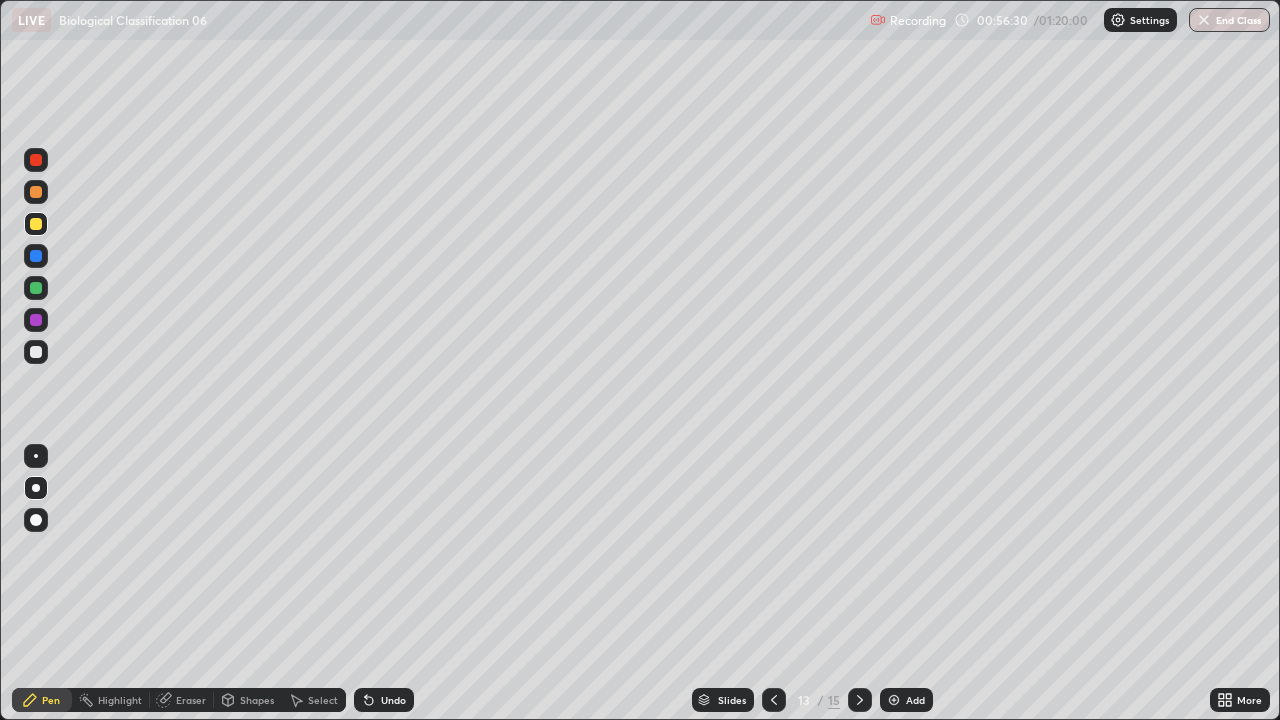 click at bounding box center (36, 352) 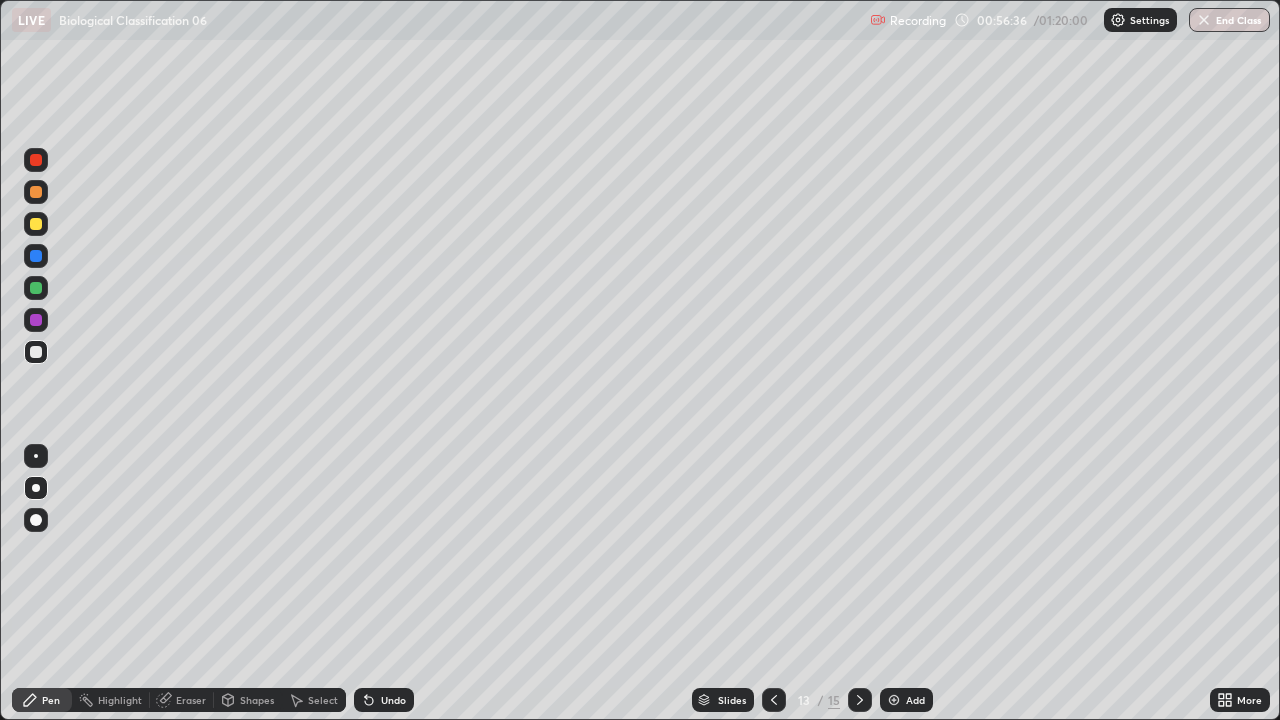 click on "Undo" at bounding box center (384, 700) 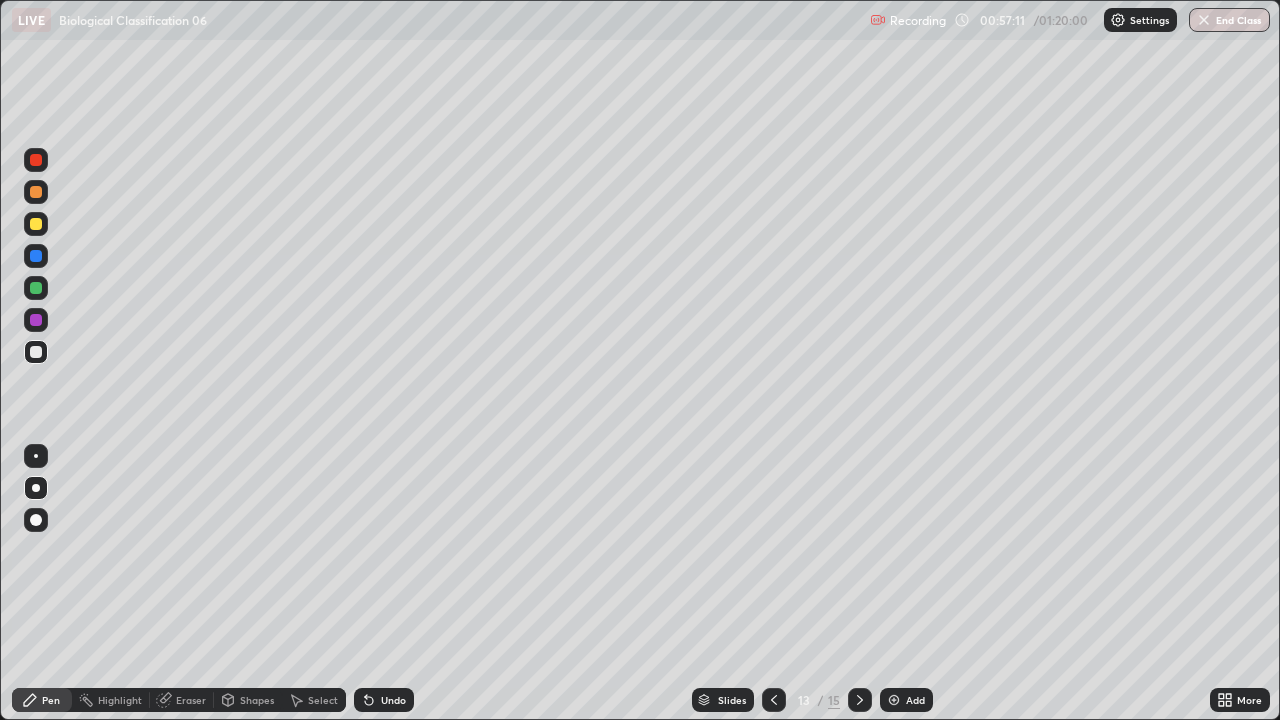 click at bounding box center (36, 288) 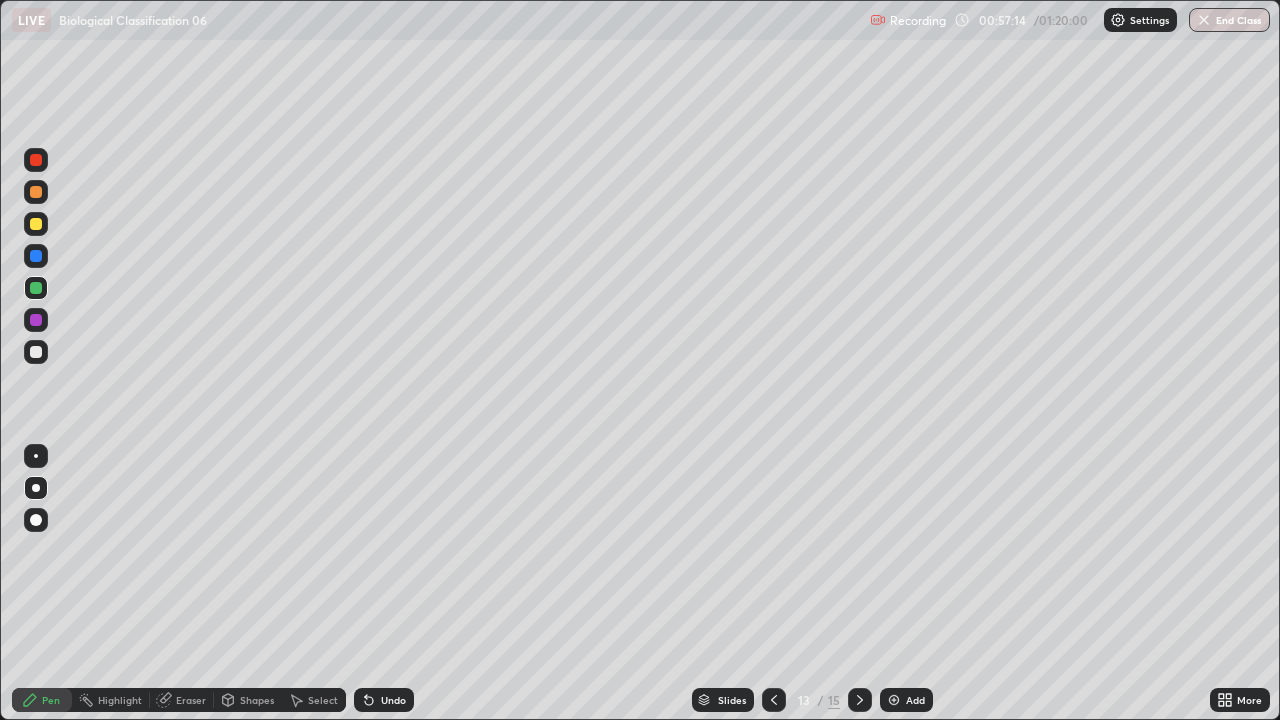 click on "Undo" at bounding box center [393, 700] 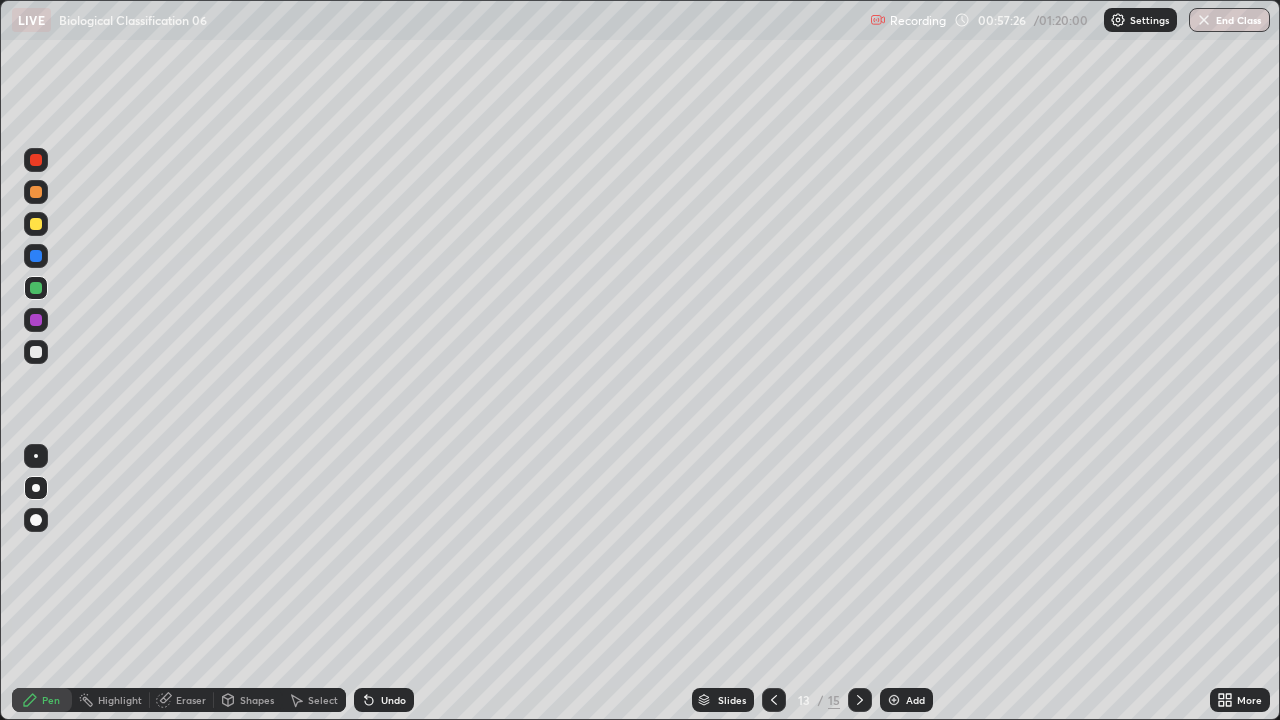 click at bounding box center (36, 352) 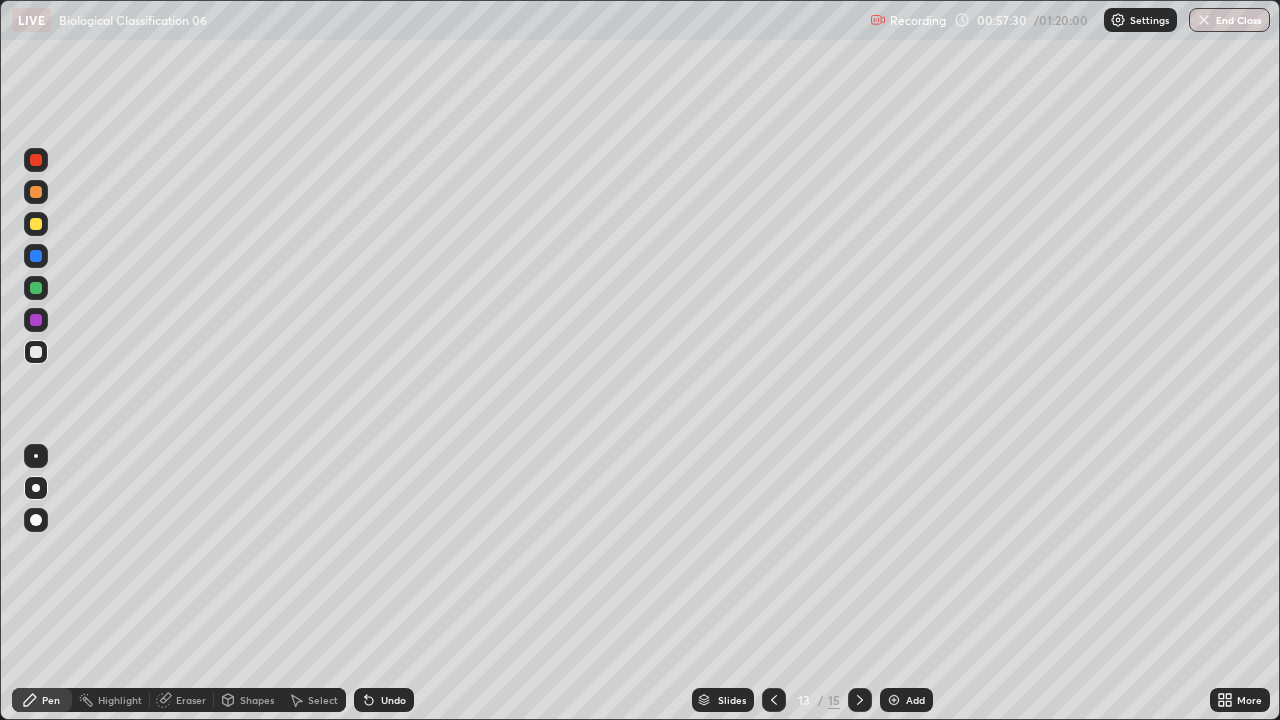 click on "Undo" at bounding box center (393, 700) 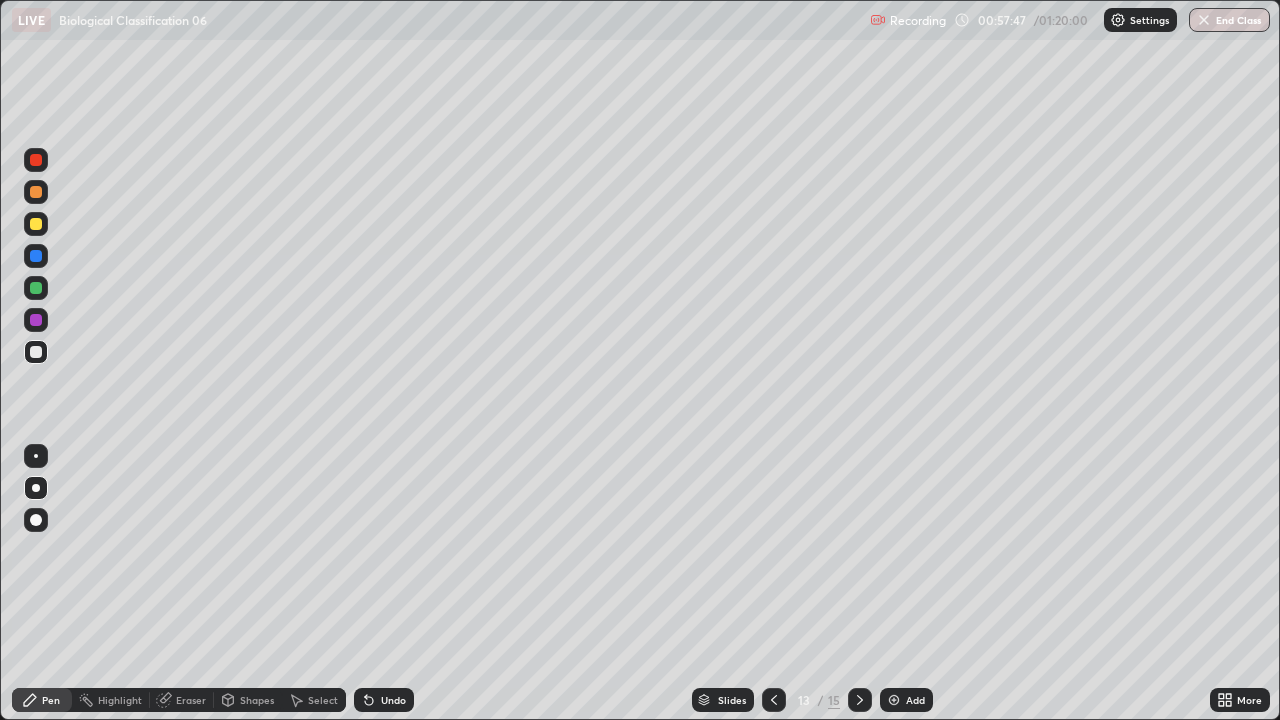 click at bounding box center (36, 288) 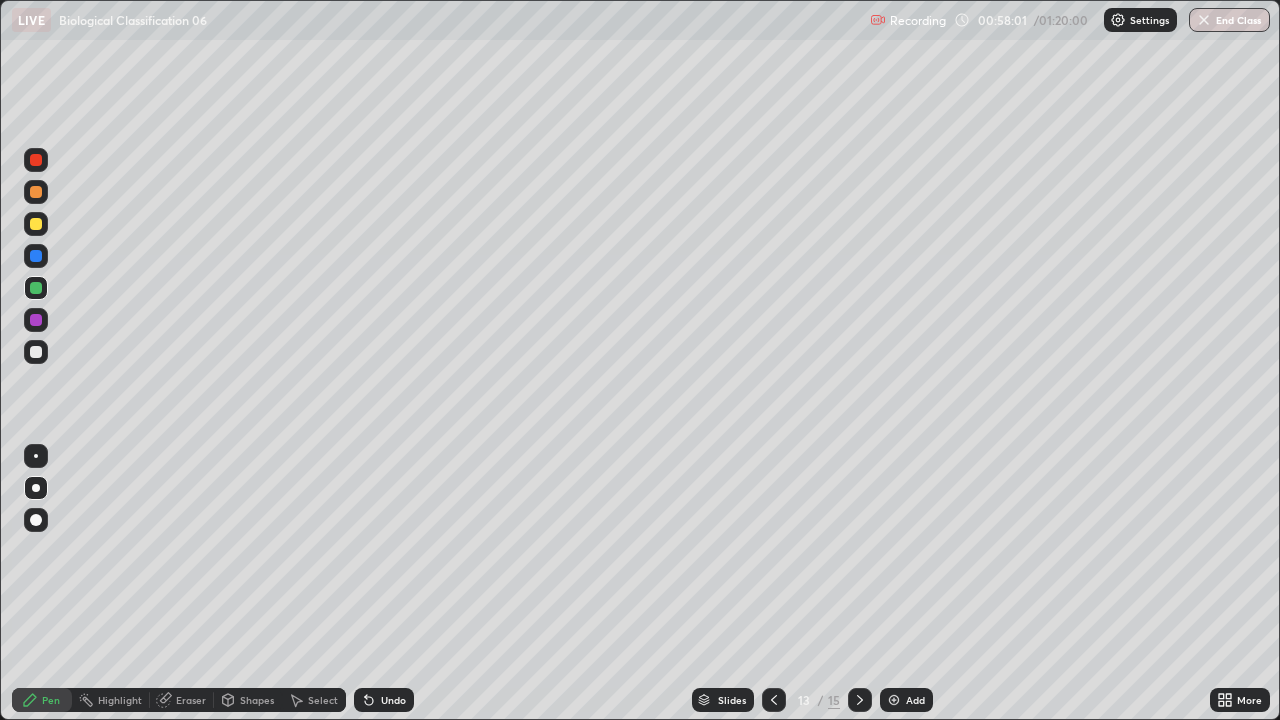 click at bounding box center (36, 192) 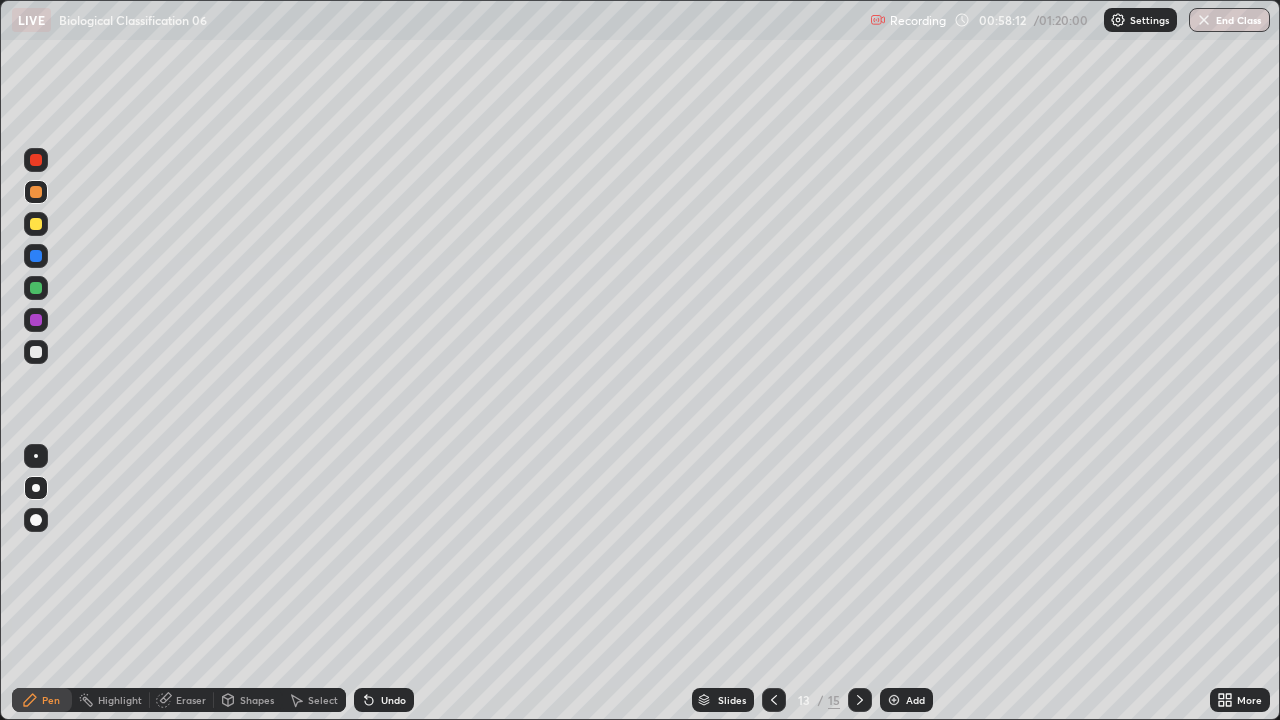 click at bounding box center [36, 352] 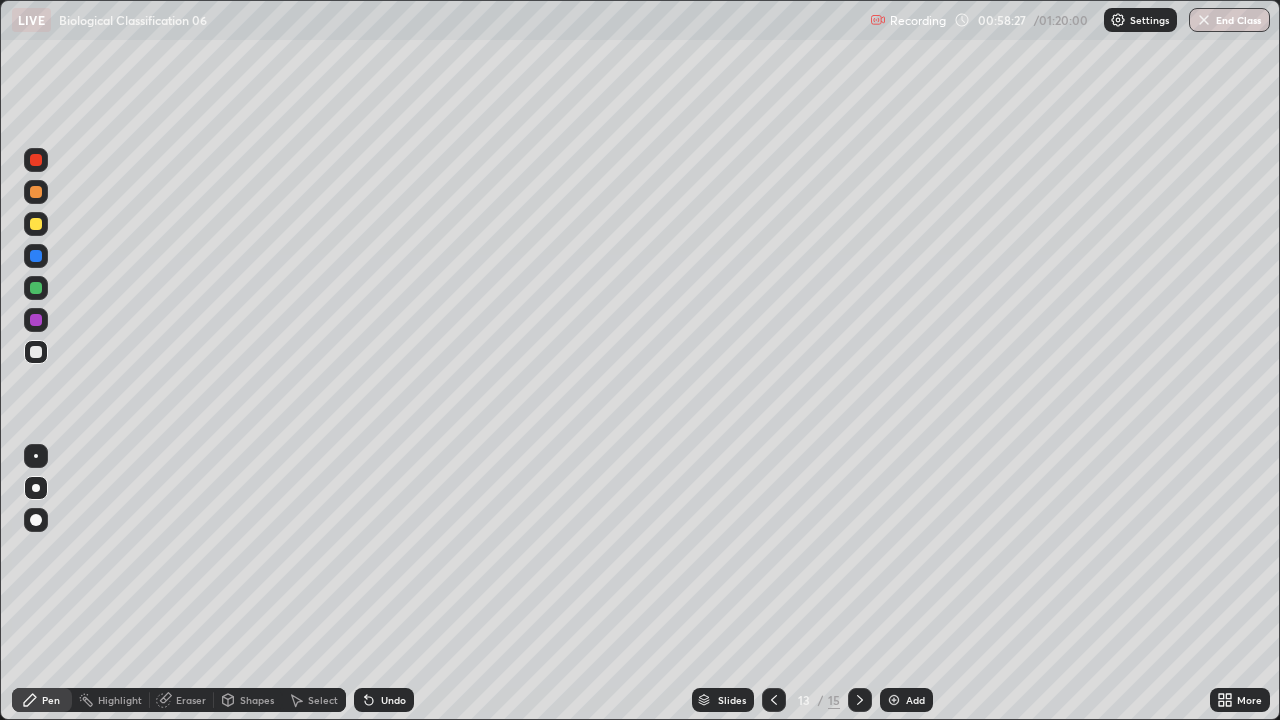 click at bounding box center (36, 456) 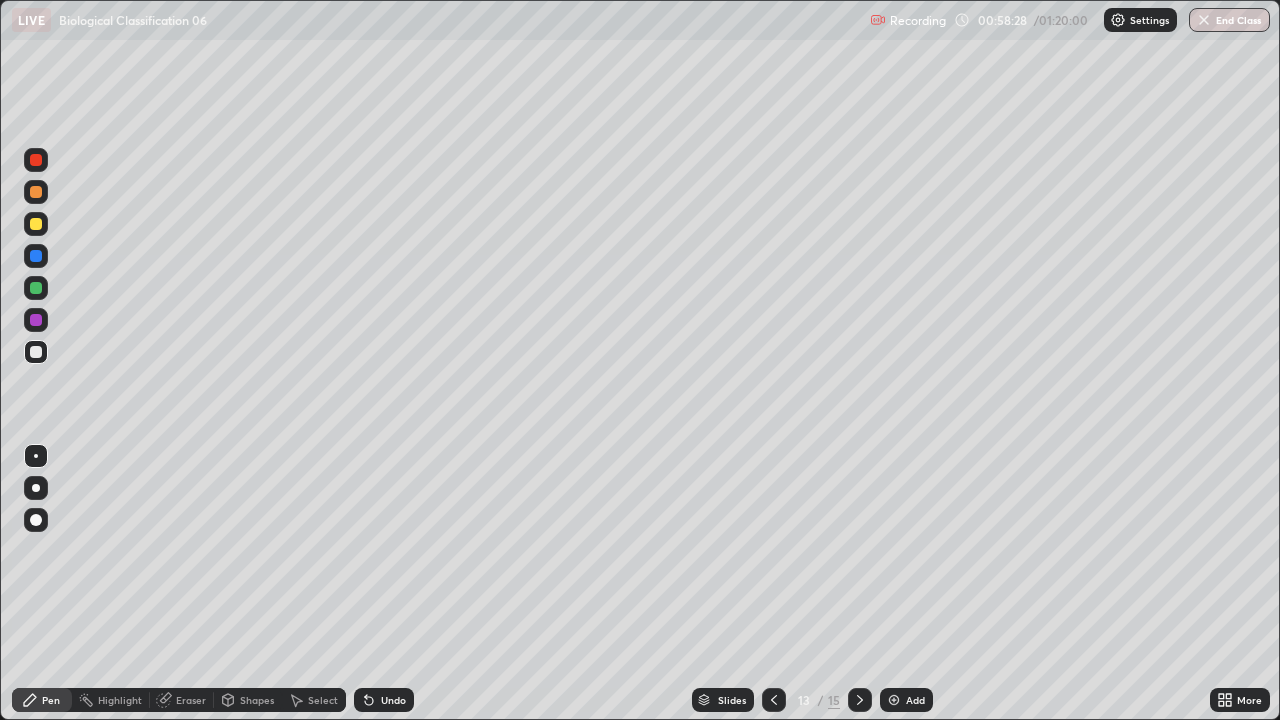 click at bounding box center [36, 288] 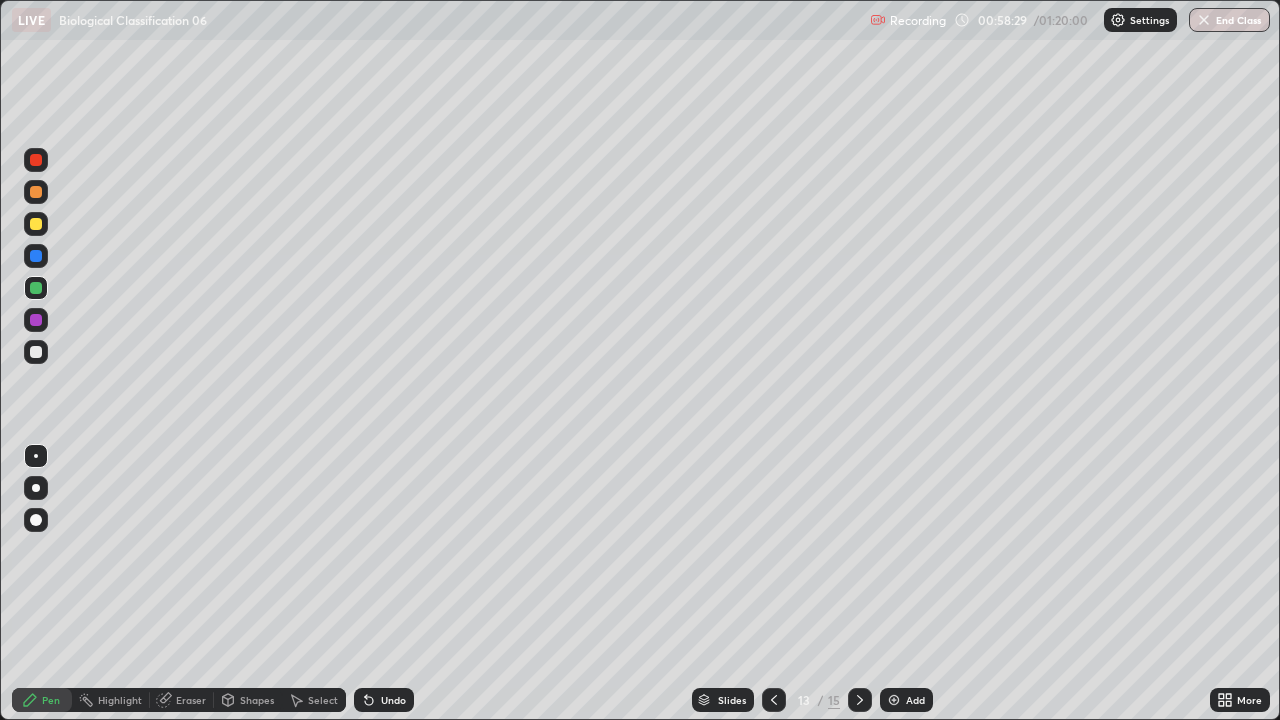 click at bounding box center [36, 352] 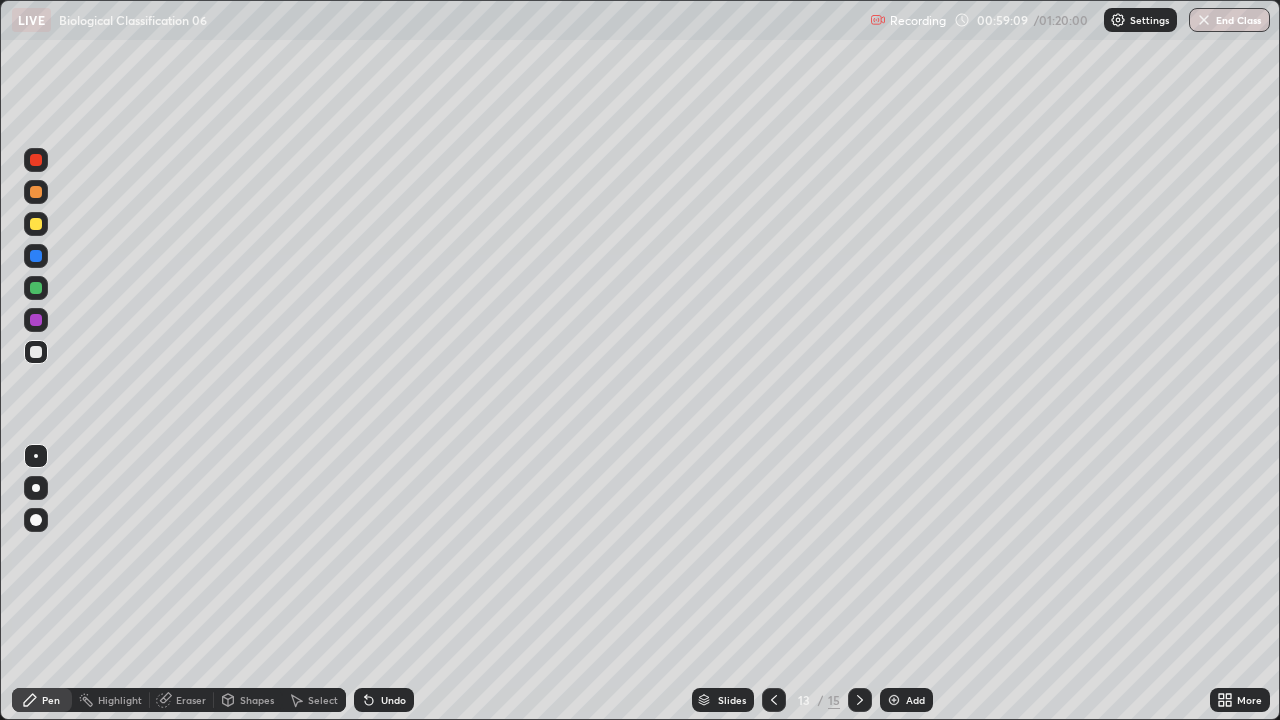 click at bounding box center (36, 224) 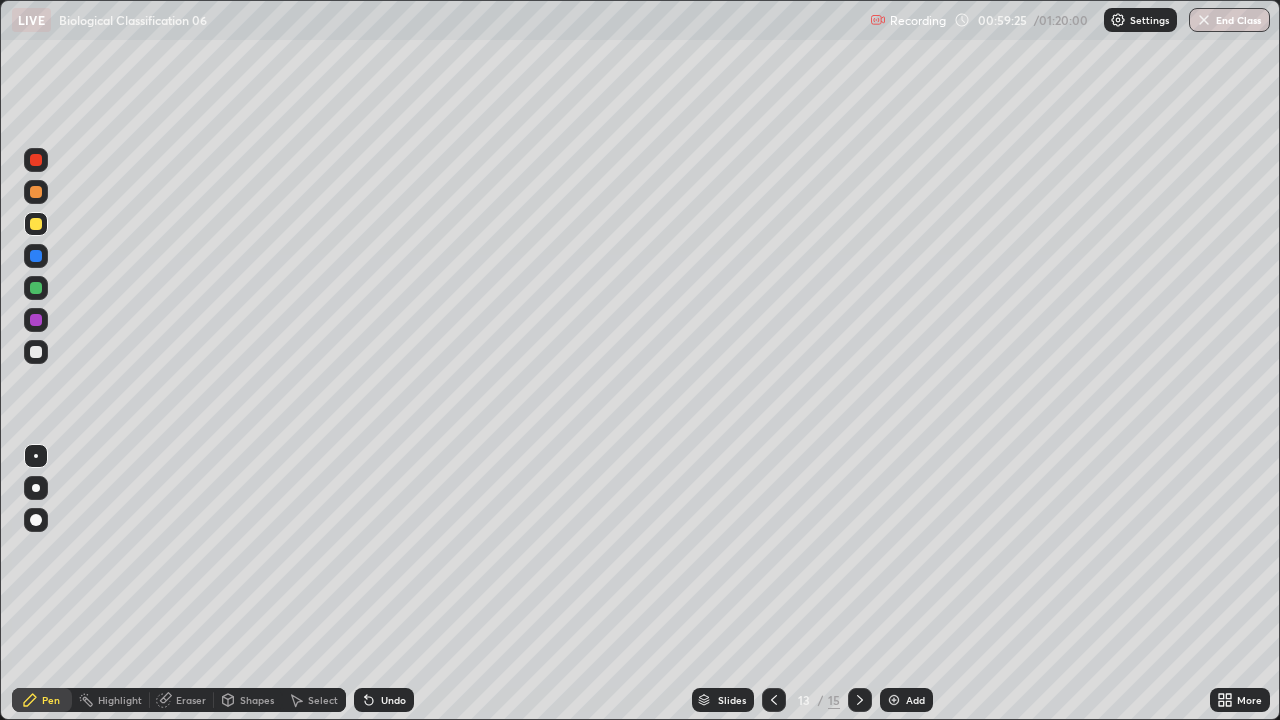 click at bounding box center [36, 256] 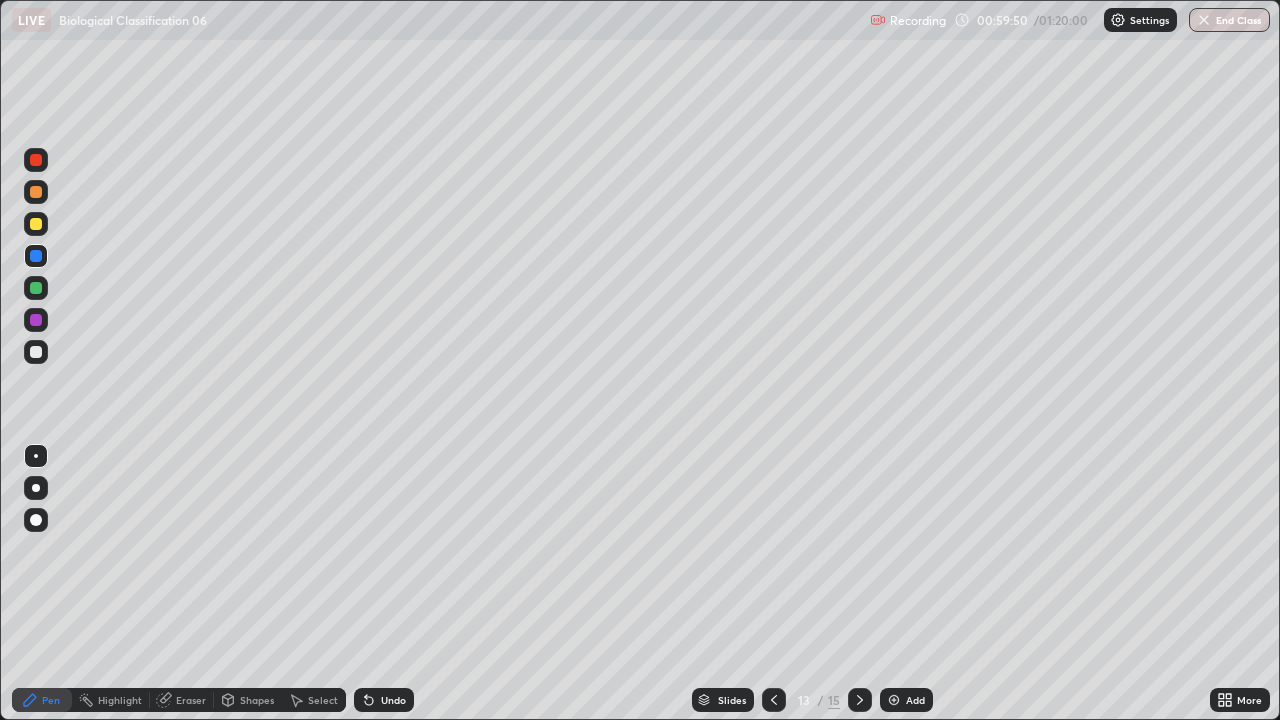 click on "Undo" at bounding box center [384, 700] 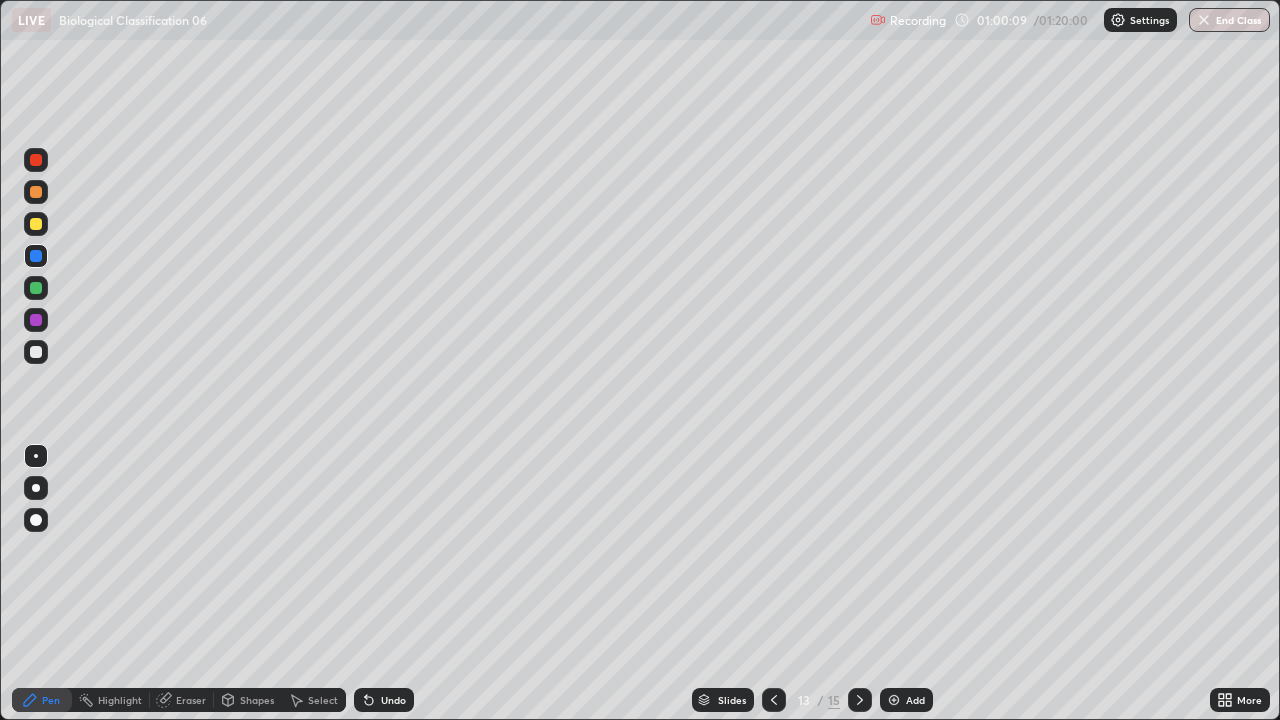 click at bounding box center [36, 352] 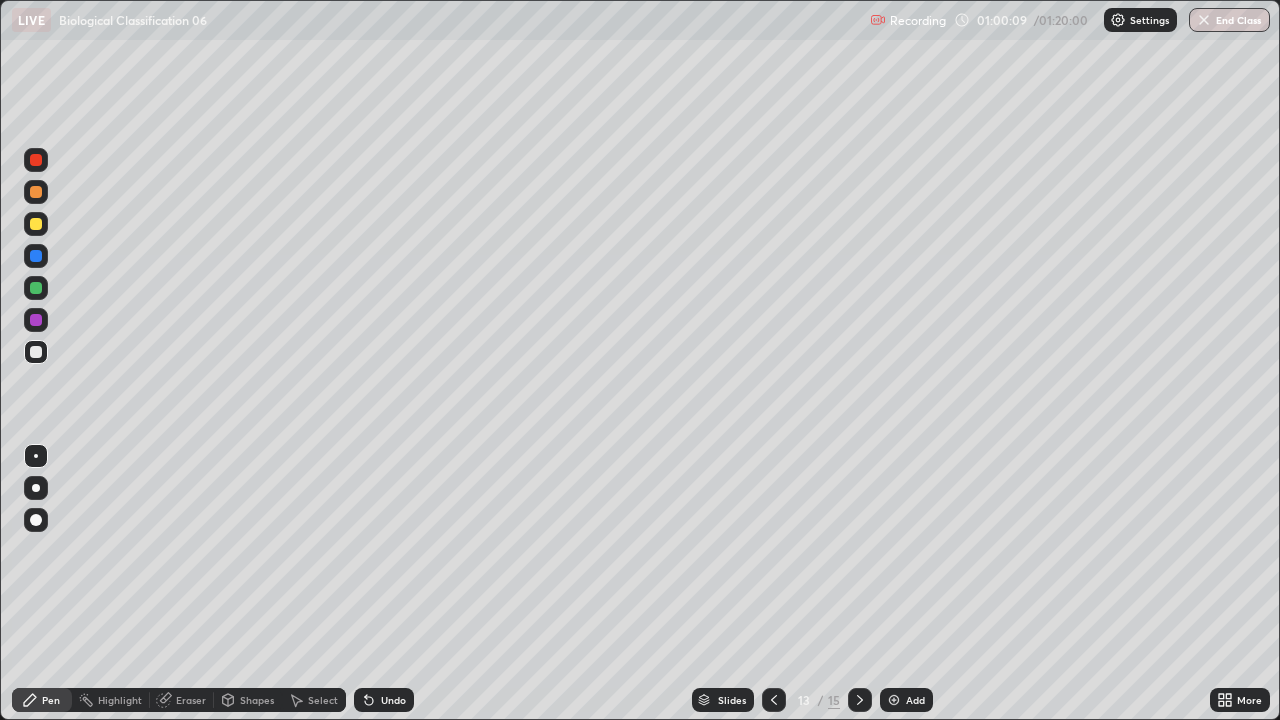 click at bounding box center [36, 288] 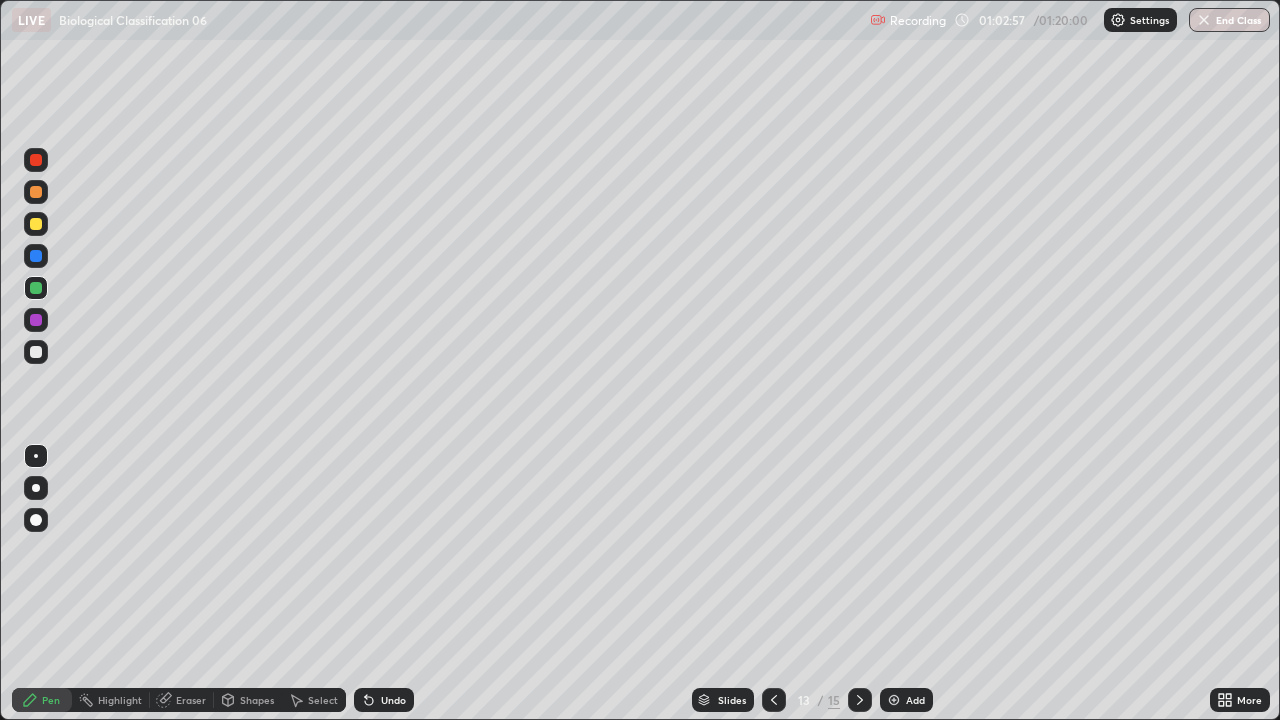 click at bounding box center (36, 352) 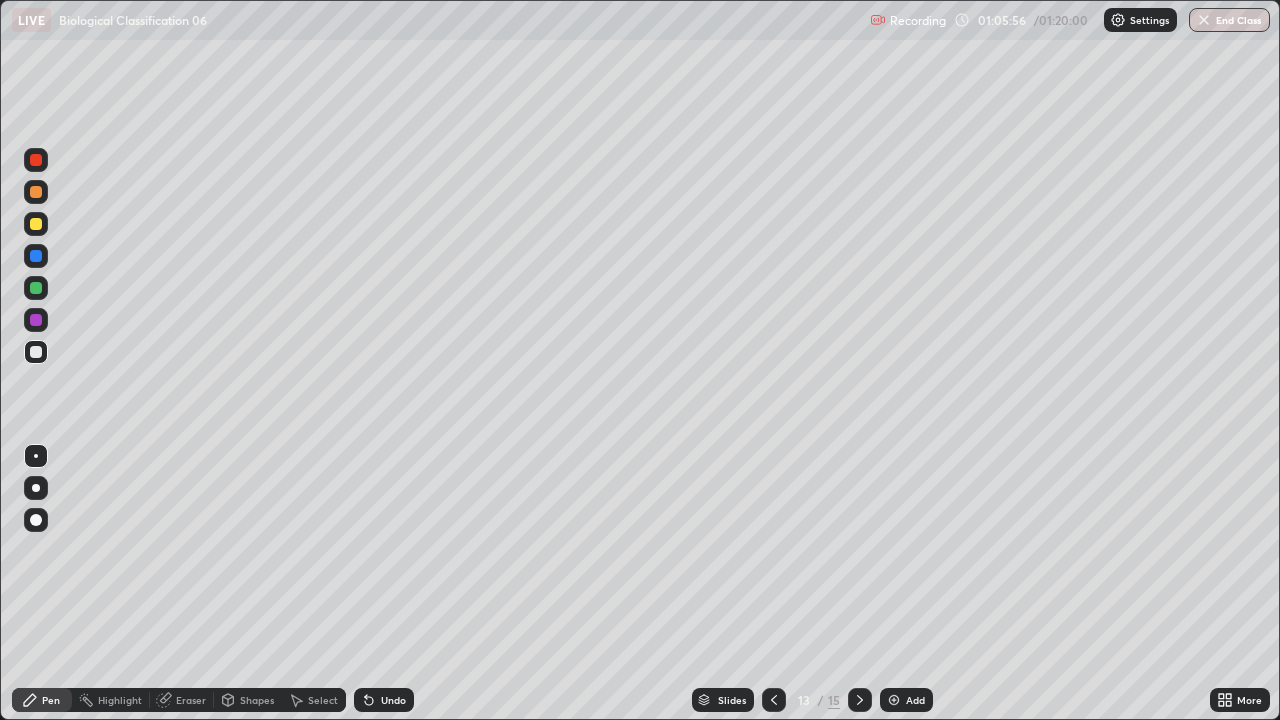click on "Add" at bounding box center [915, 700] 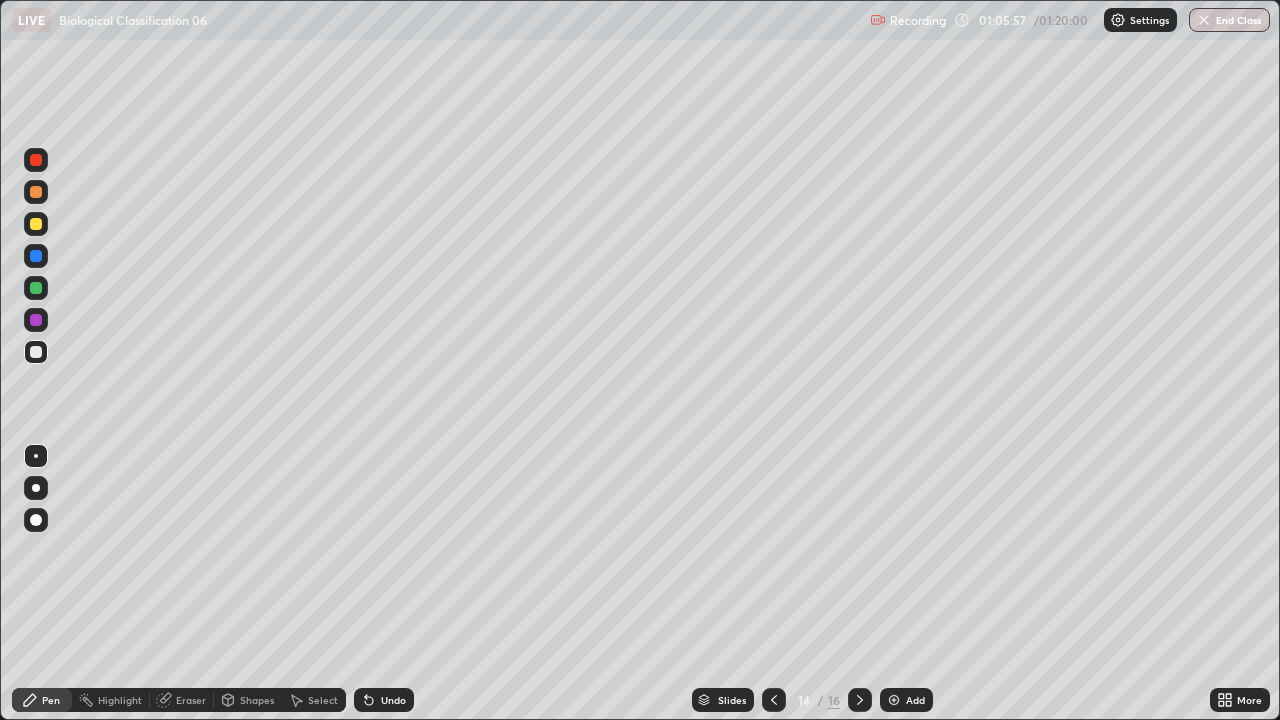 click at bounding box center [36, 352] 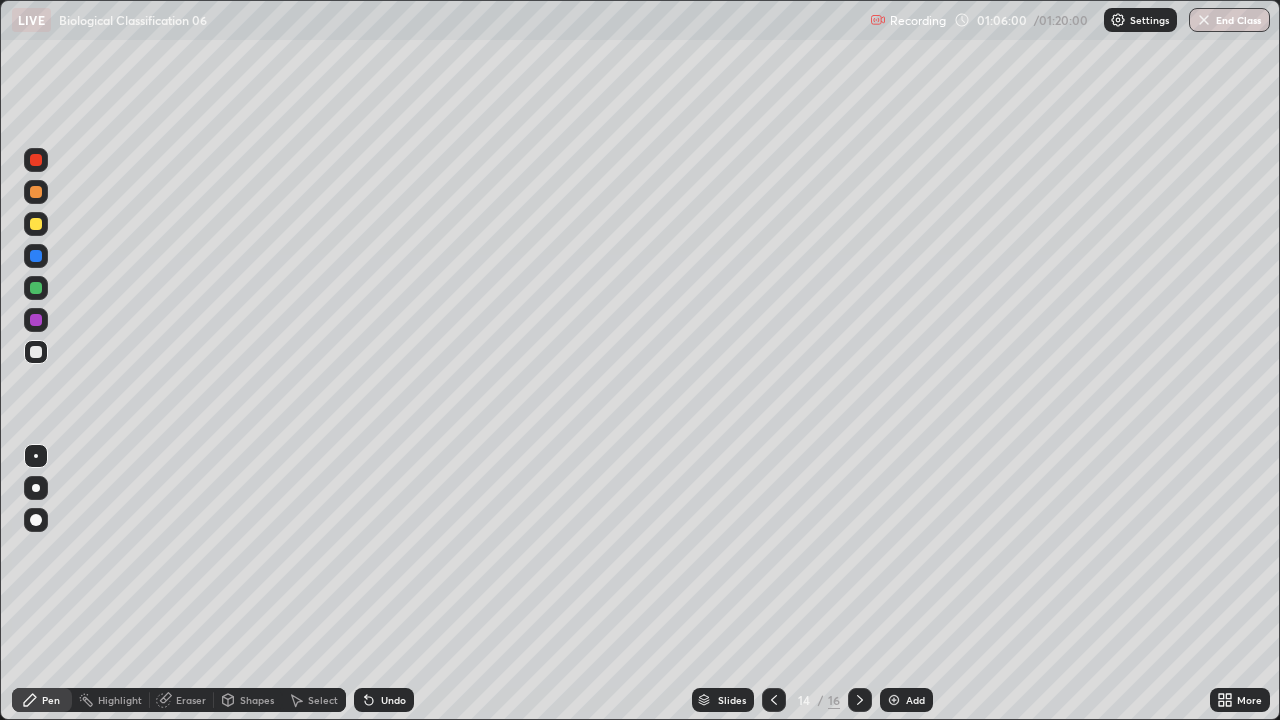 click at bounding box center [36, 488] 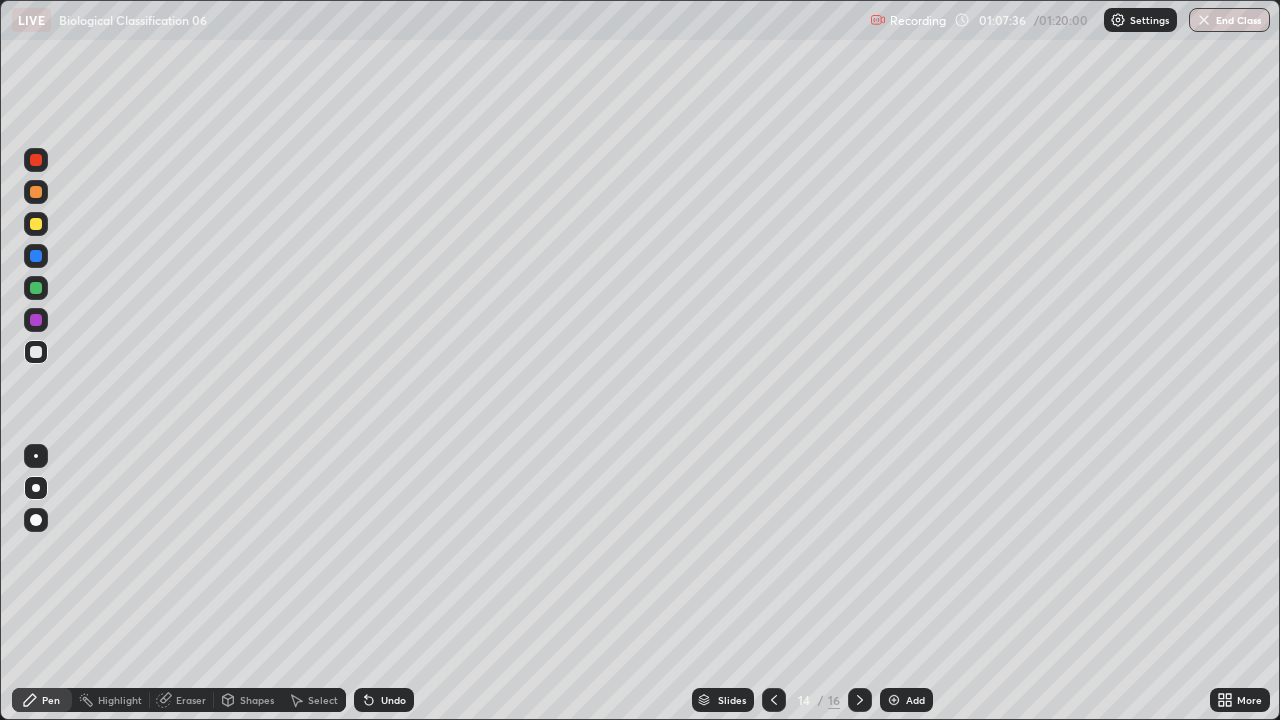 click on "Undo" at bounding box center (393, 700) 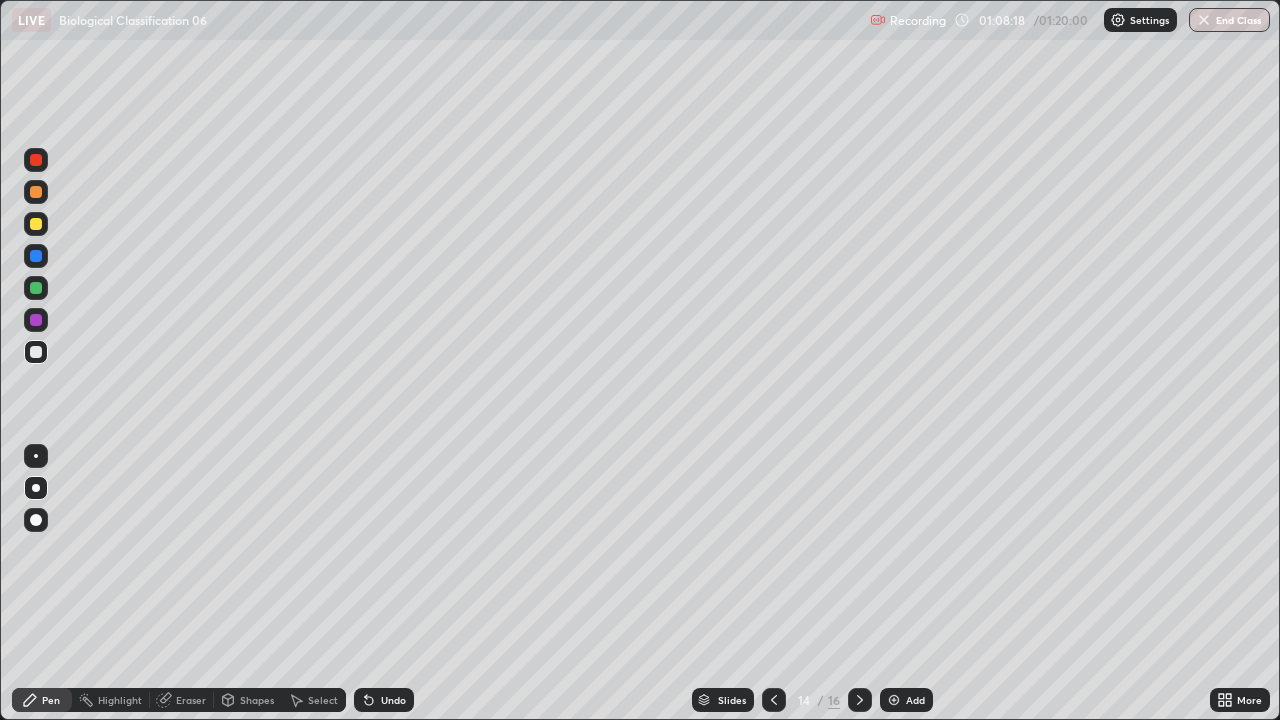 click at bounding box center (36, 456) 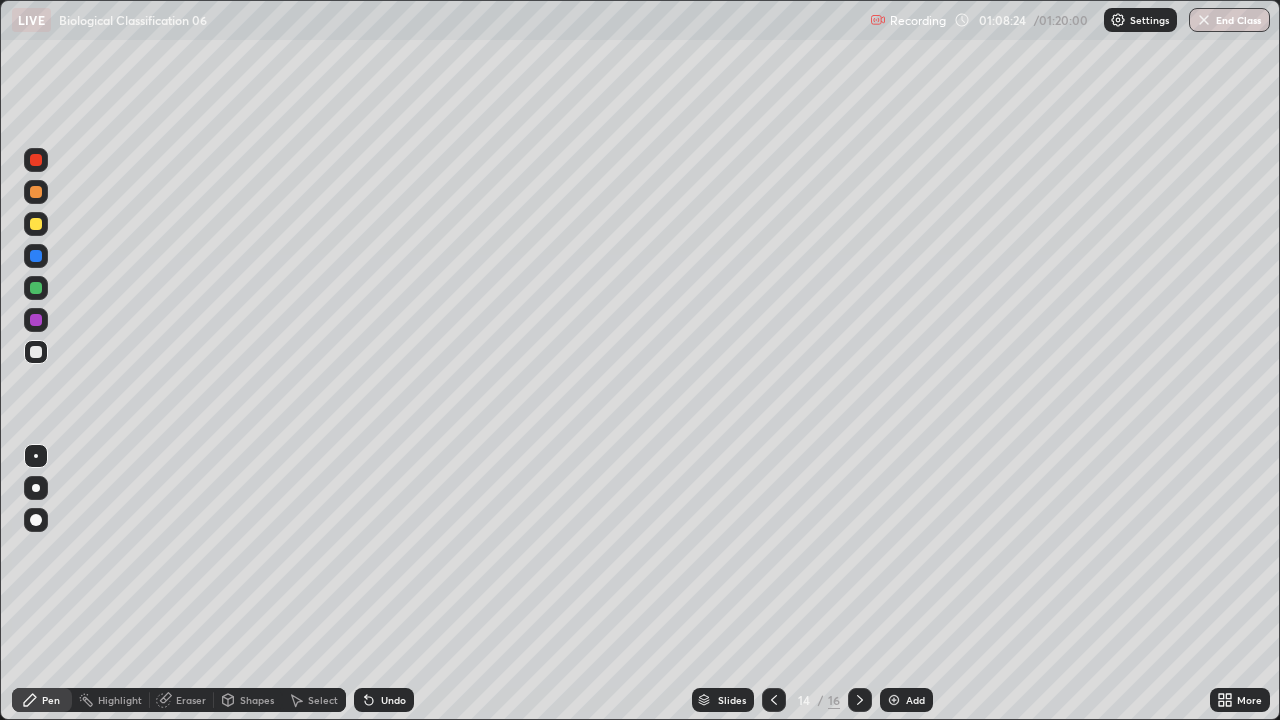 click at bounding box center [36, 224] 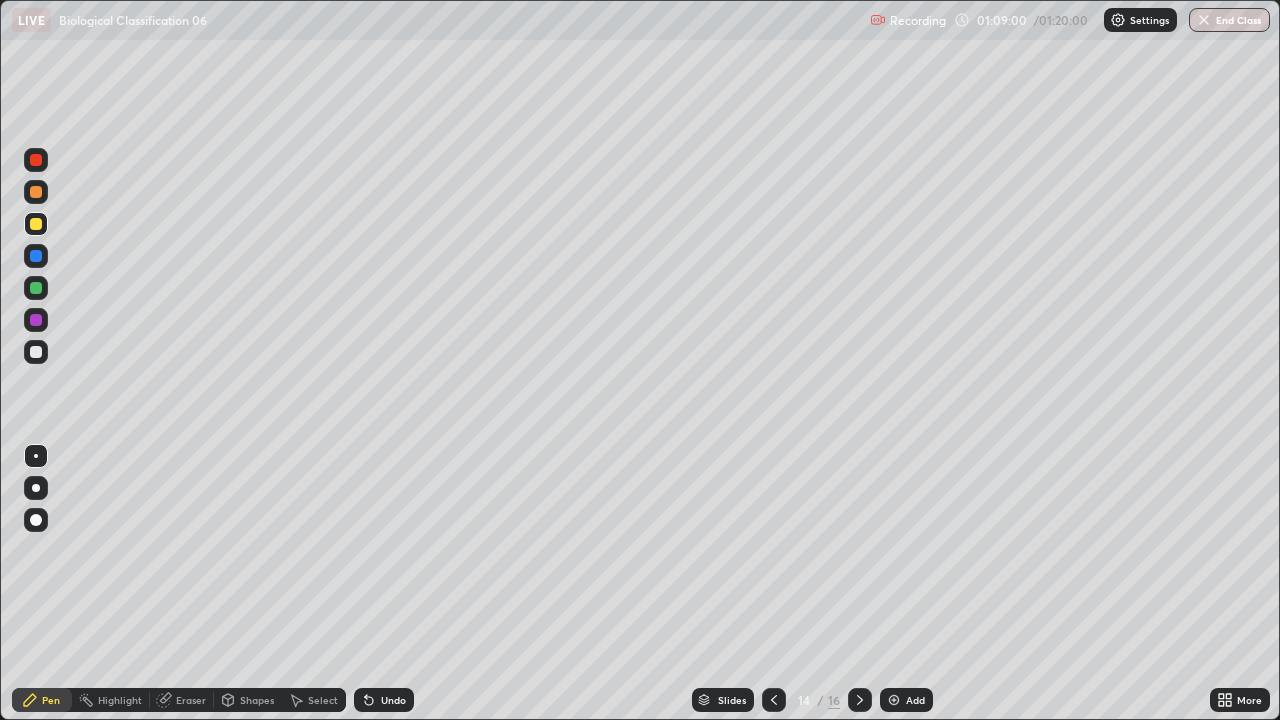 click at bounding box center [36, 352] 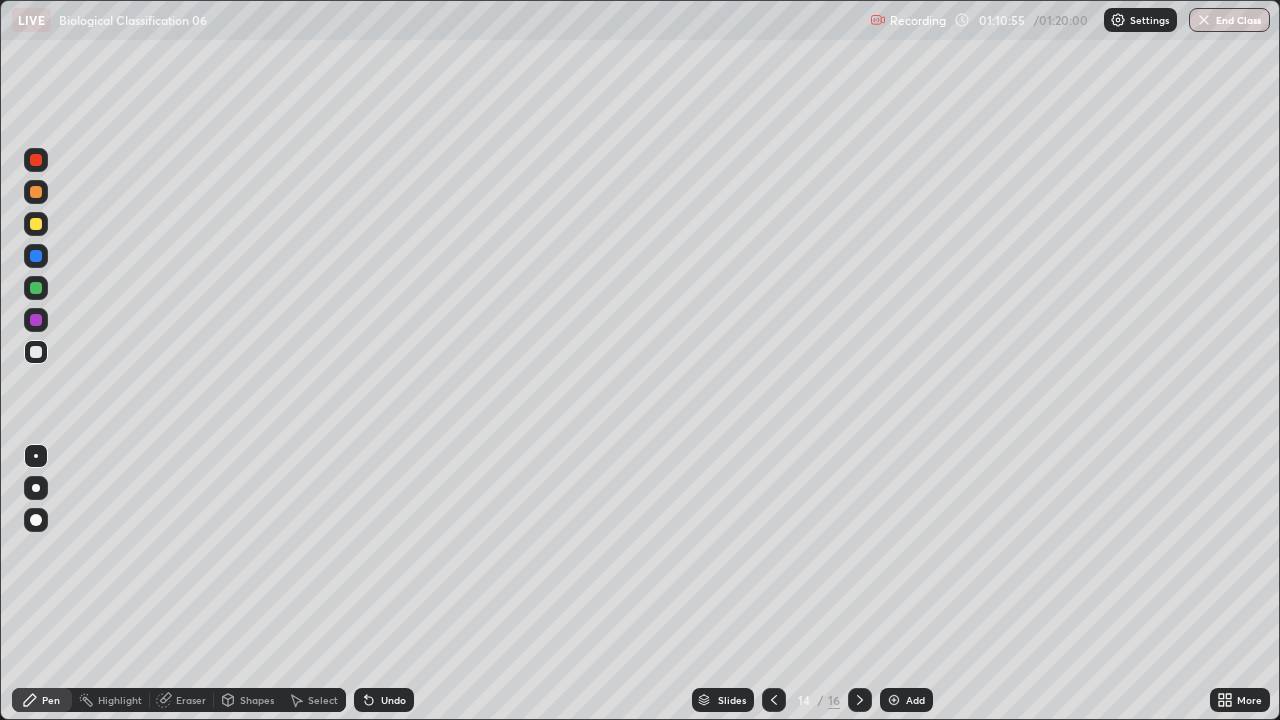 click on "Add" at bounding box center (915, 700) 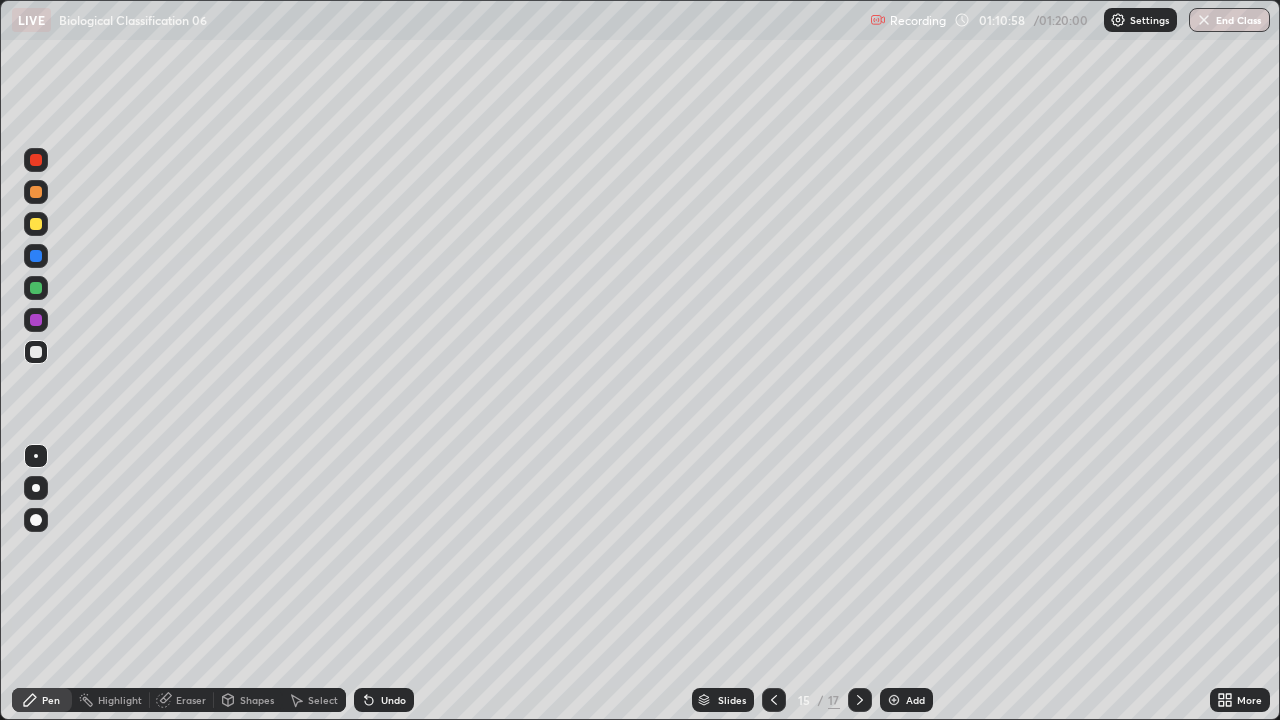 click at bounding box center [36, 456] 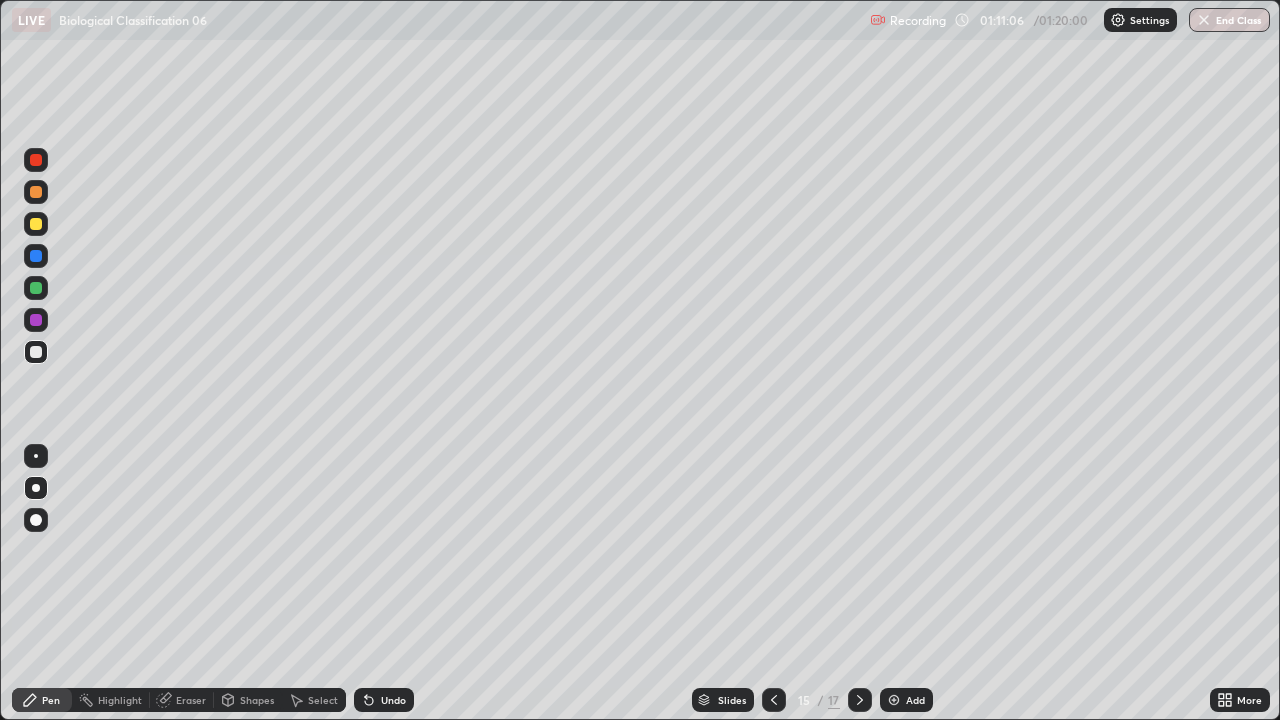 click on "Undo" at bounding box center [384, 700] 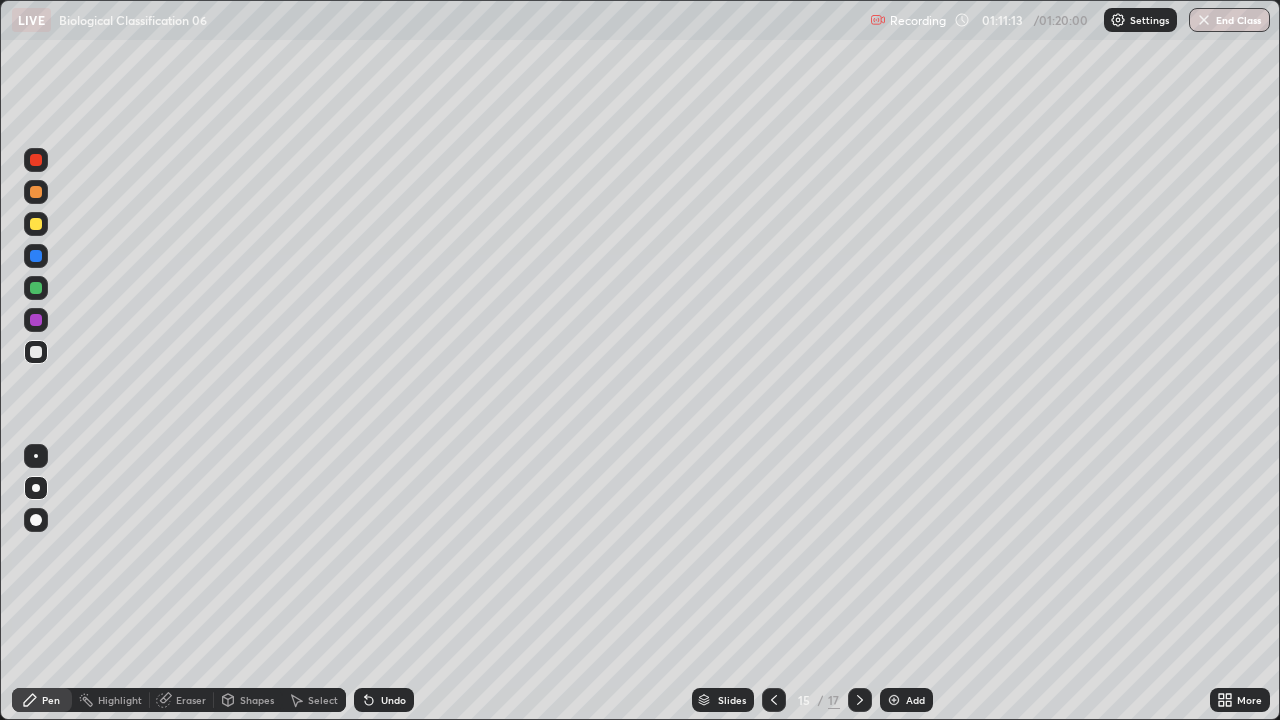 click at bounding box center (36, 224) 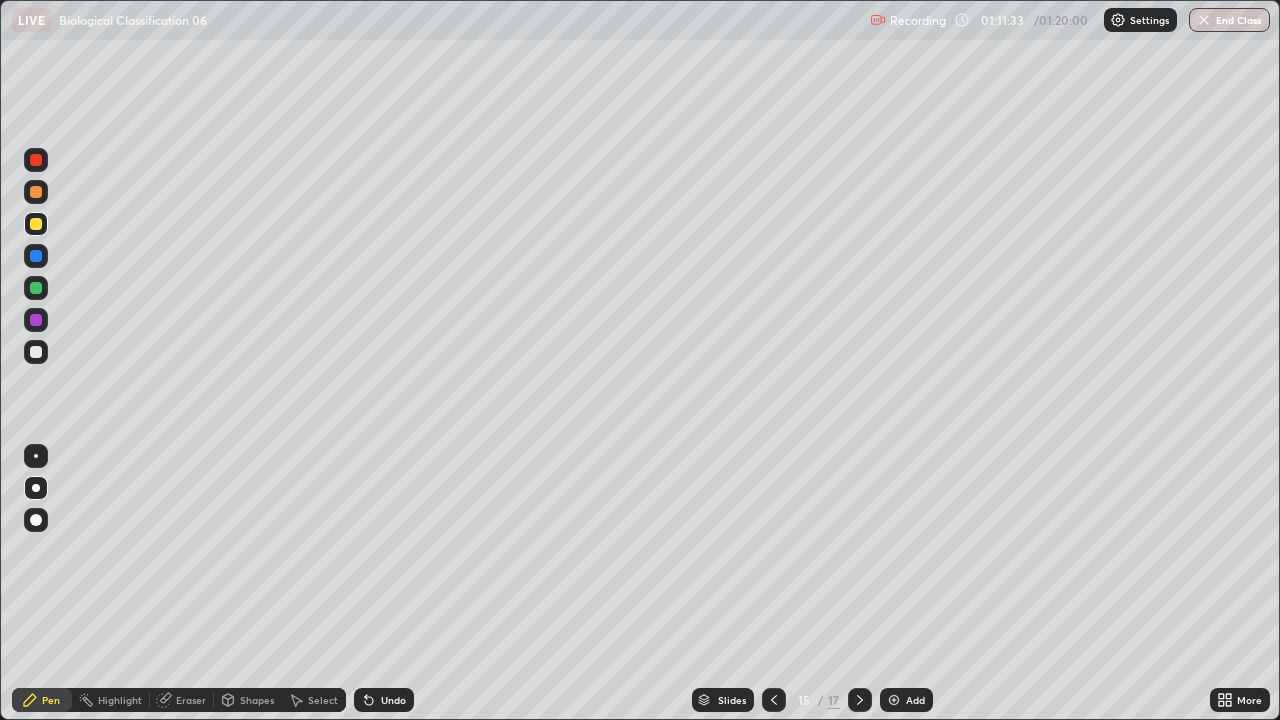 click at bounding box center (36, 352) 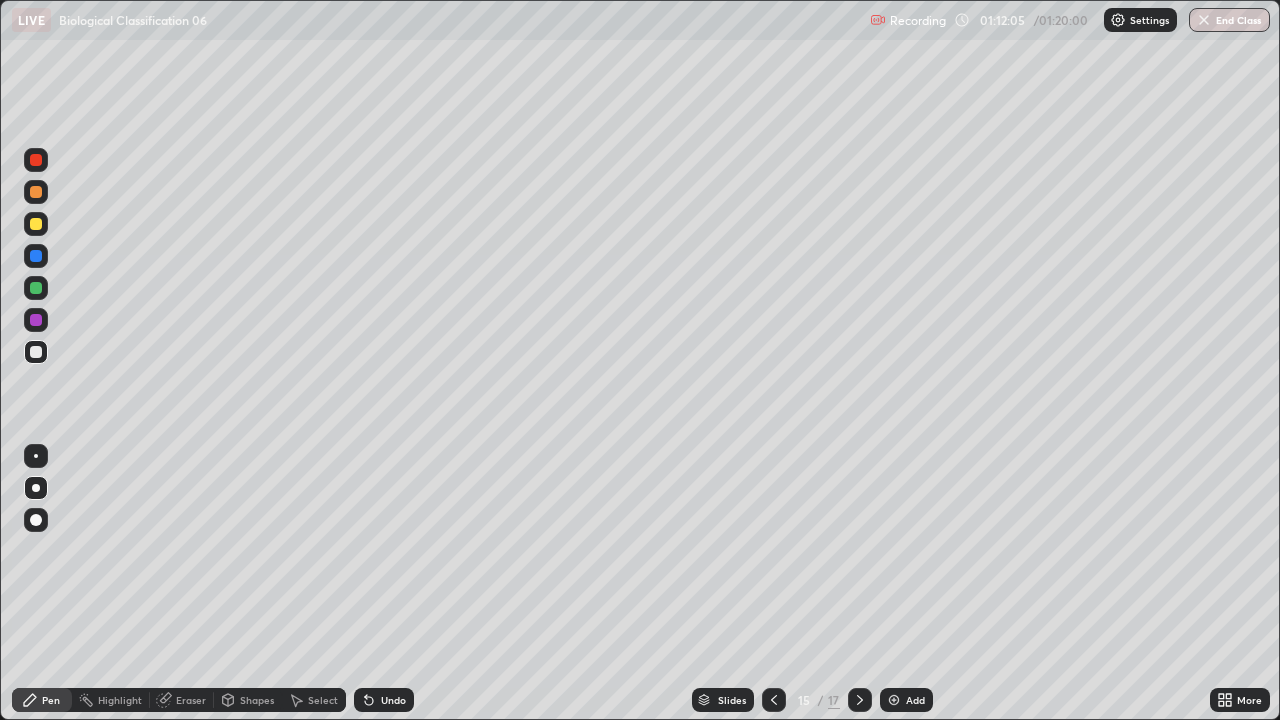 click on "Undo" at bounding box center (384, 700) 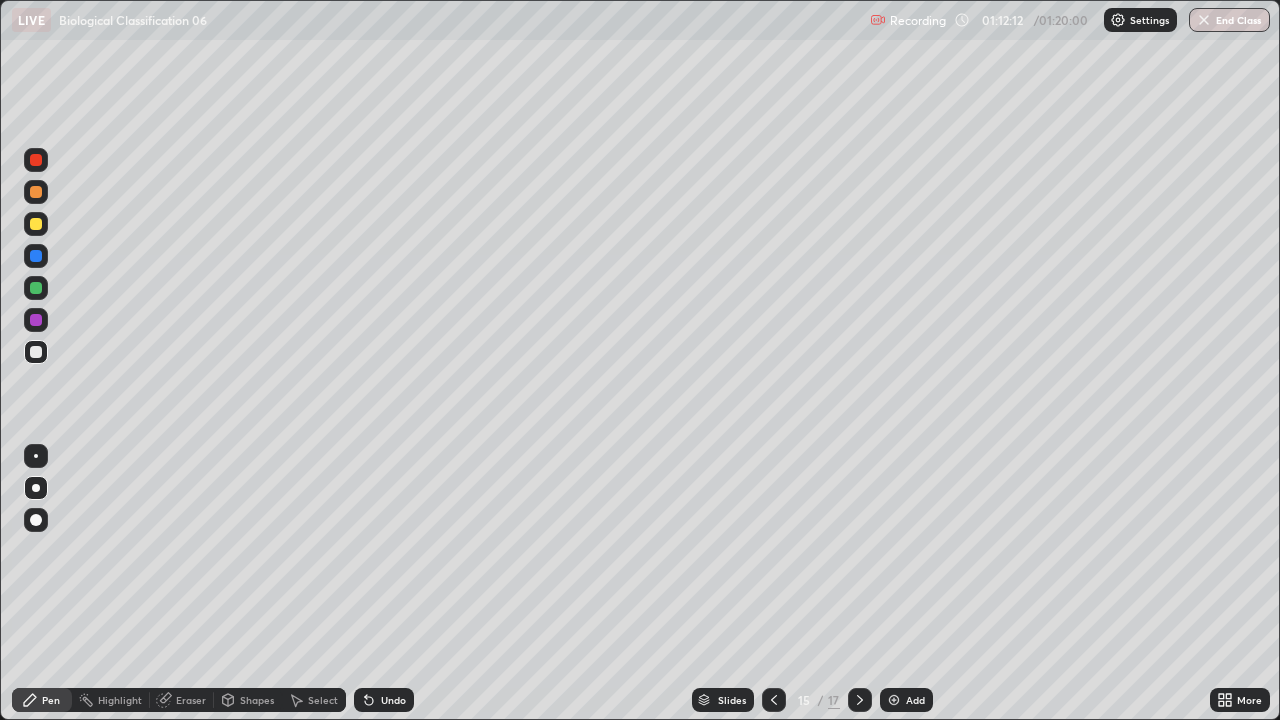 click on "Undo" at bounding box center (384, 700) 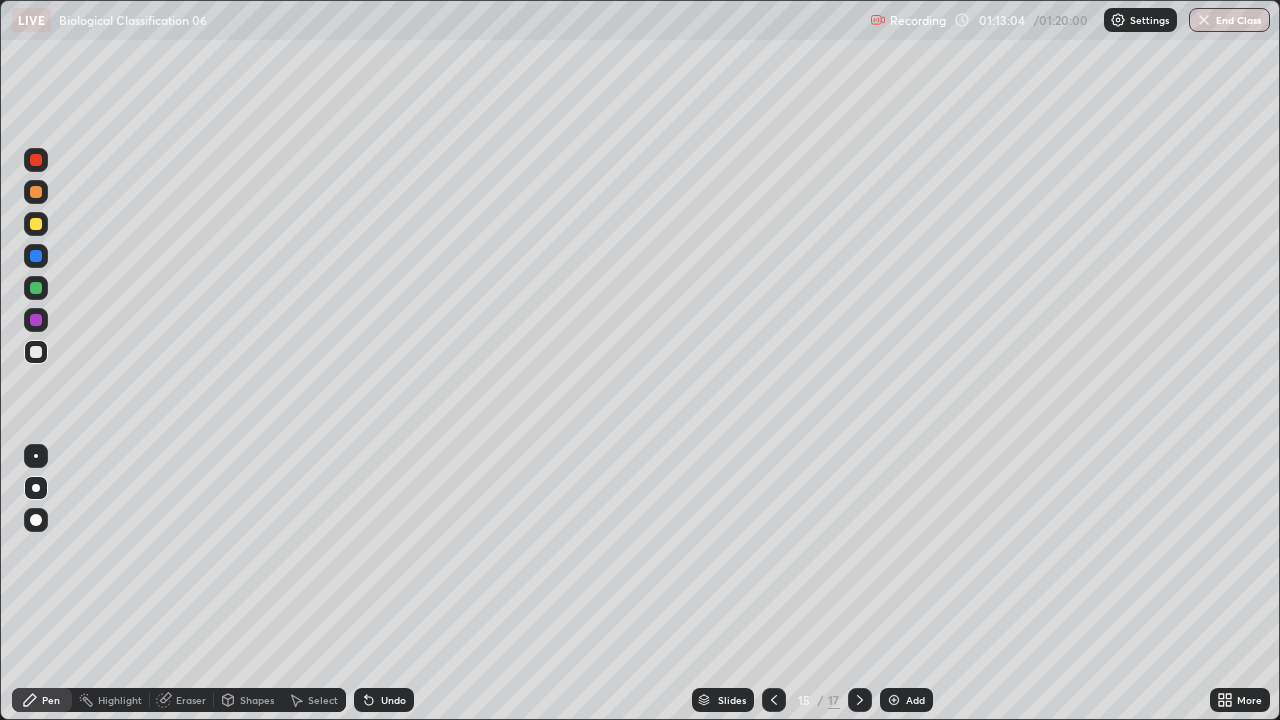 click at bounding box center [36, 224] 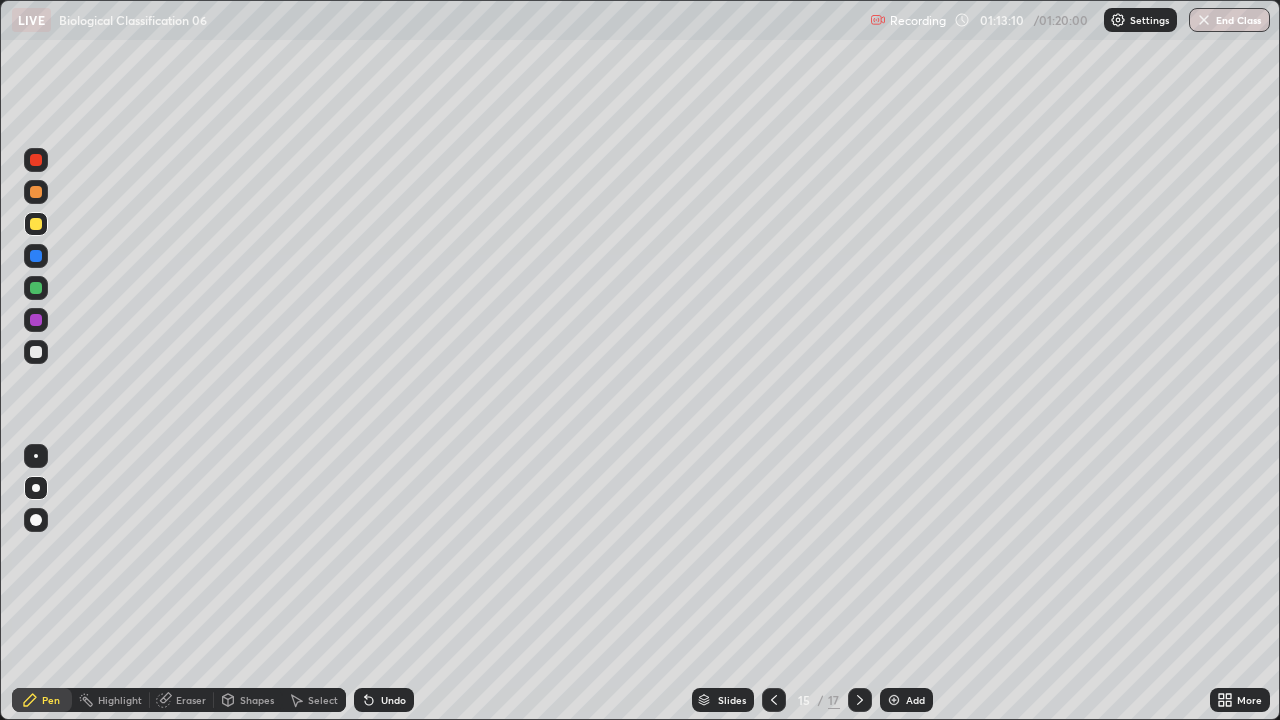 click on "Undo" at bounding box center [393, 700] 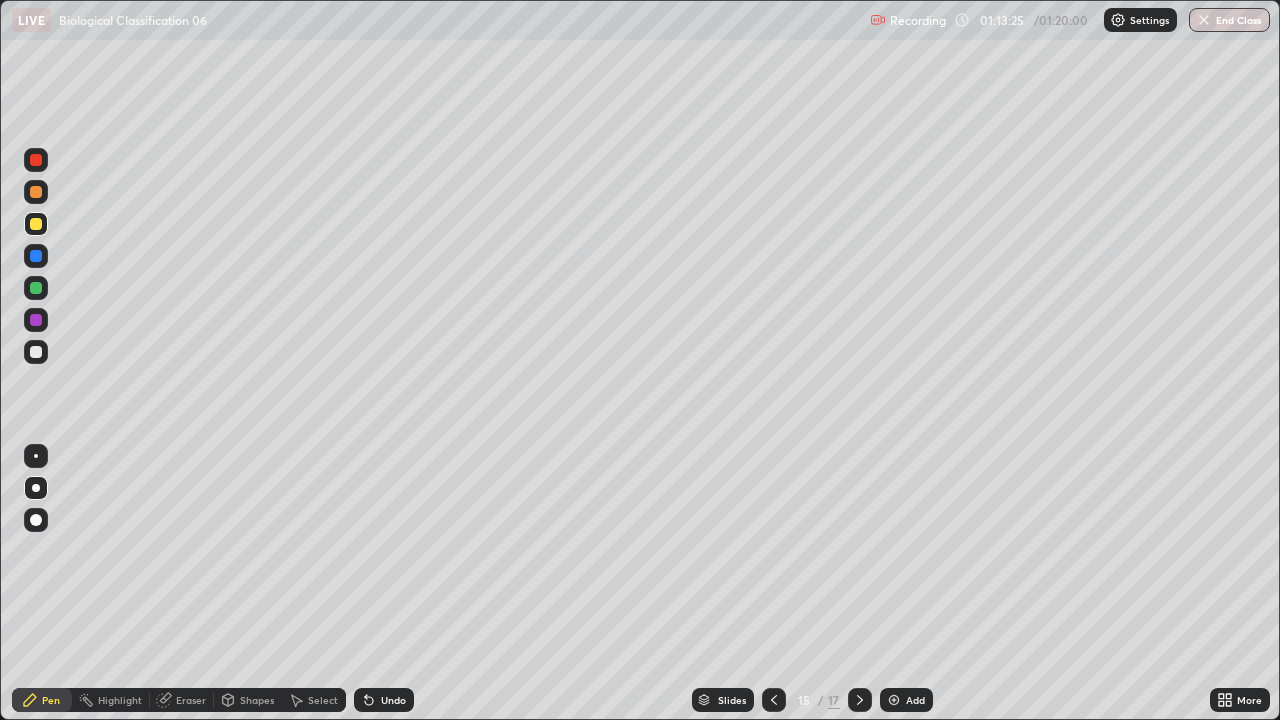 click at bounding box center (36, 456) 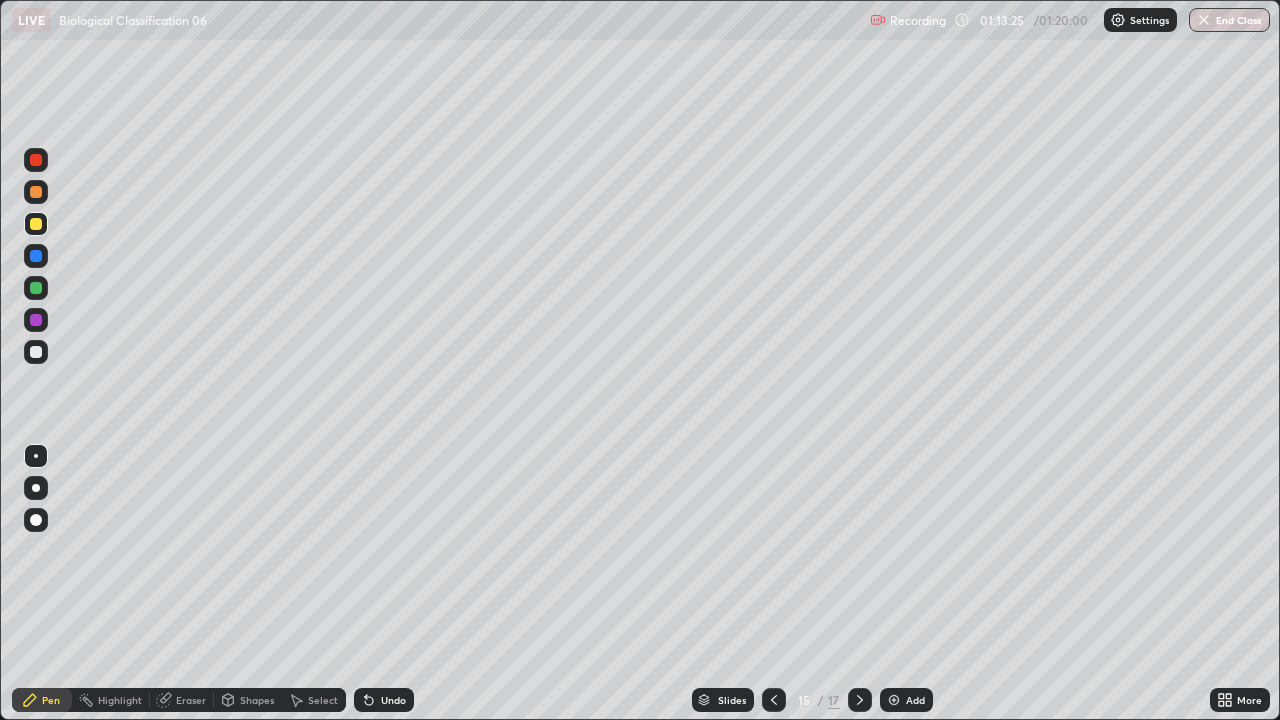 click at bounding box center [36, 352] 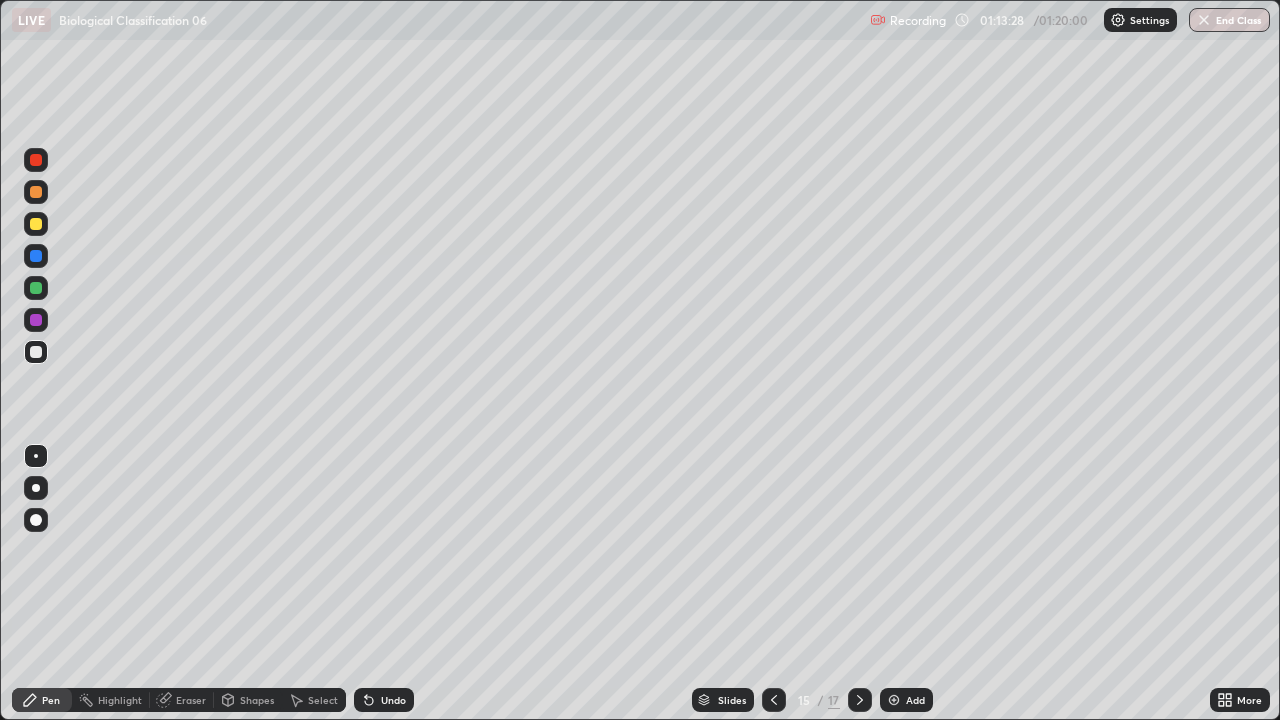 click at bounding box center [36, 488] 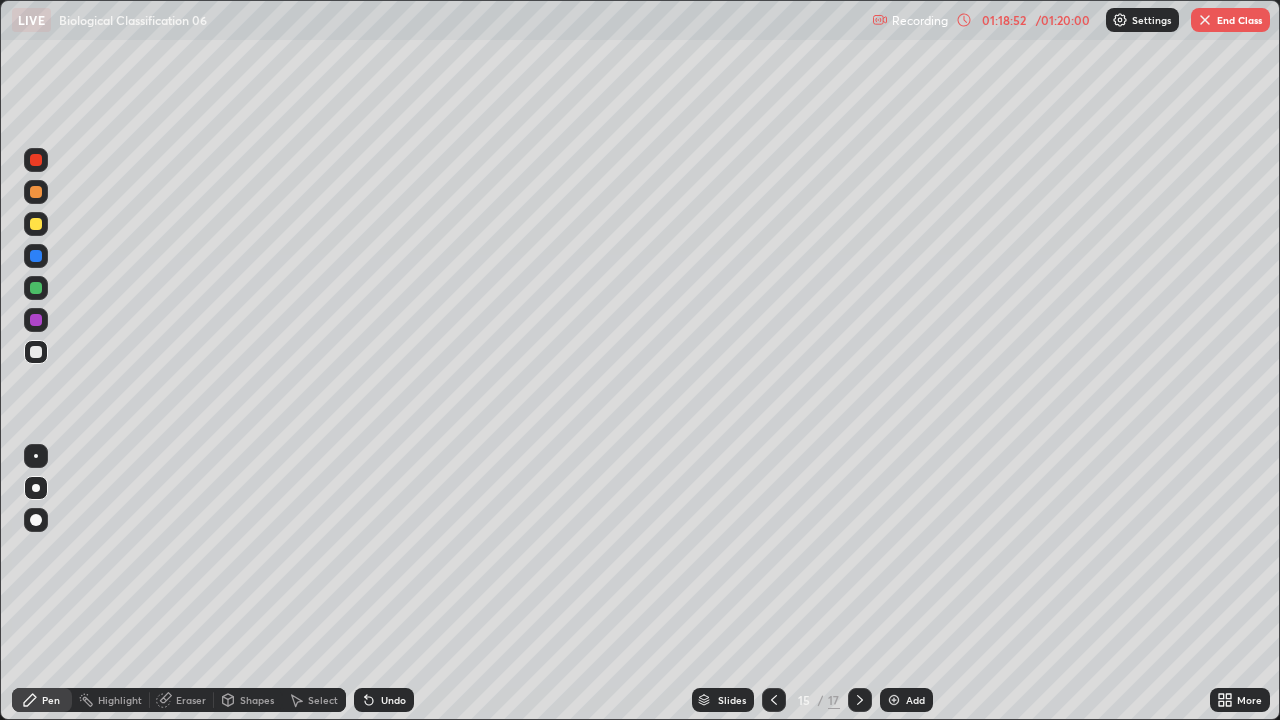click on "End Class" at bounding box center [1230, 20] 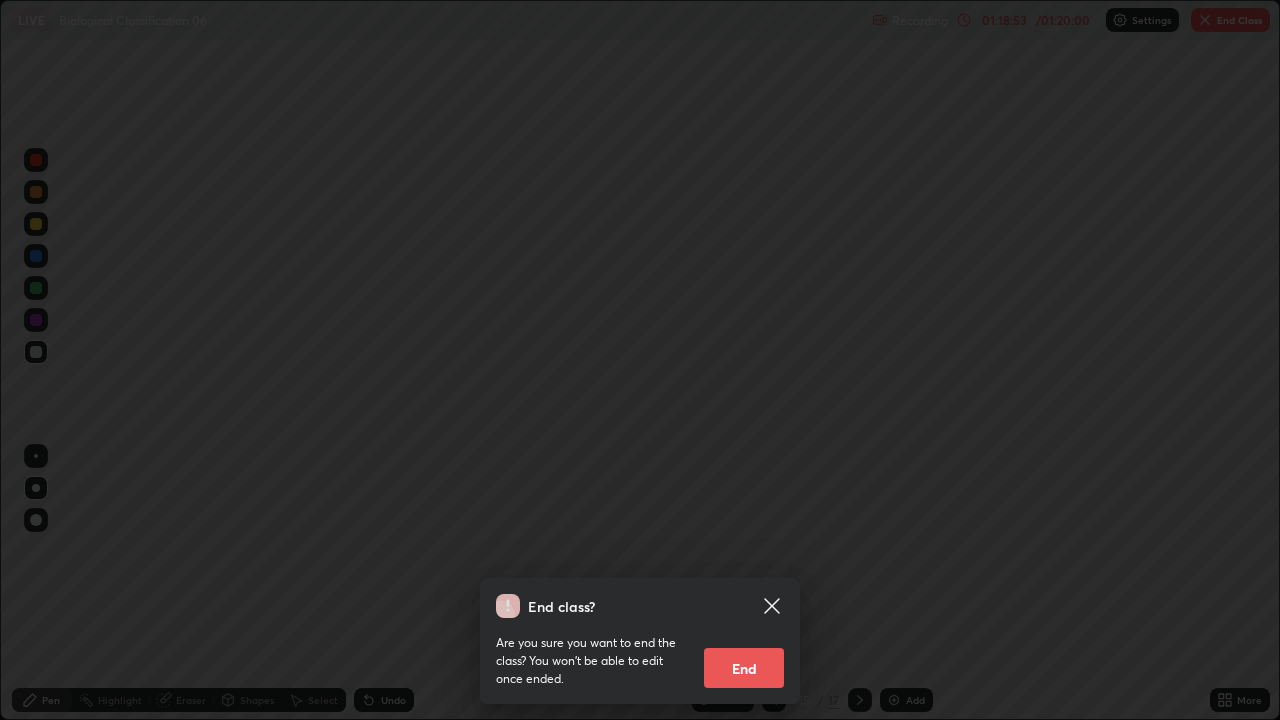 click on "End" at bounding box center [744, 668] 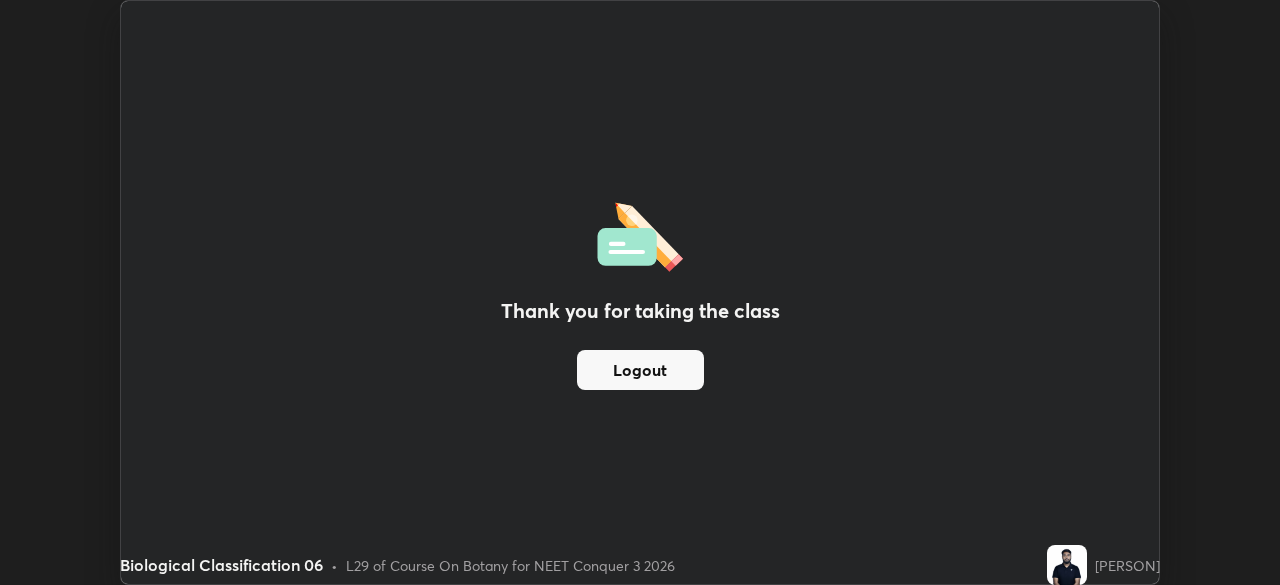scroll, scrollTop: 585, scrollLeft: 1280, axis: both 